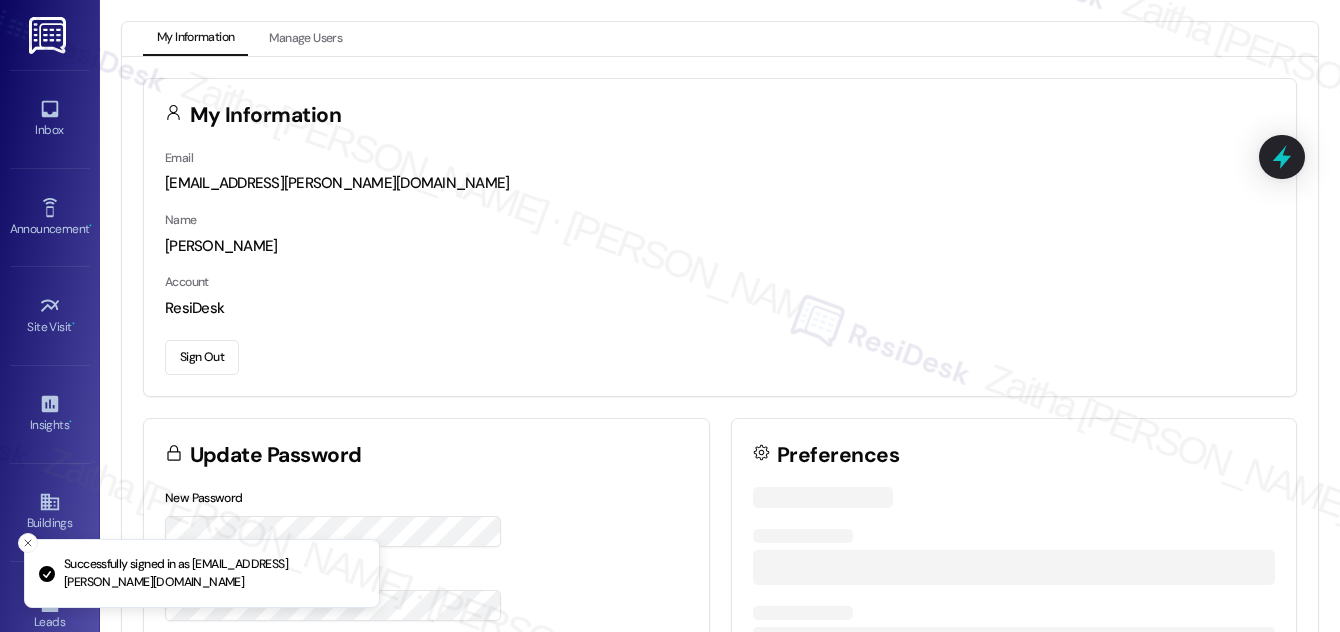 scroll, scrollTop: 0, scrollLeft: 0, axis: both 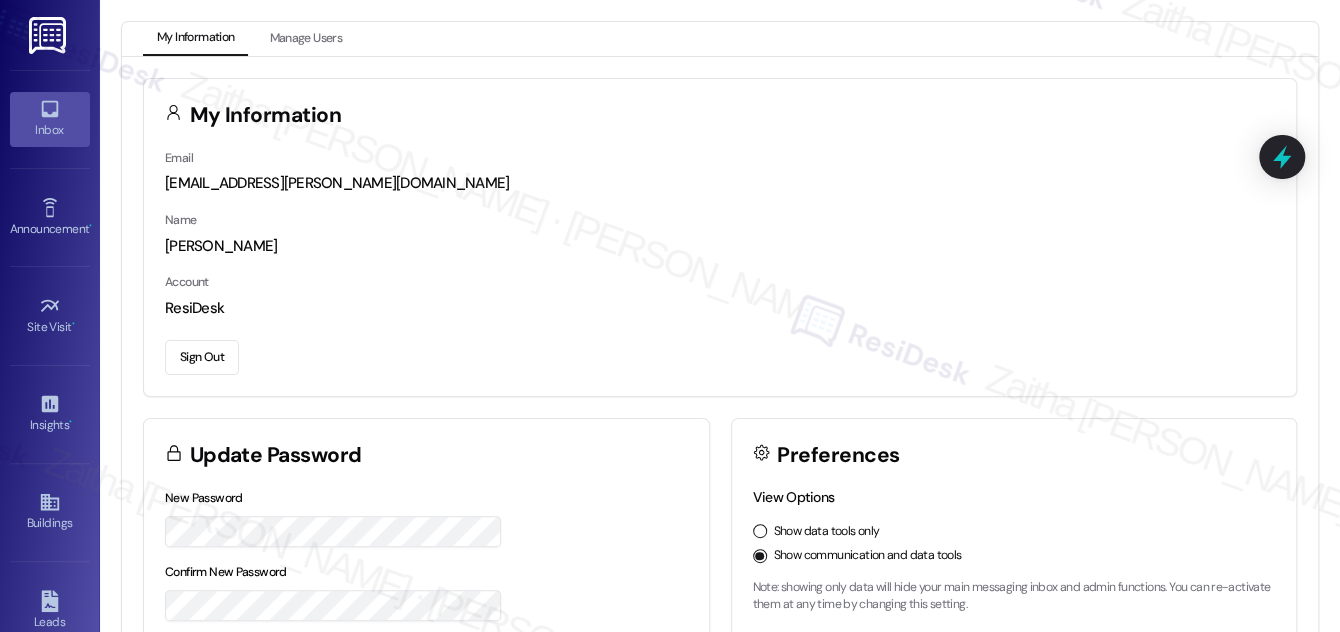 click 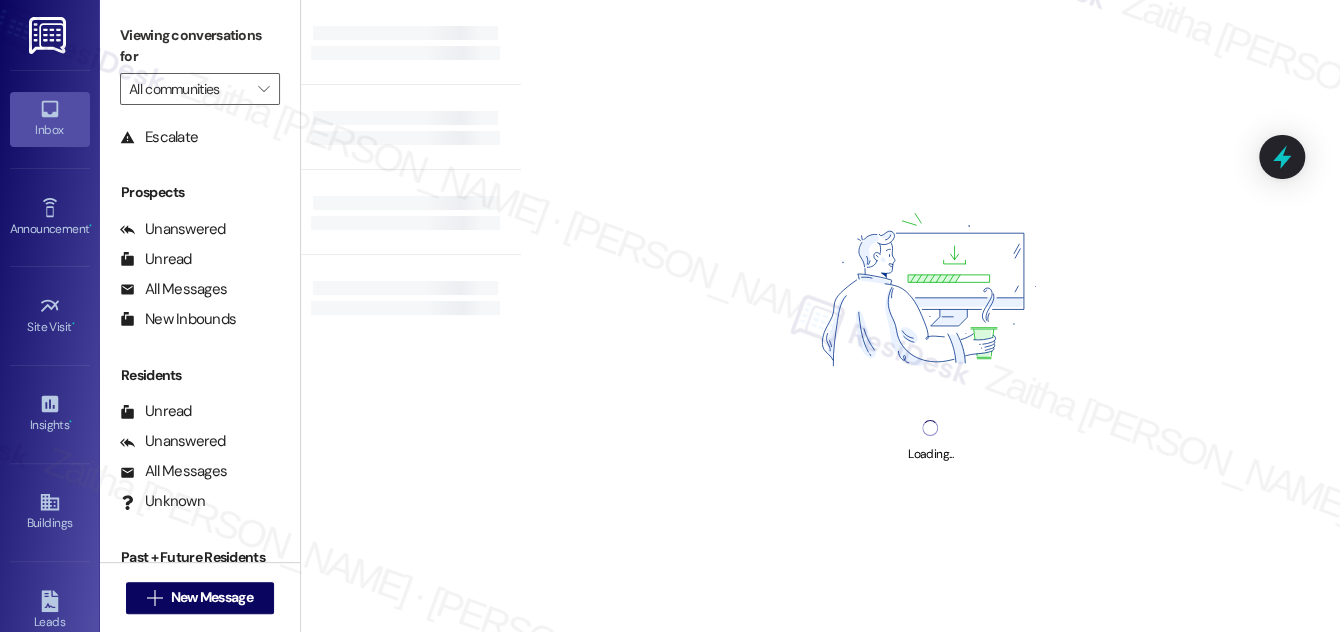scroll, scrollTop: 264, scrollLeft: 0, axis: vertical 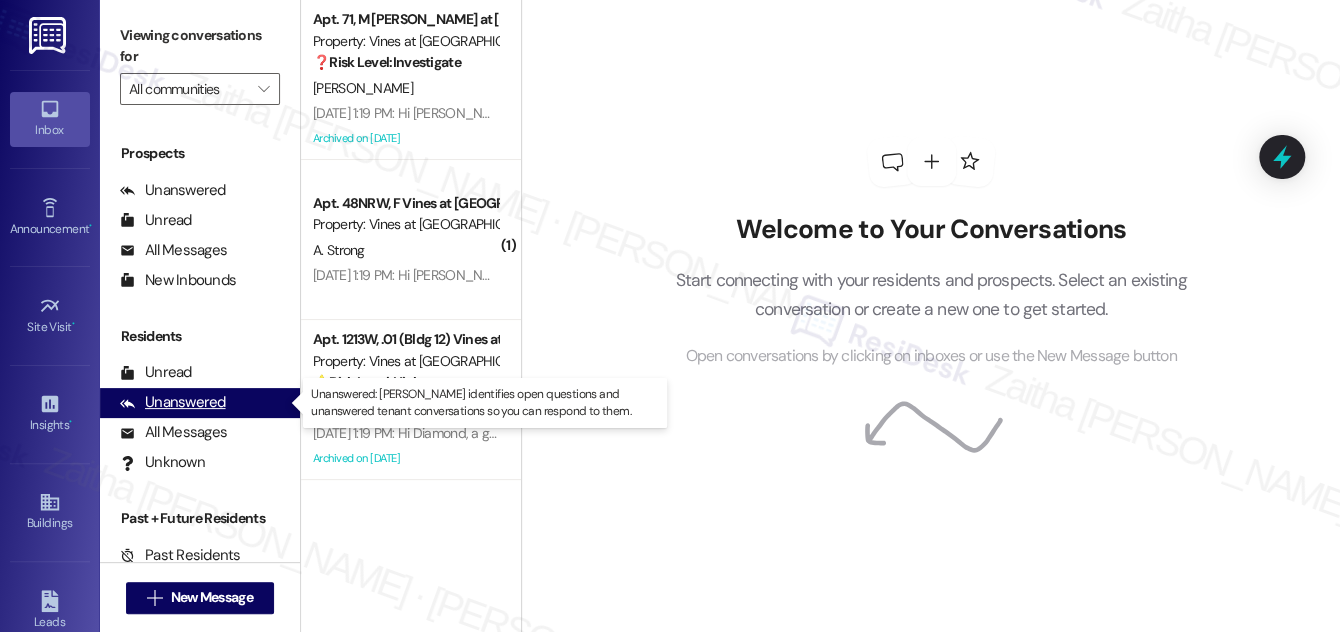 click on "Unanswered" at bounding box center [173, 402] 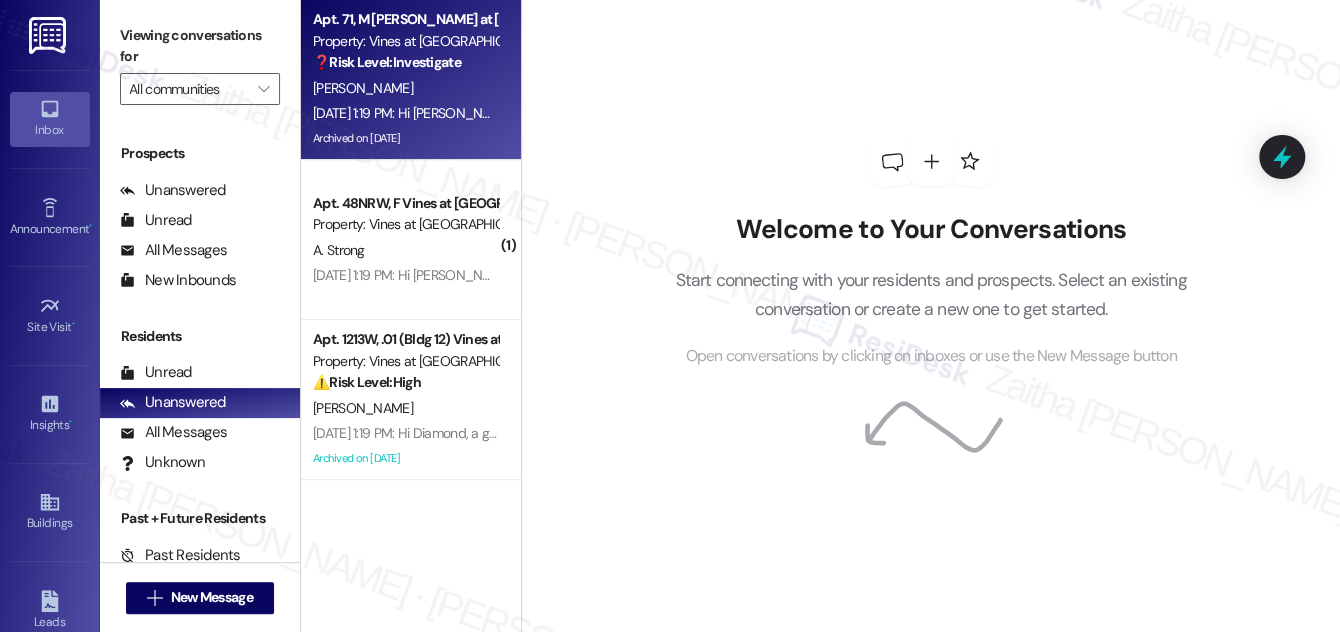 click on "[PERSON_NAME]" at bounding box center (405, 88) 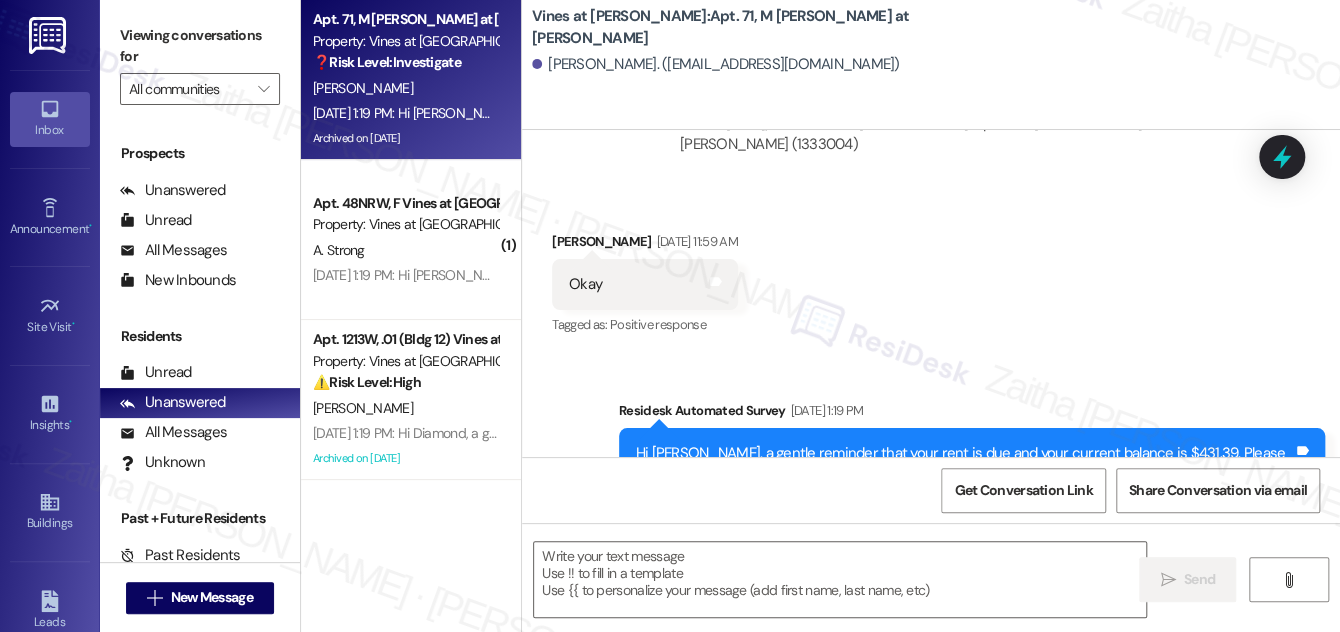 type on "Fetching suggested responses. Please feel free to read through the conversation in the meantime." 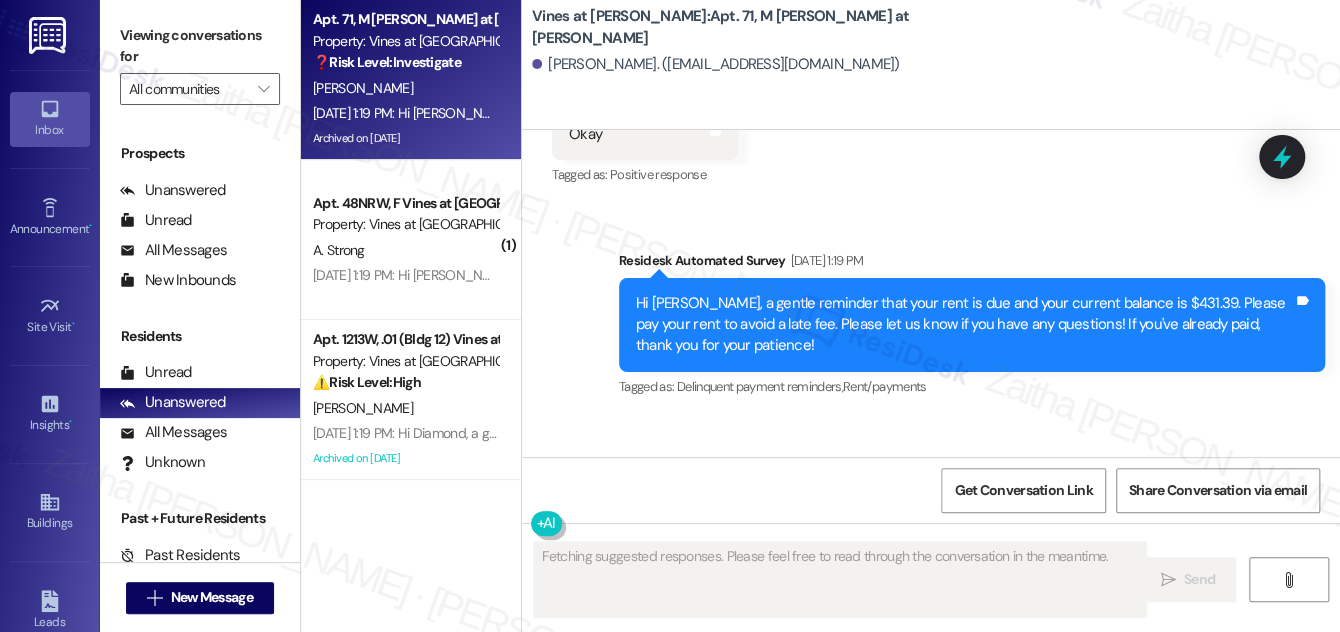 scroll, scrollTop: 17731, scrollLeft: 0, axis: vertical 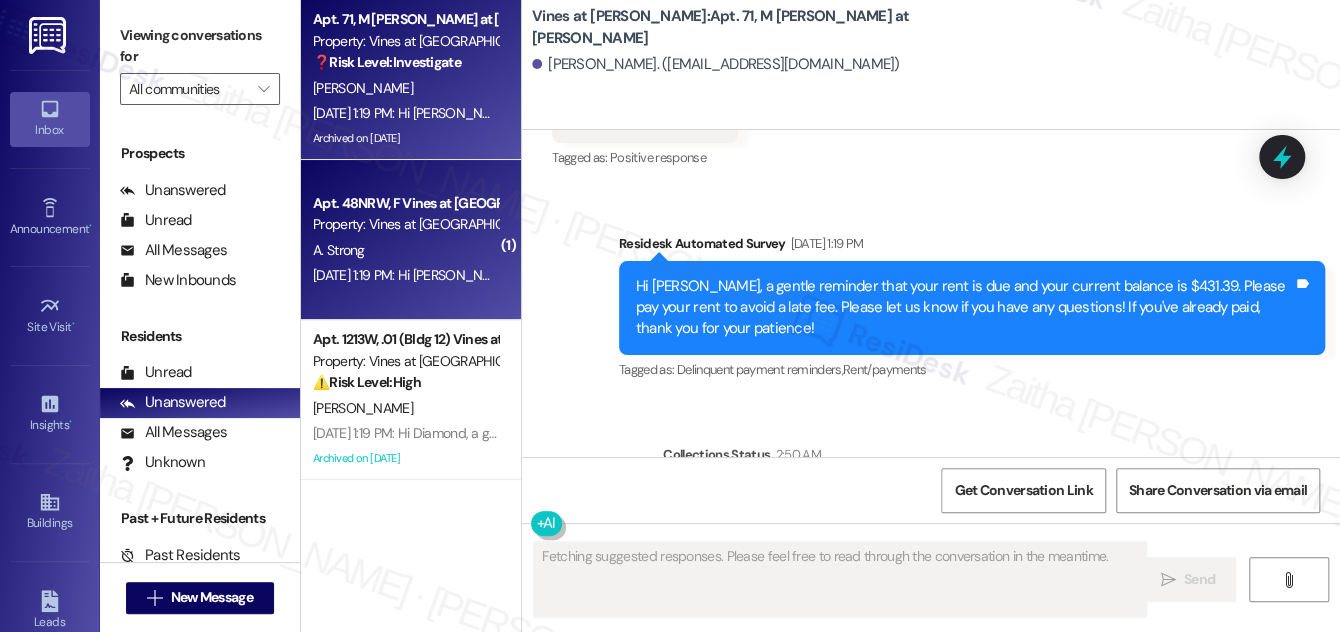 click on "A. Strong" at bounding box center [405, 250] 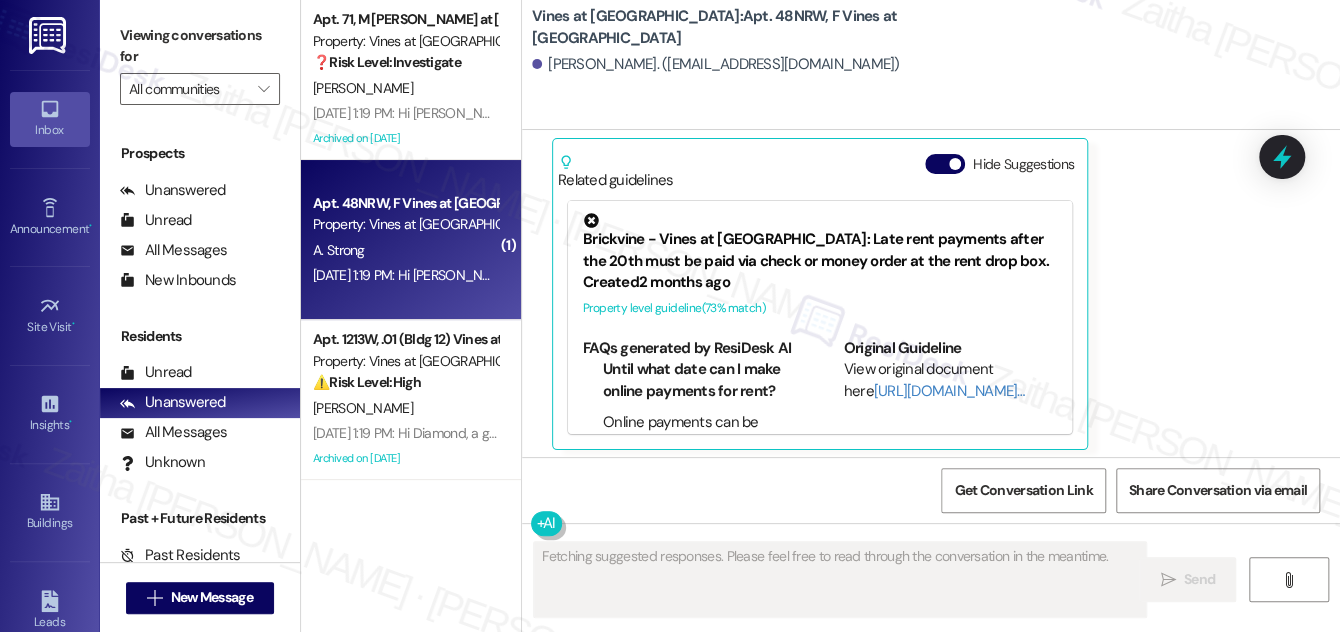scroll, scrollTop: 2194, scrollLeft: 0, axis: vertical 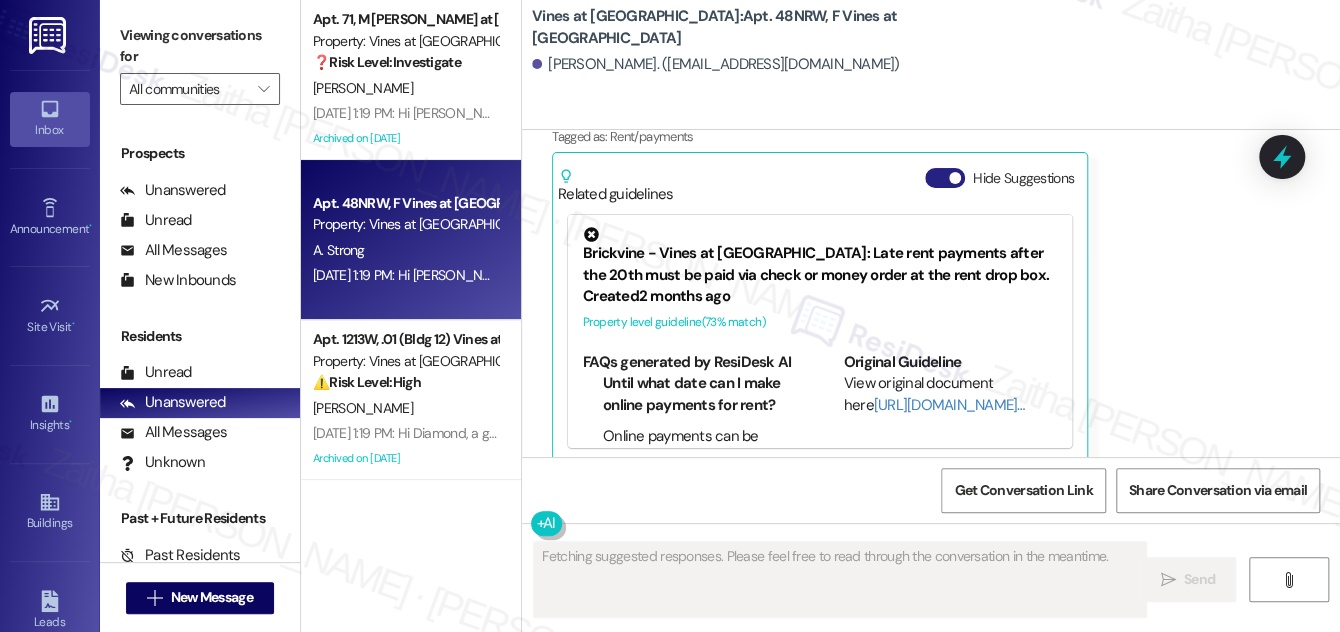 click on "Hide Suggestions" at bounding box center (945, 178) 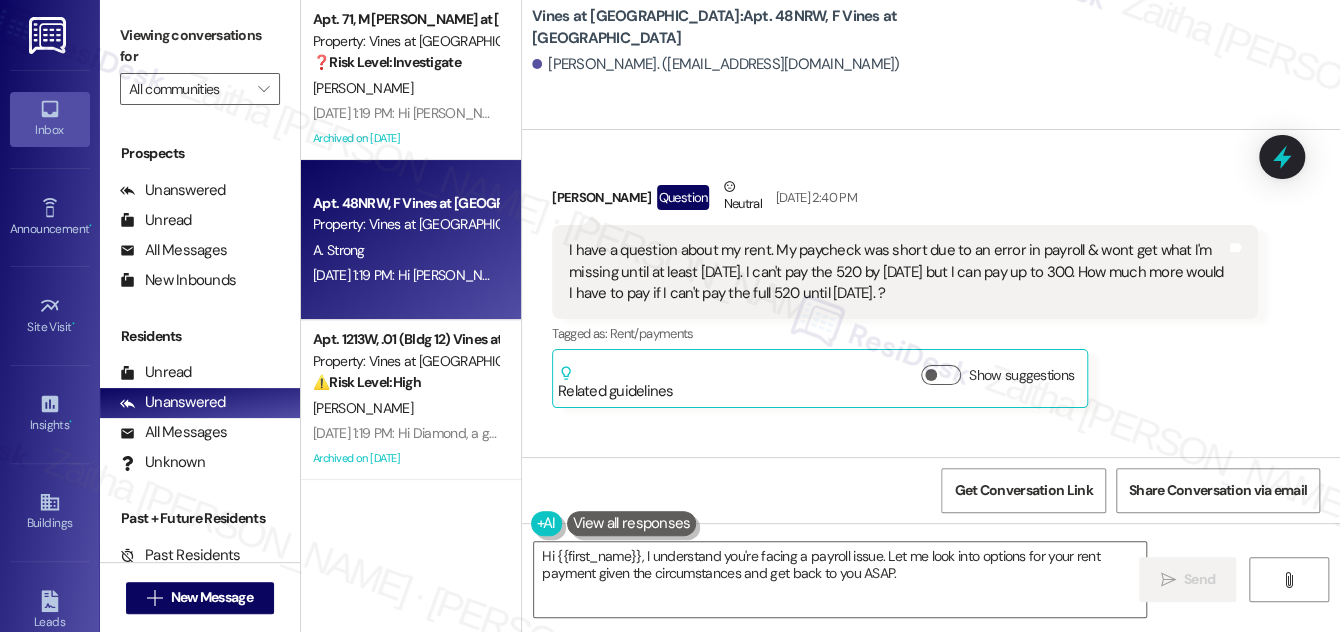 scroll, scrollTop: 2026, scrollLeft: 0, axis: vertical 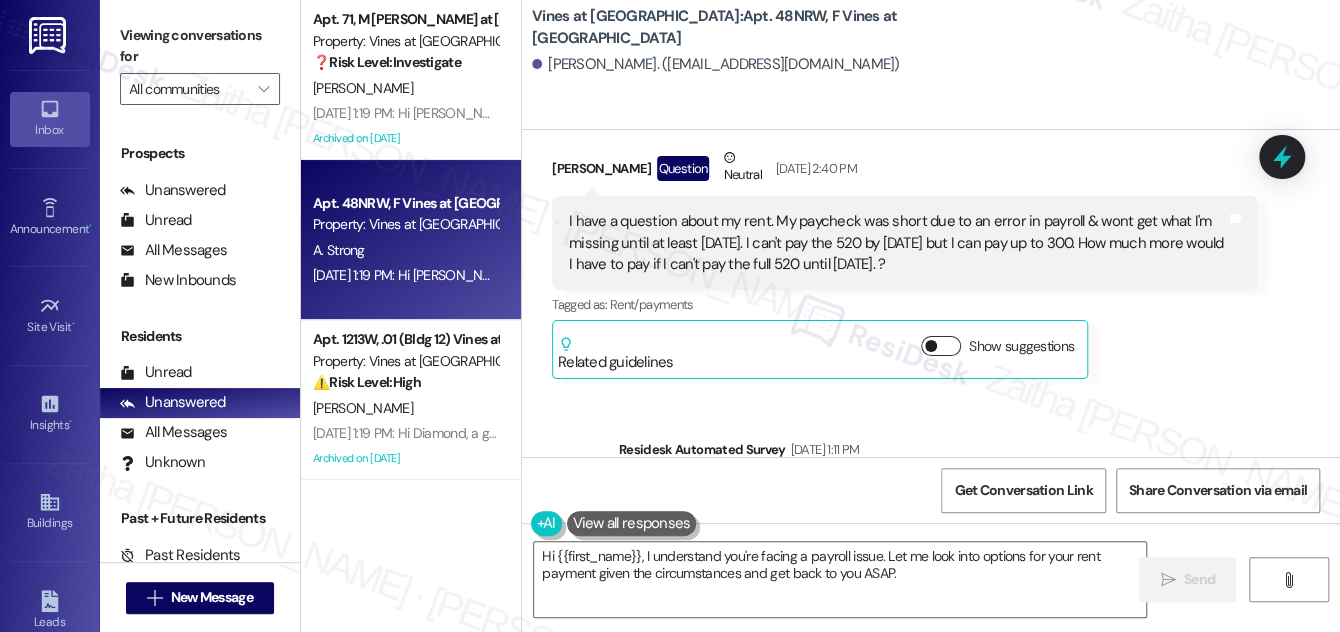 click on "Show suggestions" at bounding box center [941, 346] 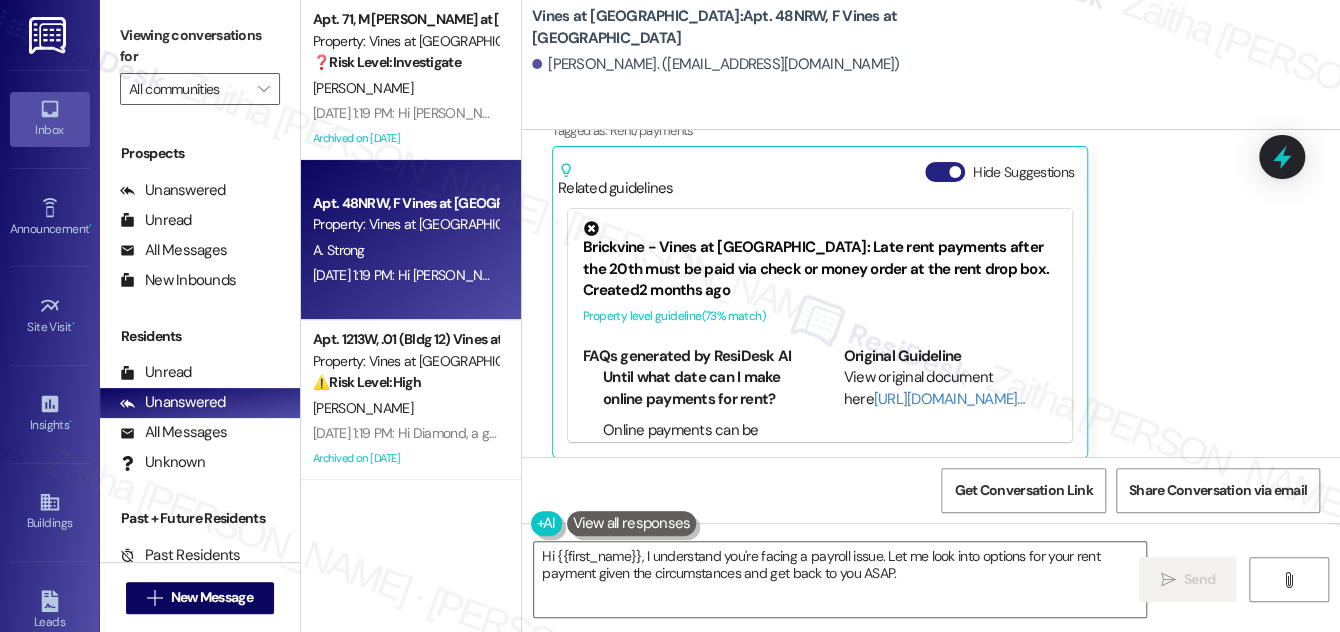 scroll, scrollTop: 2208, scrollLeft: 0, axis: vertical 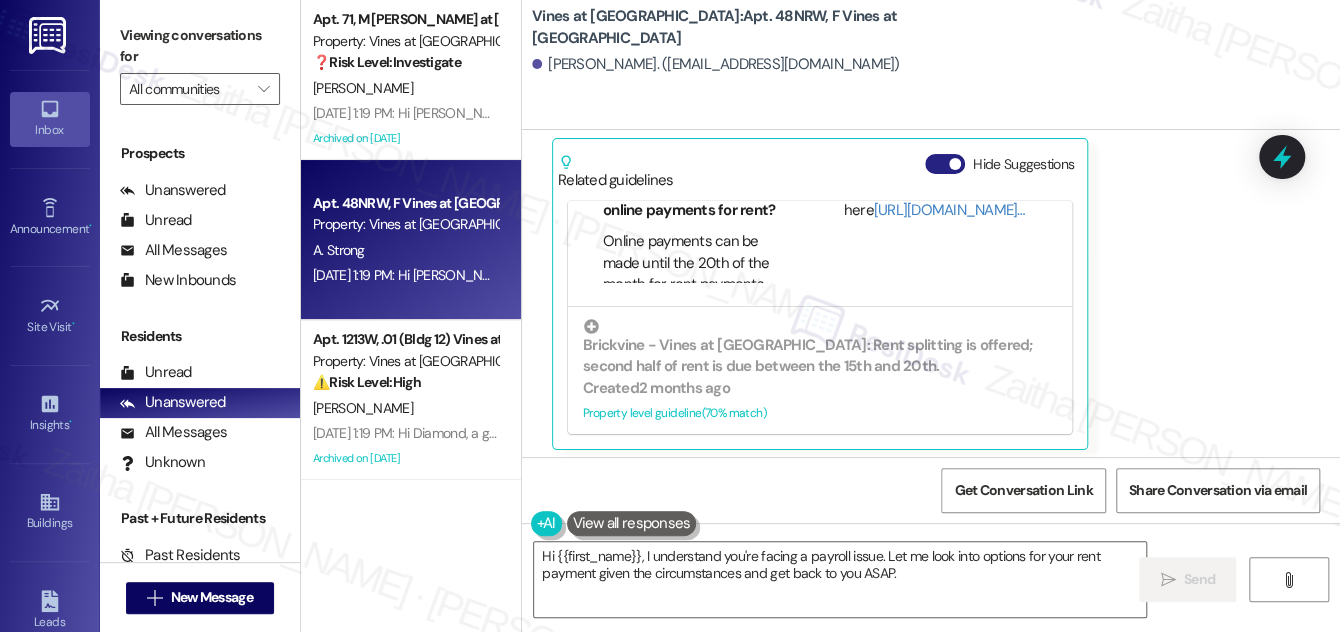click on "Hide Suggestions" at bounding box center (945, 164) 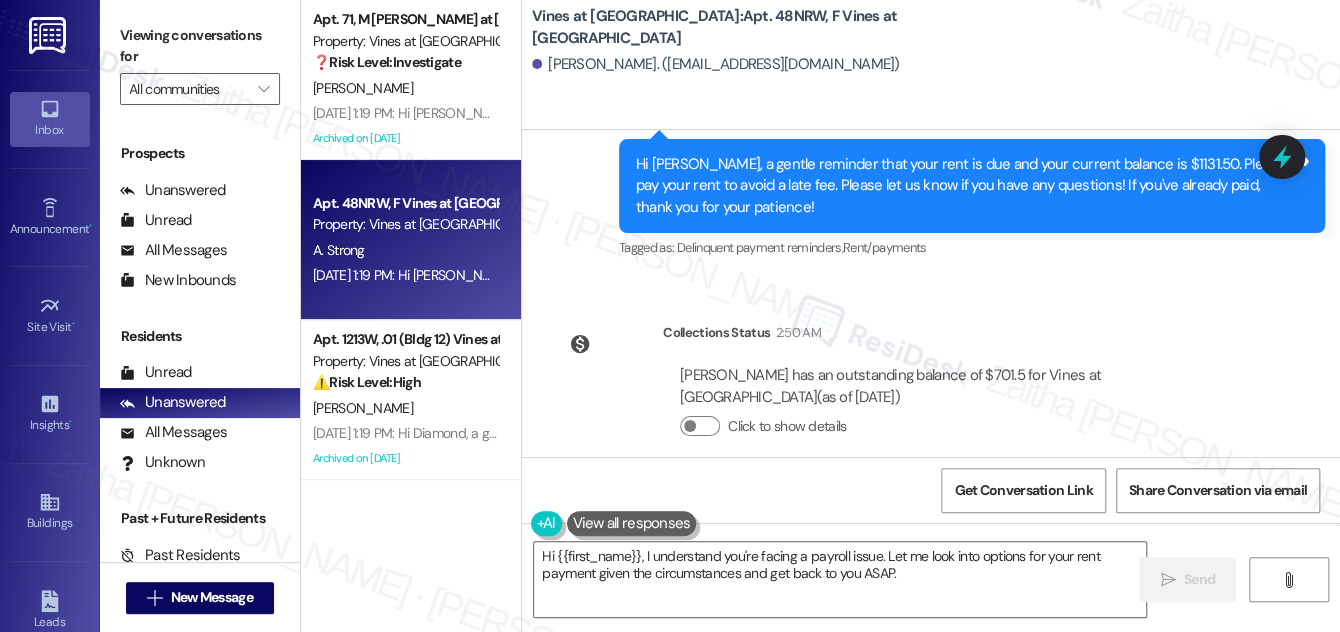 scroll, scrollTop: 2570, scrollLeft: 0, axis: vertical 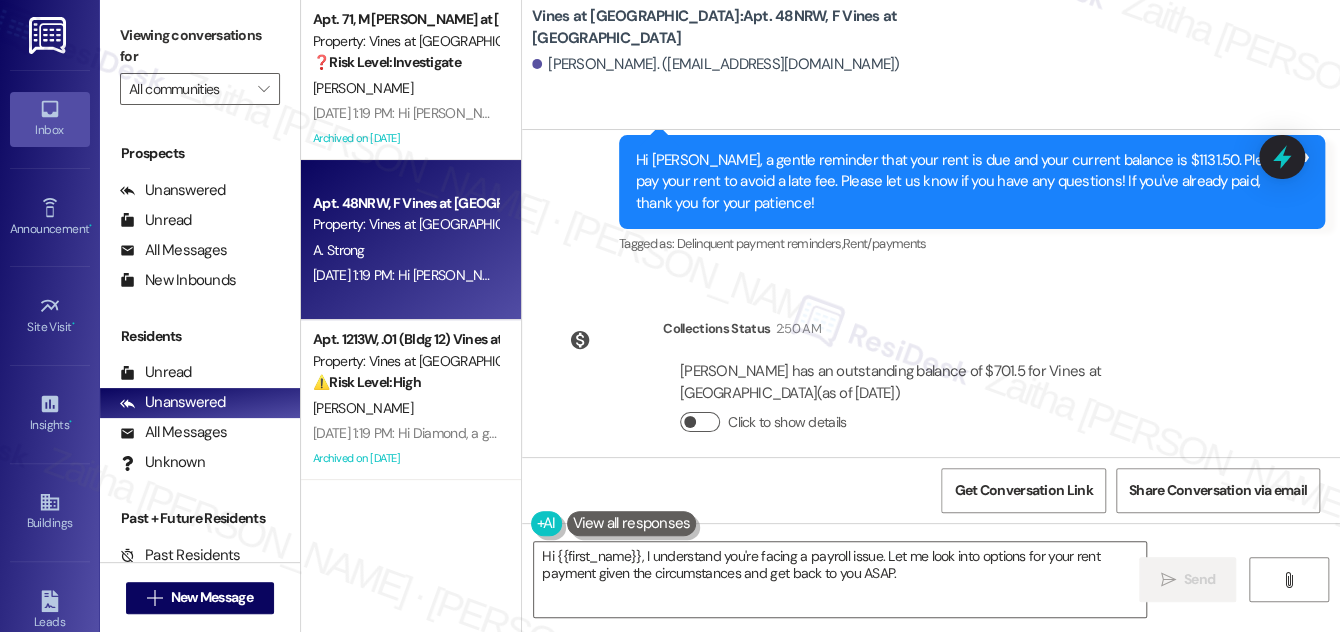 click on "Click to show details" at bounding box center [700, 422] 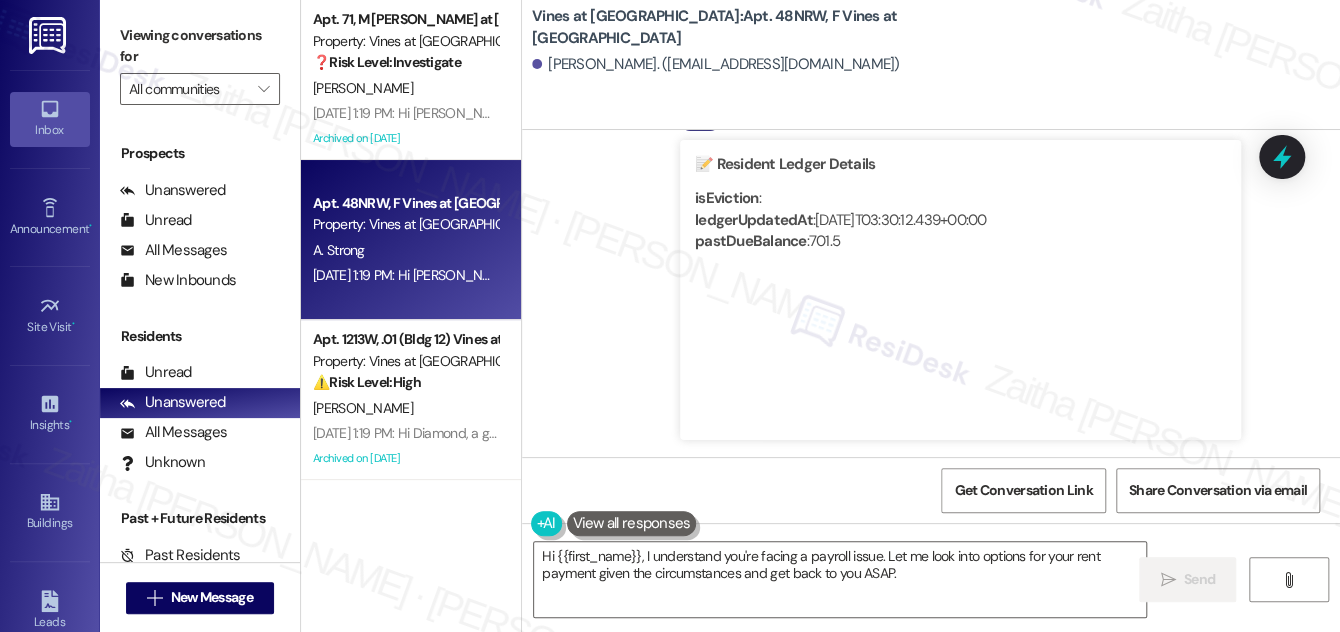 scroll, scrollTop: 2689, scrollLeft: 0, axis: vertical 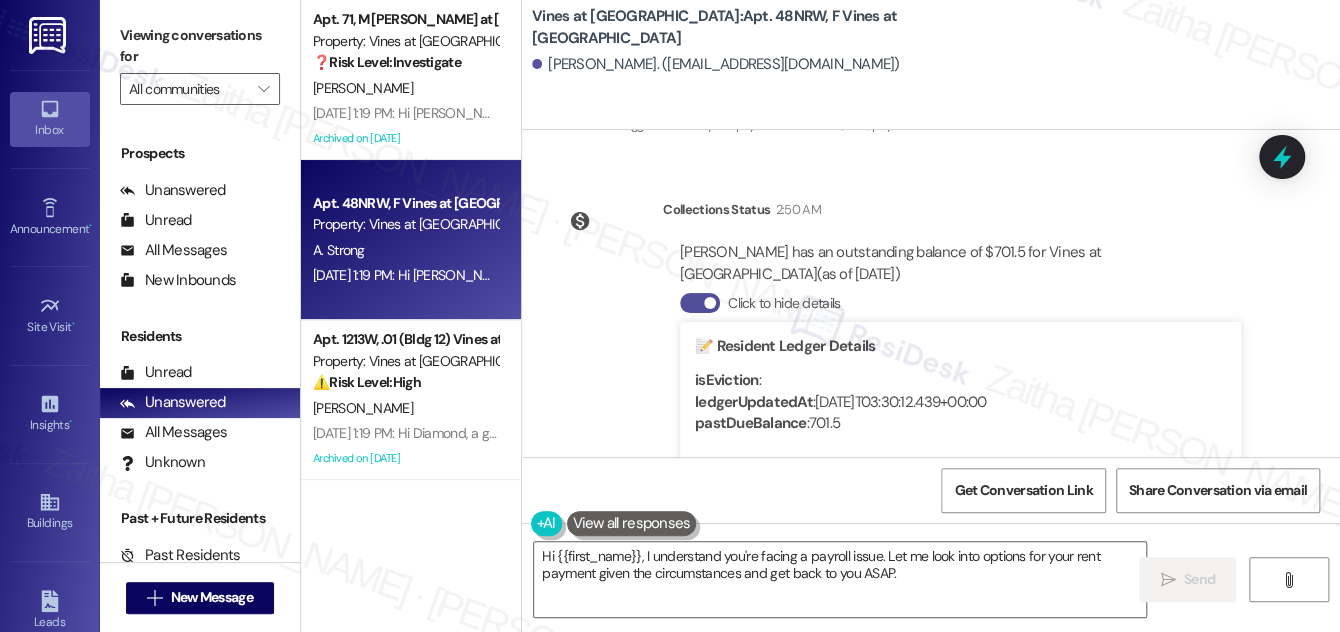 click on "Click to hide details" at bounding box center (700, 303) 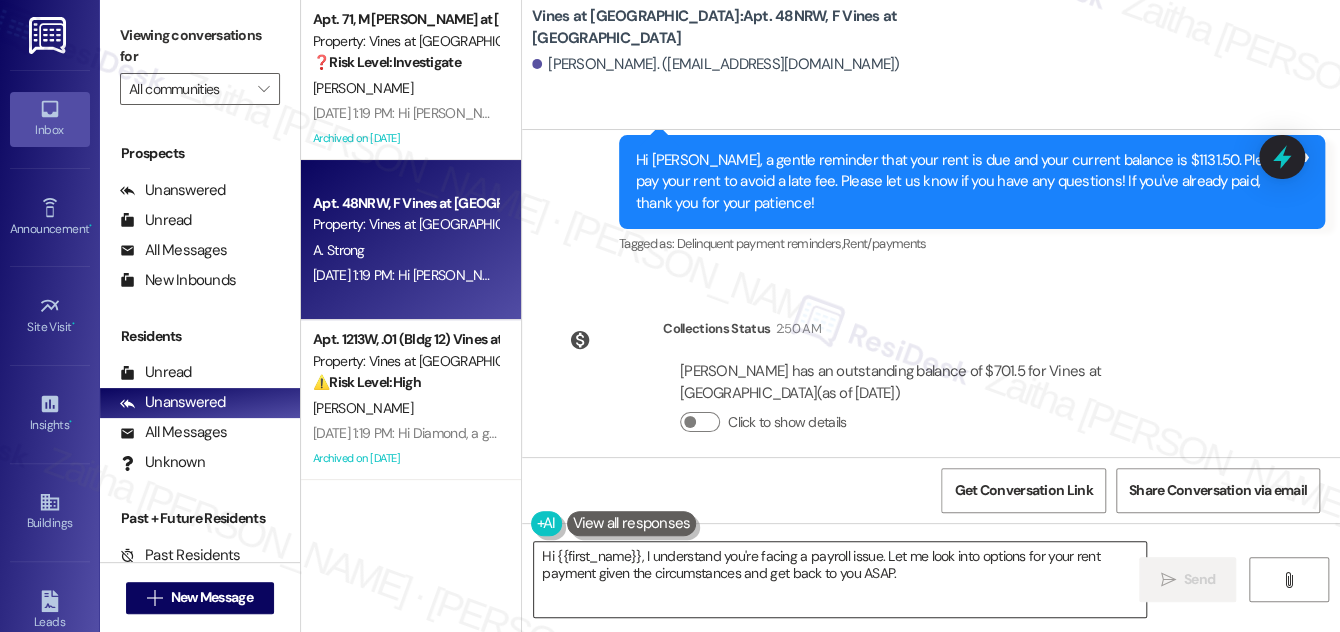 click on "Hi {{first_name}}, I understand you're facing a payroll issue. Let me look into options for your rent payment given the circumstances and get back to you ASAP." at bounding box center [840, 579] 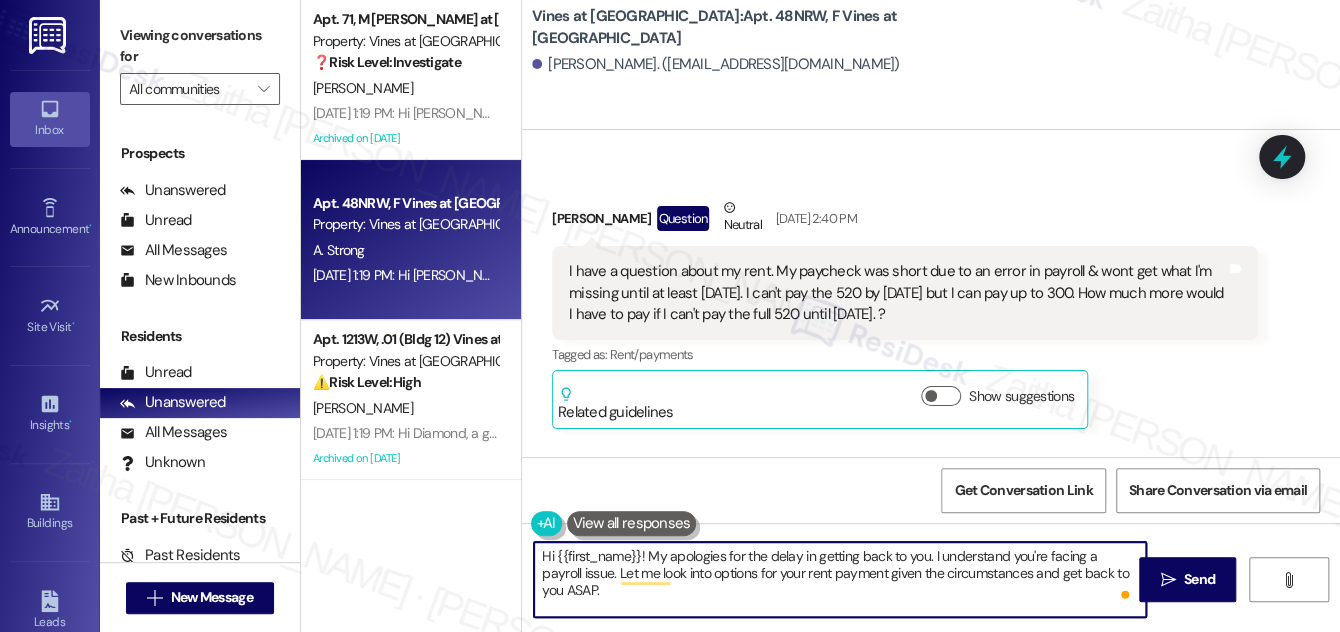 scroll, scrollTop: 1935, scrollLeft: 0, axis: vertical 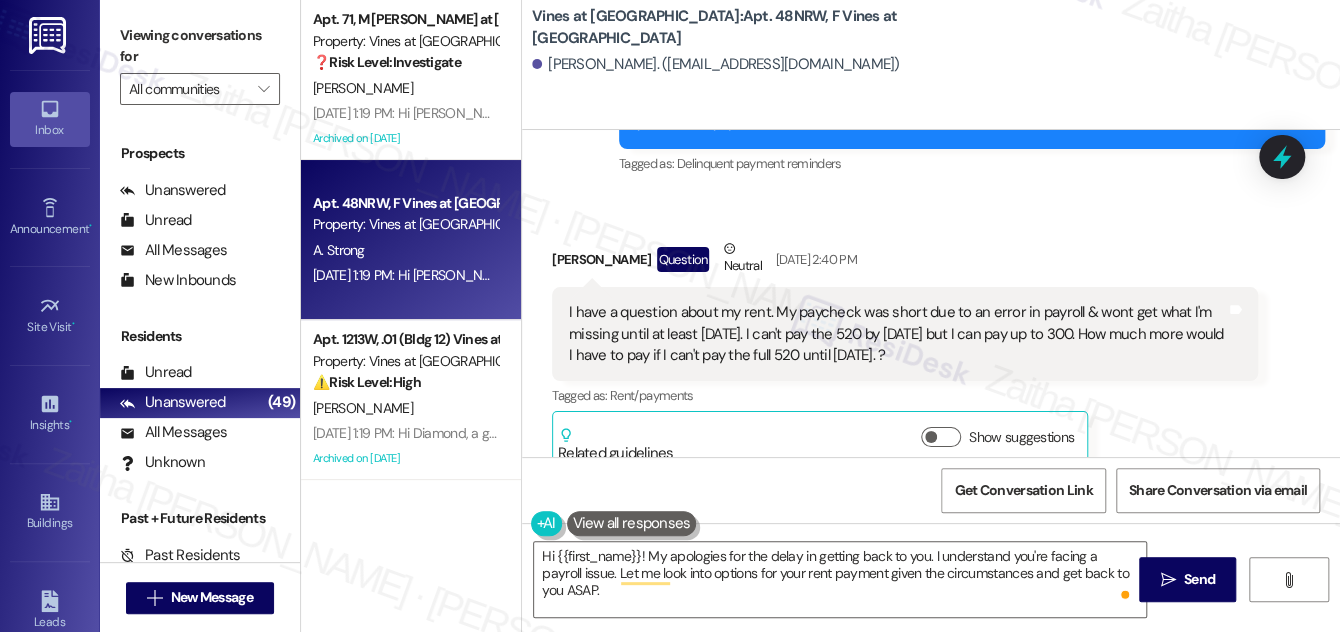 drag, startPoint x: 560, startPoint y: 287, endPoint x: 1015, endPoint y: 348, distance: 459.0708 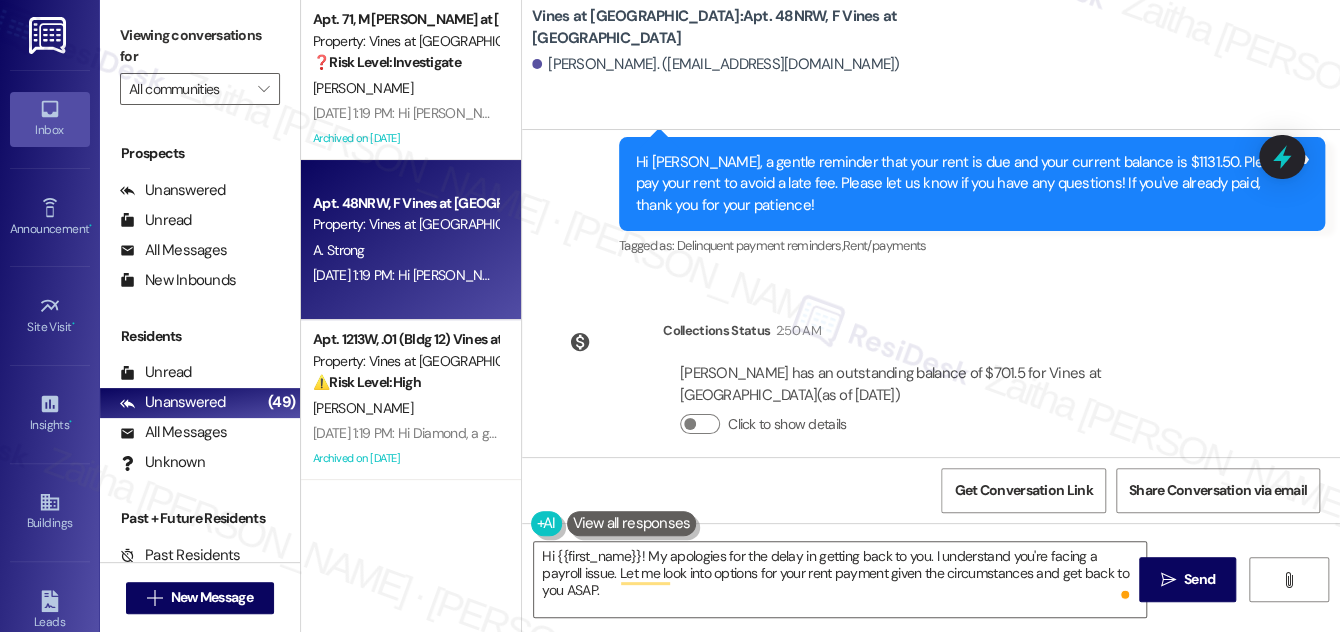 scroll, scrollTop: 2570, scrollLeft: 0, axis: vertical 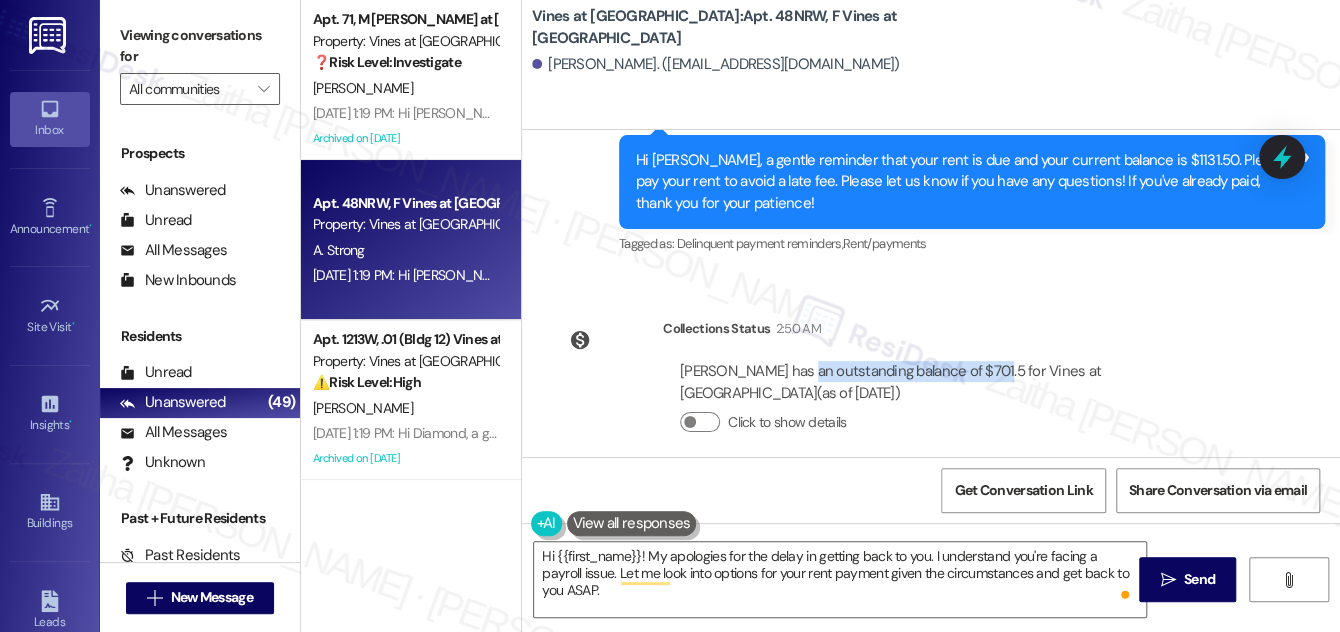 drag, startPoint x: 793, startPoint y: 346, endPoint x: 979, endPoint y: 340, distance: 186.09676 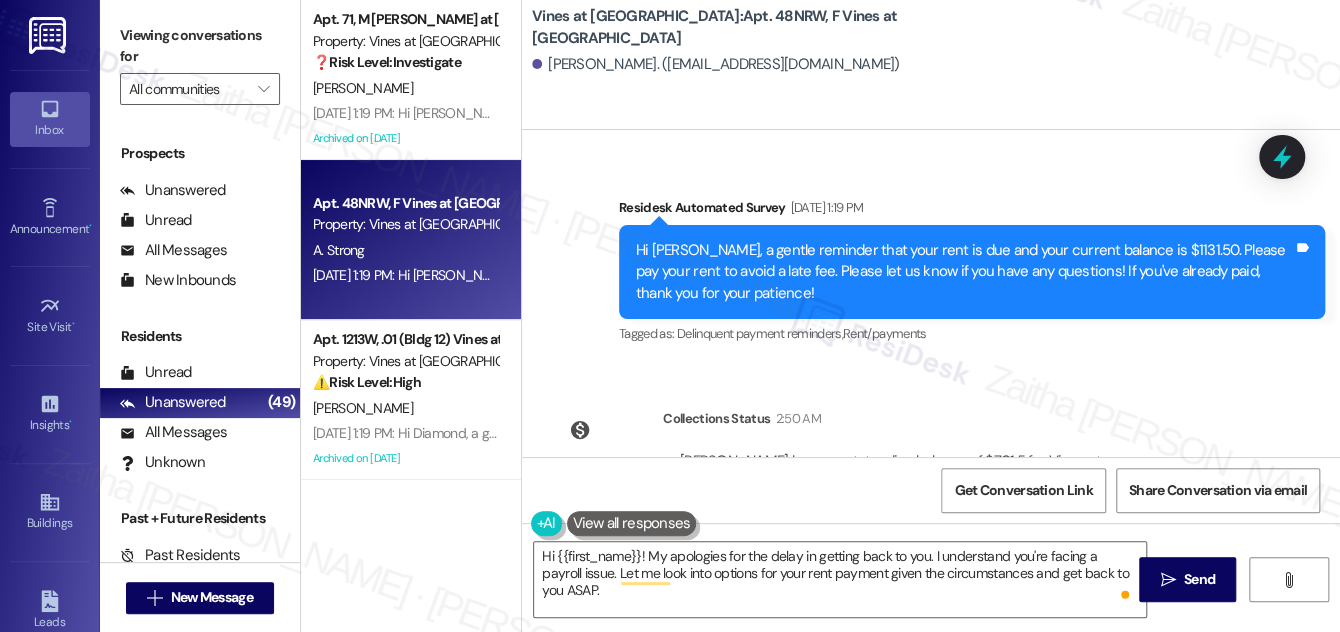 click on "Collections Status 2:50 AM Alan Strong has an outstanding balance of $701.5 for Vines at Saddlebrook  (as of Jul 15, 2025) Click to show details" at bounding box center [905, 480] 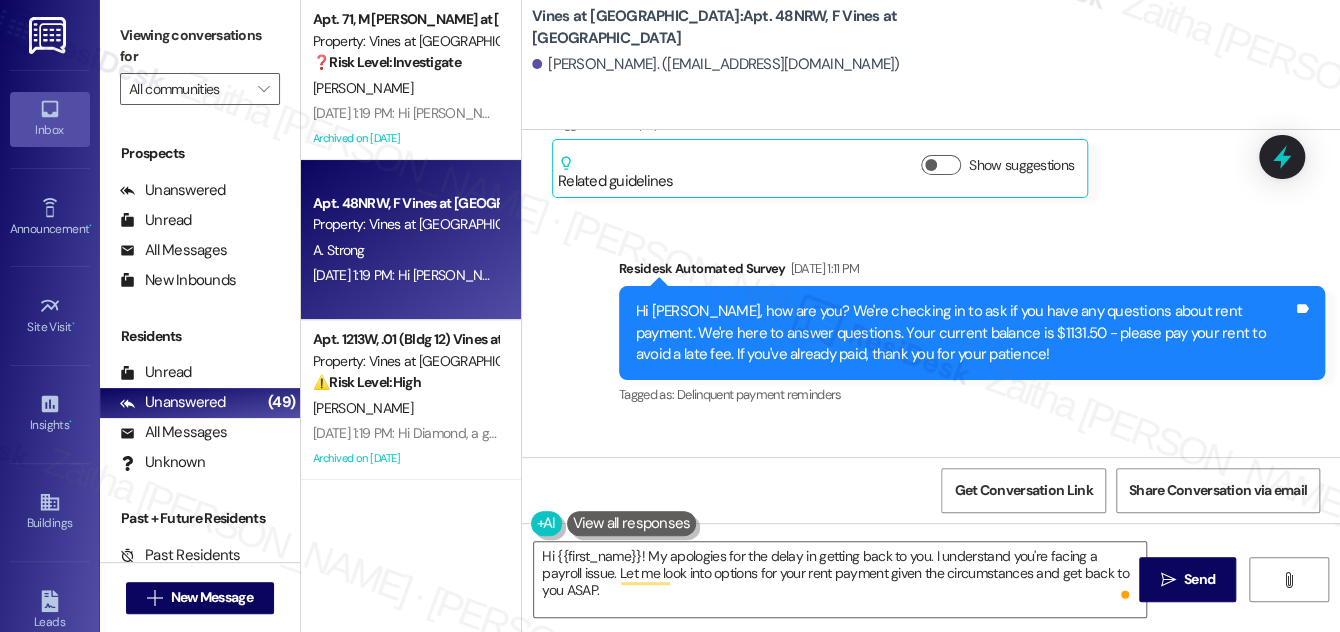 scroll, scrollTop: 2025, scrollLeft: 0, axis: vertical 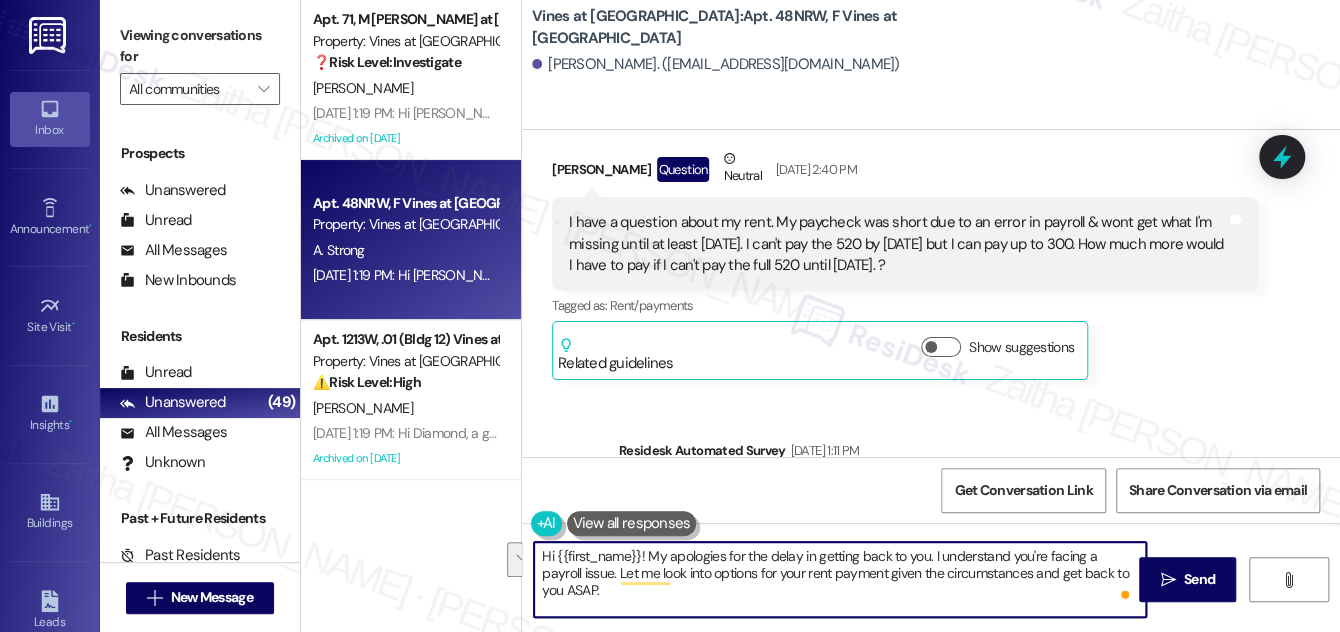drag, startPoint x: 576, startPoint y: 570, endPoint x: 597, endPoint y: 593, distance: 31.144823 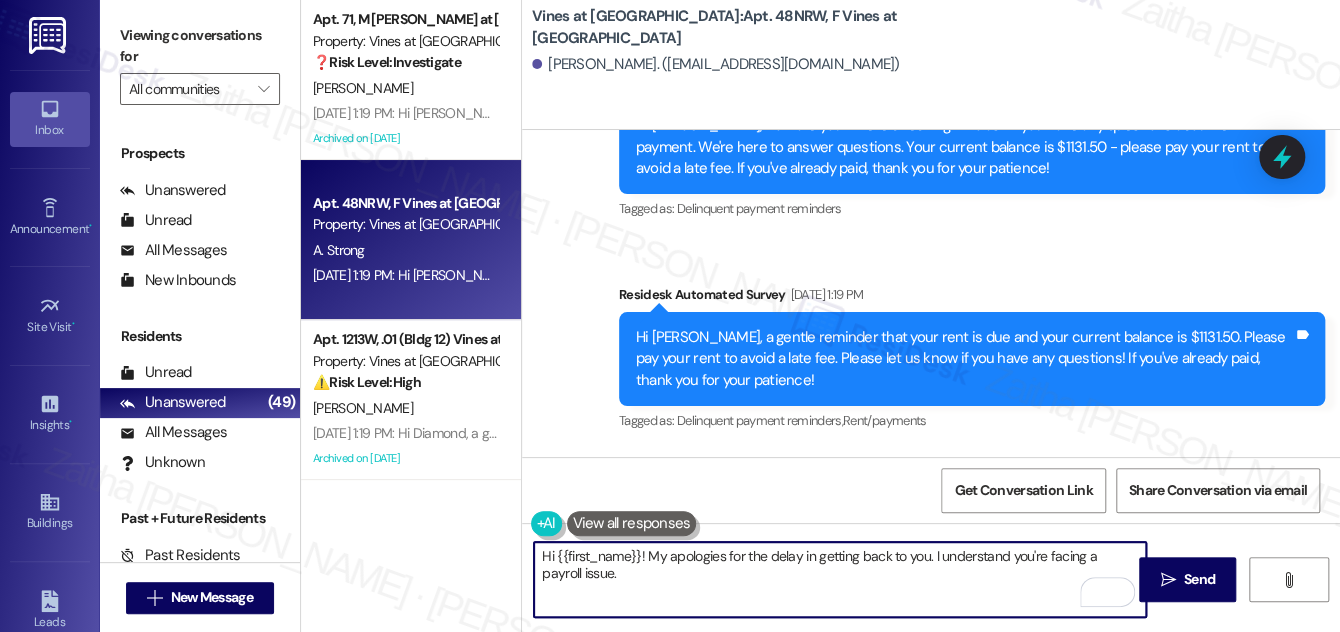 scroll, scrollTop: 2570, scrollLeft: 0, axis: vertical 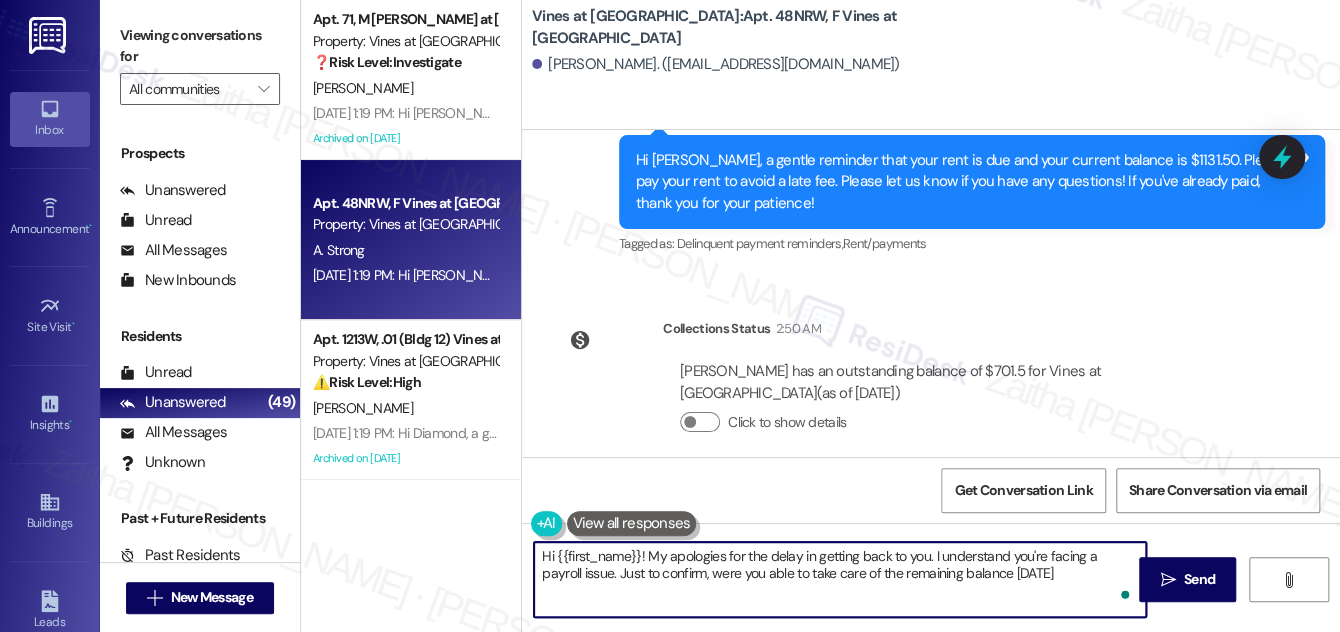 type on "Hi {{first_name}}! My apologies for the delay in getting back to you. I understand you're facing a payroll issue. Just to confirm, were you able to take care of the remaining balance last Friday?" 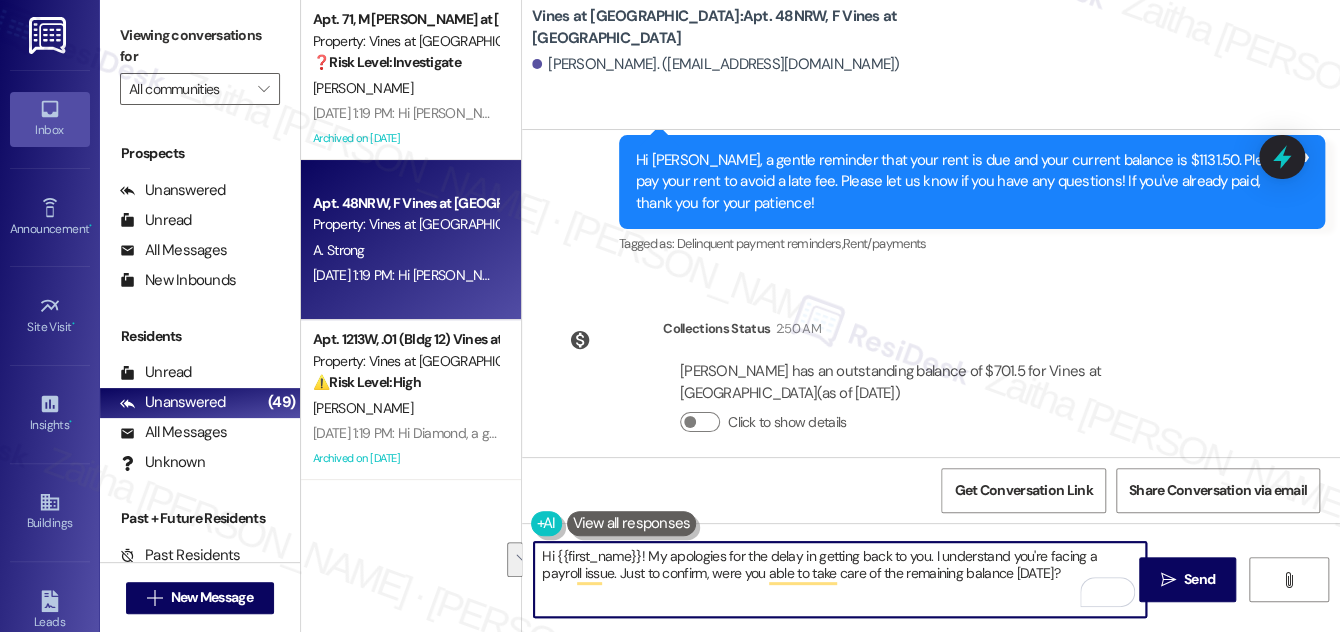 drag, startPoint x: 538, startPoint y: 561, endPoint x: 1025, endPoint y: 593, distance: 488.0502 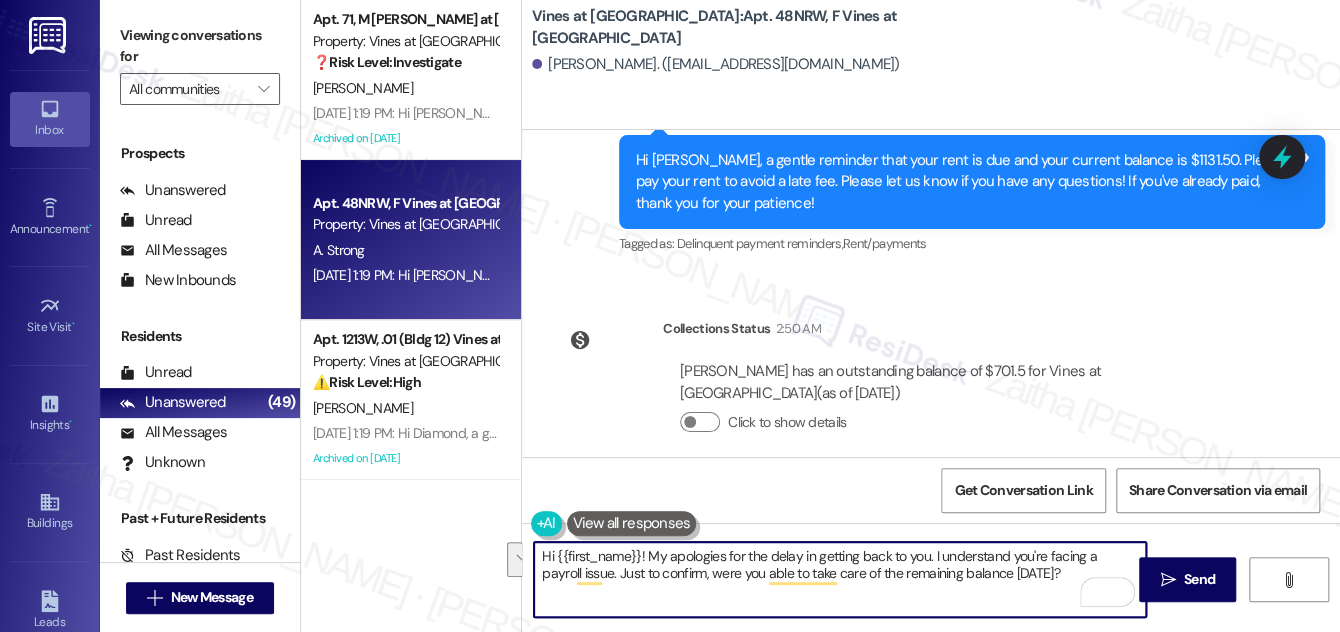 click on "Hi {{first_name}}! My apologies for the delay in getting back to you. I understand you're facing a payroll issue. Just to confirm, were you able to take care of the remaining balance last Friday?" at bounding box center (840, 579) 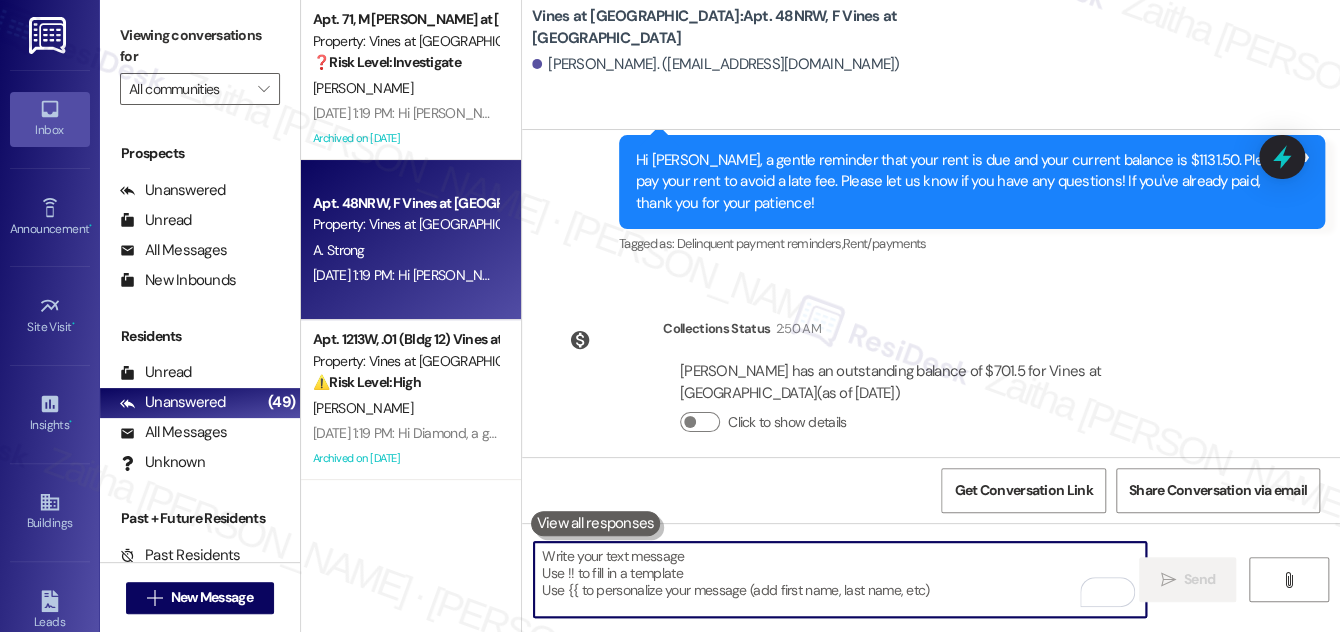 click at bounding box center [840, 579] 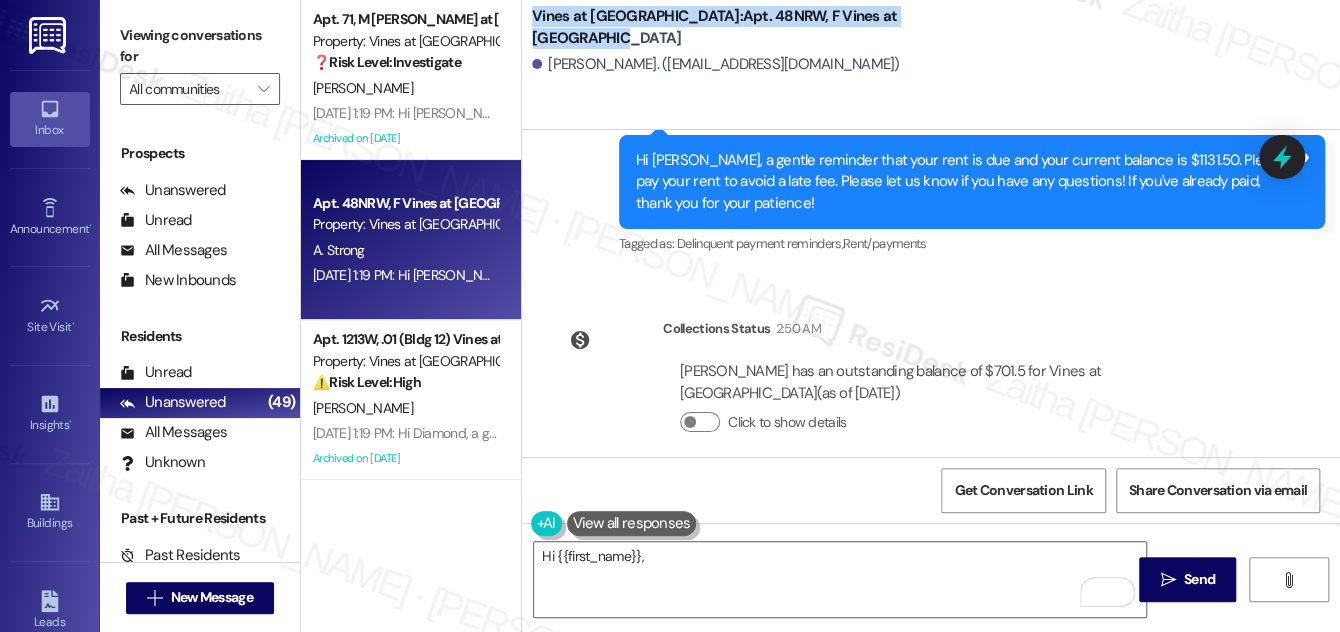 drag, startPoint x: 533, startPoint y: 26, endPoint x: 914, endPoint y: 16, distance: 381.13123 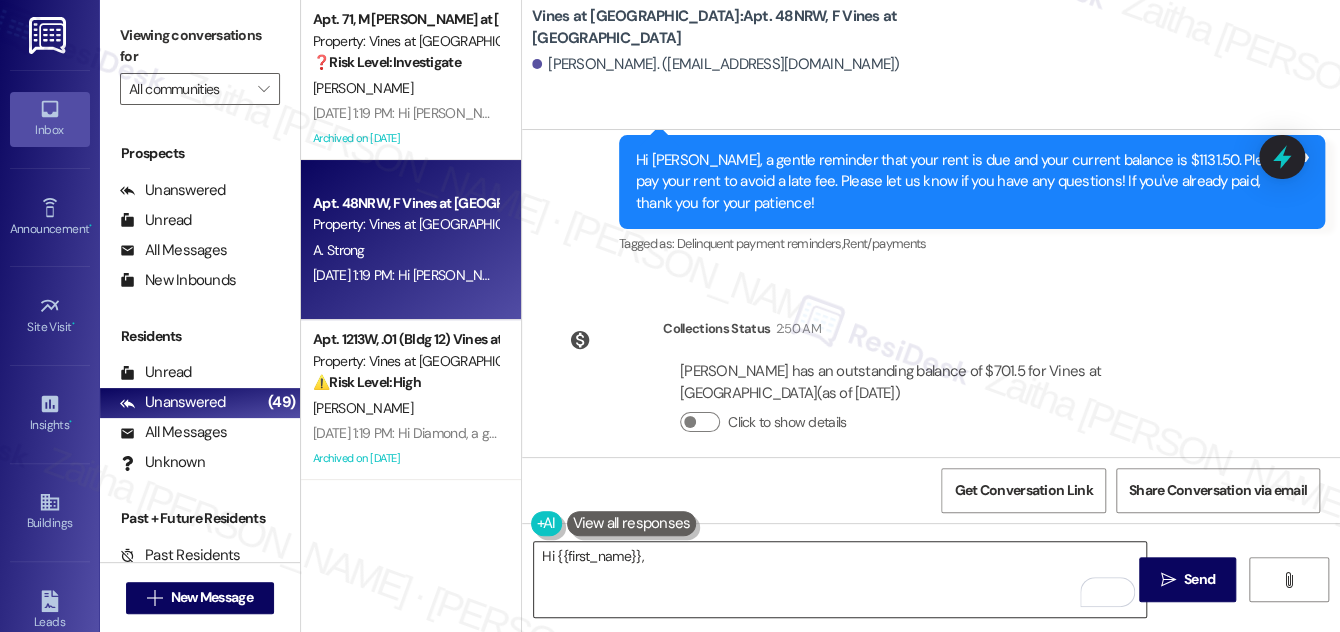 click on "Hi {{first_name}}," at bounding box center (840, 579) 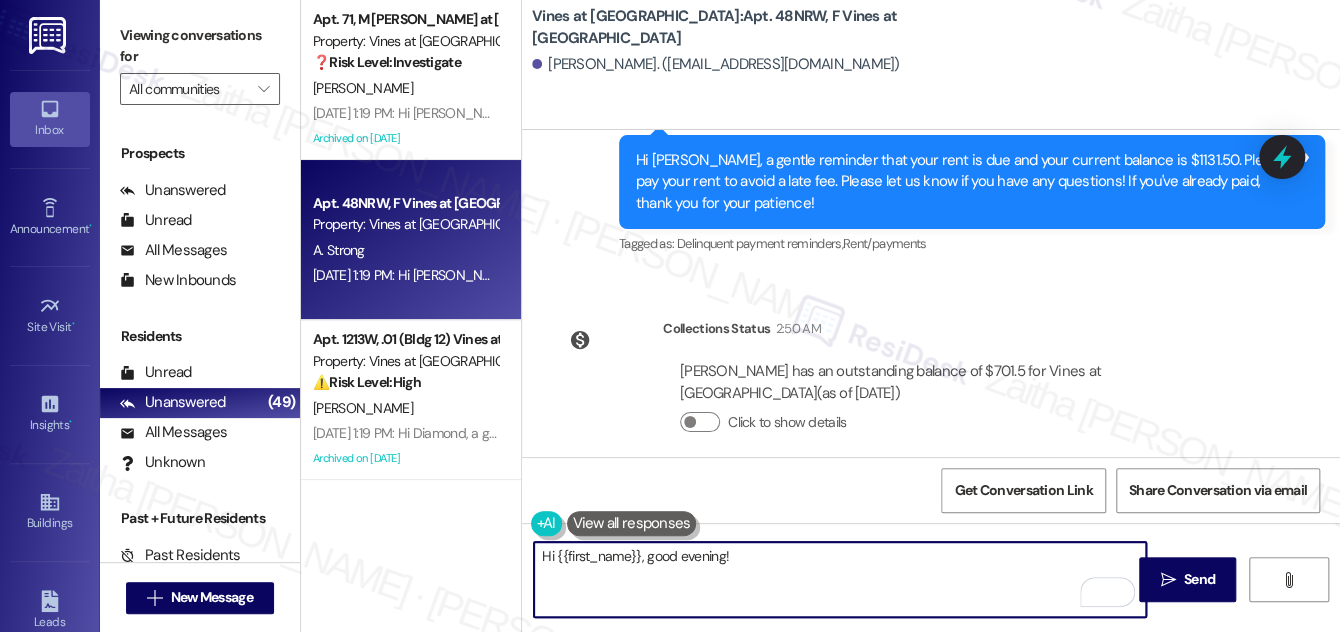 paste on "My apologies for the delay in getting back to you. I understand you were dealing with a payroll issue, and I just wanted to check in—were you able to make a payment toward the remaining balance last Friday? Let me know if you have any questions or need anything from my end." 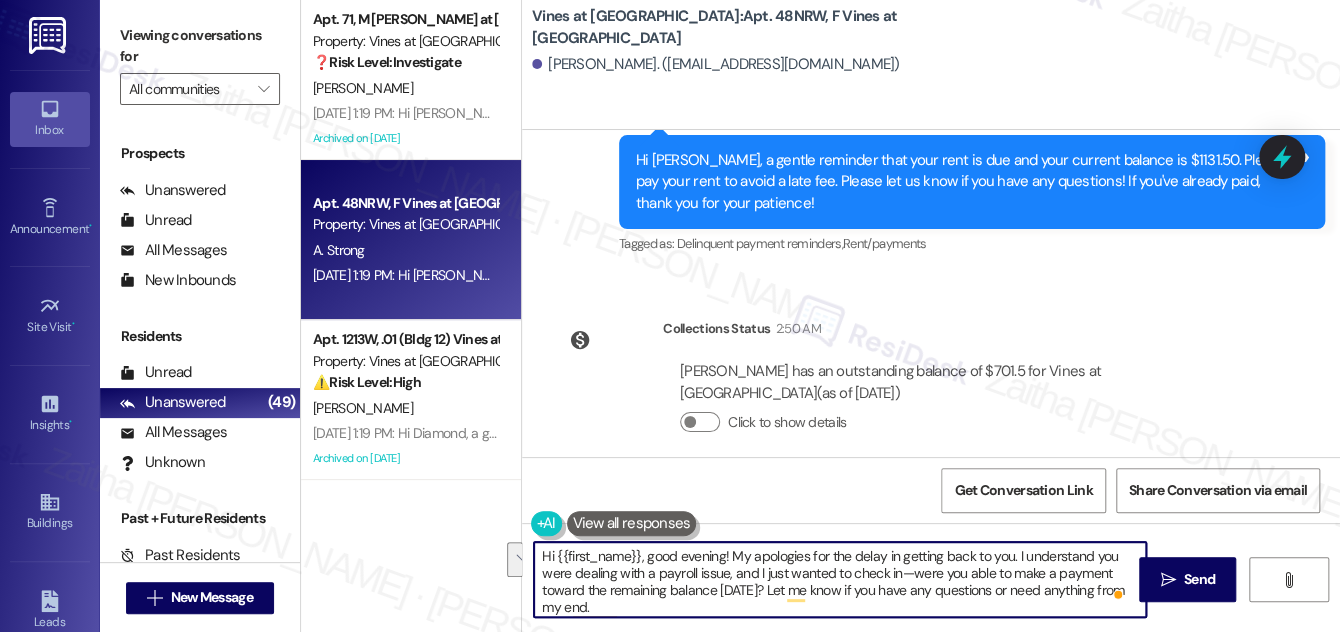 drag, startPoint x: 906, startPoint y: 567, endPoint x: 856, endPoint y: 586, distance: 53.488316 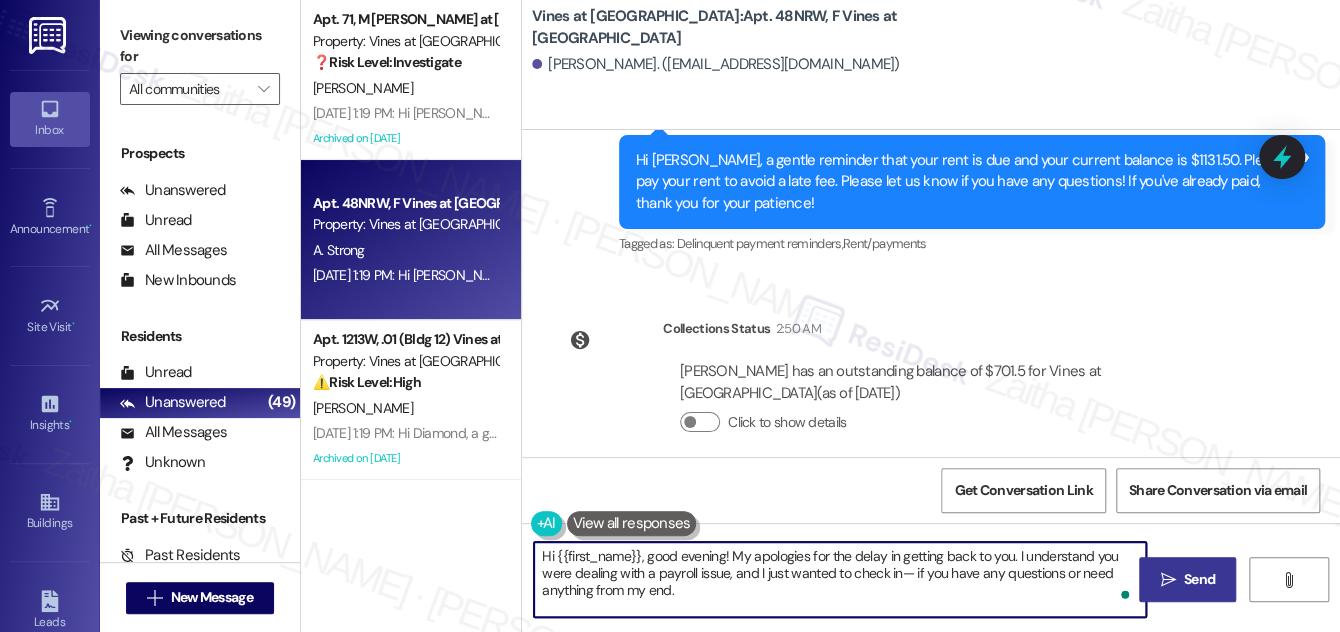 type on "Hi {{first_name}}, good evening! My apologies for the delay in getting back to you. I understand you were dealing with a payroll issue, and I just wanted to check in— if you have any questions or need anything from my end." 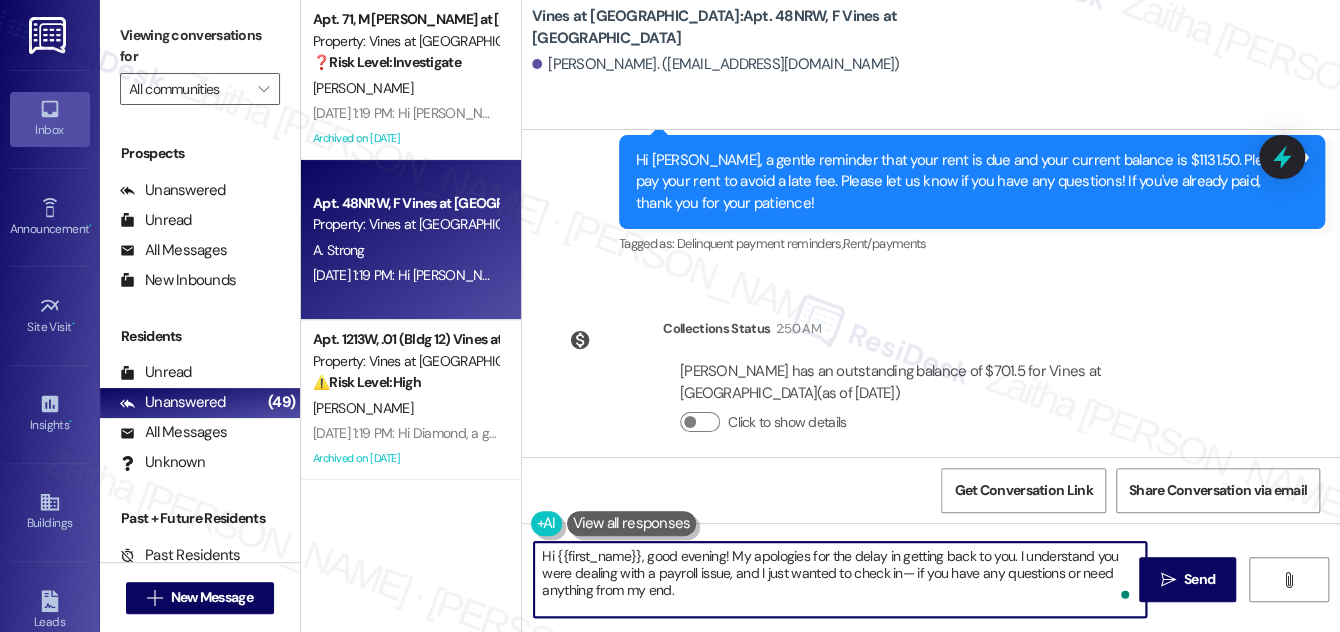 drag, startPoint x: 1216, startPoint y: 588, endPoint x: 1186, endPoint y: 550, distance: 48.414875 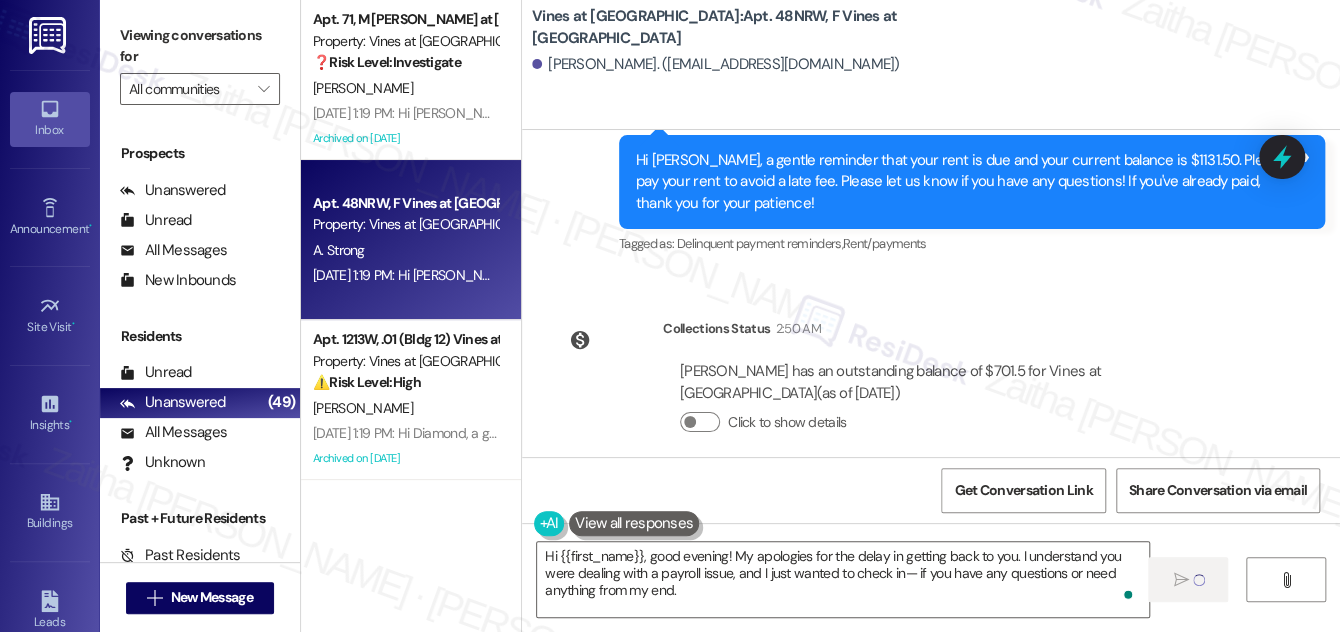 type 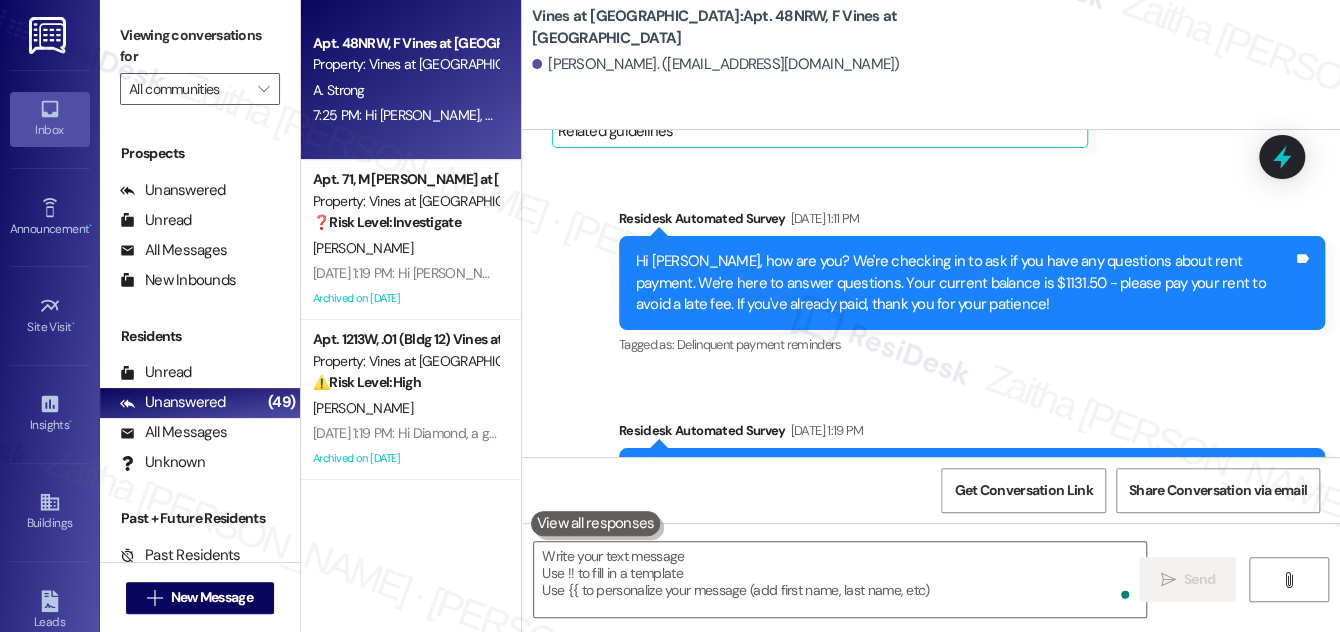scroll, scrollTop: 2348, scrollLeft: 0, axis: vertical 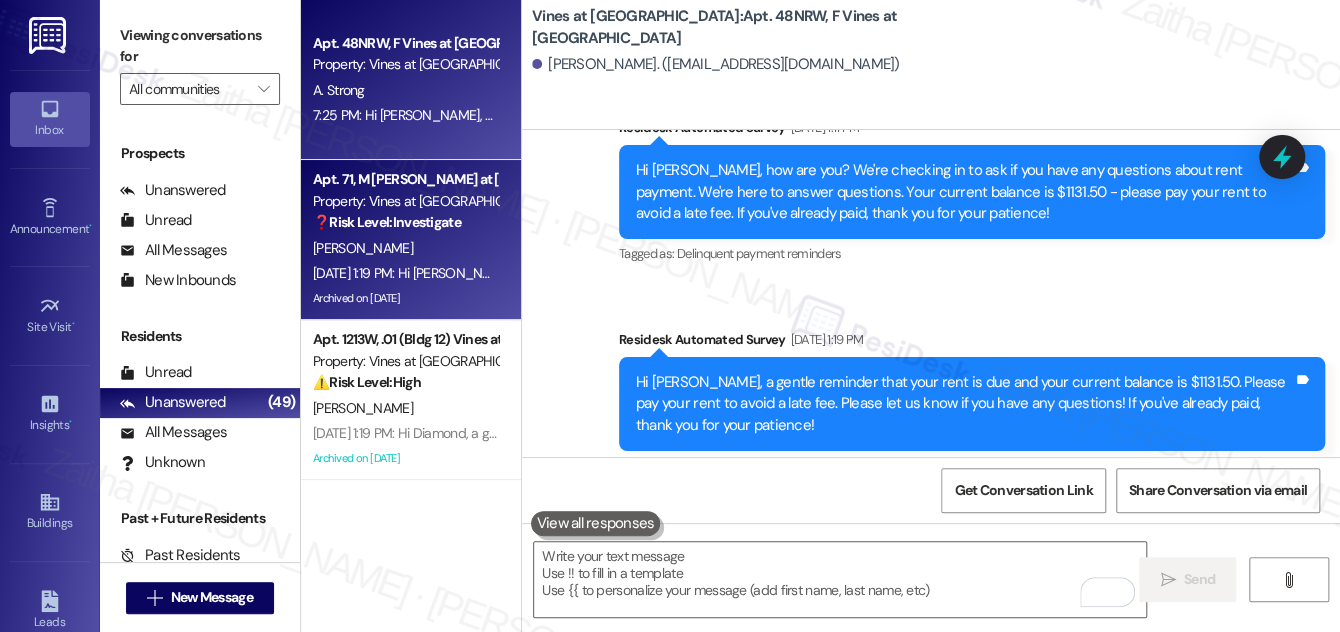 click on "[PERSON_NAME]" at bounding box center [405, 248] 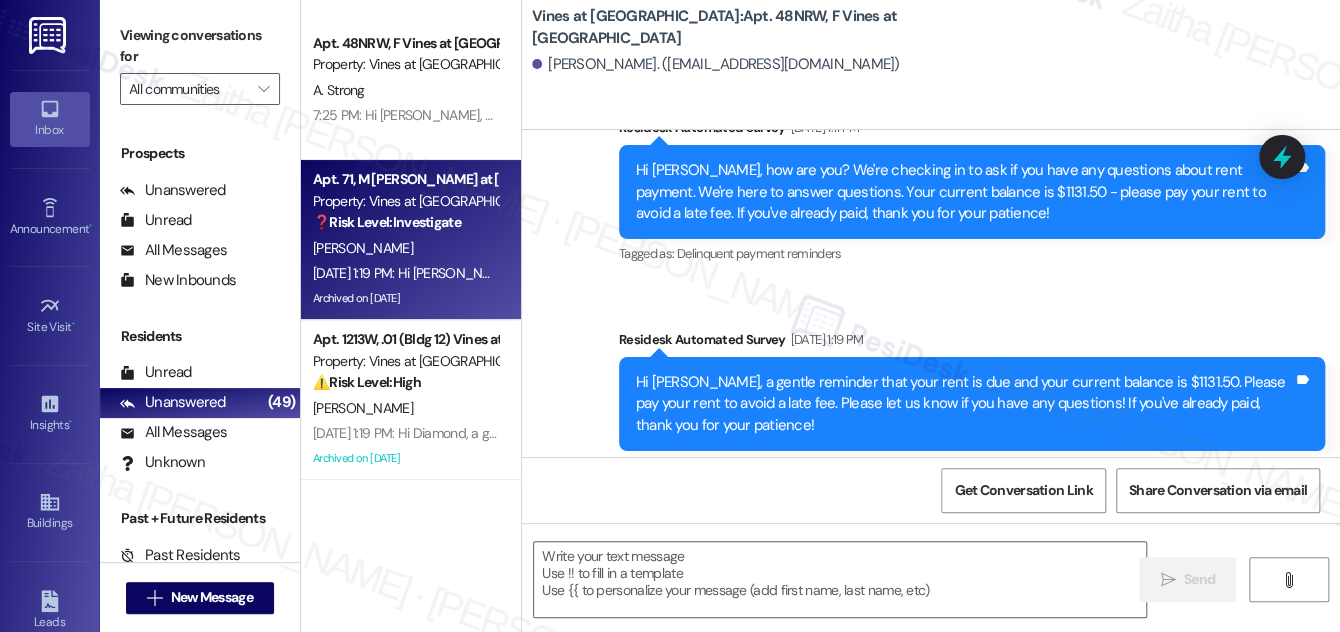 type on "Fetching suggested responses. Please feel free to read through the conversation in the meantime." 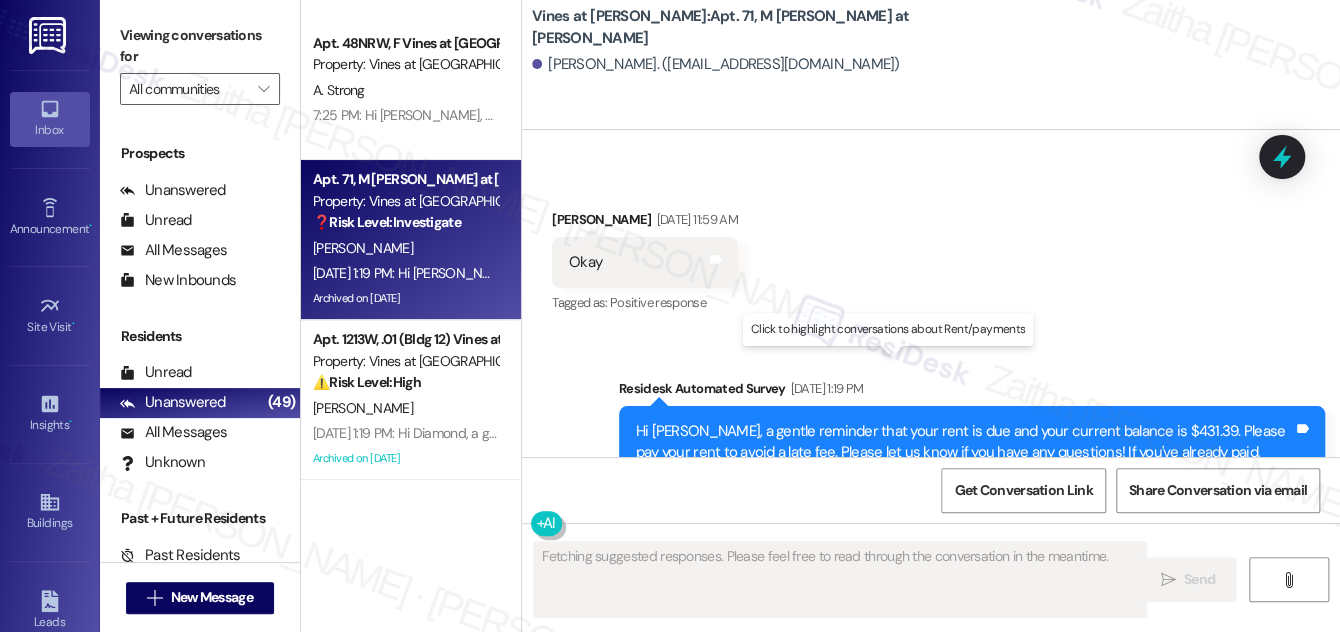 scroll, scrollTop: 17731, scrollLeft: 0, axis: vertical 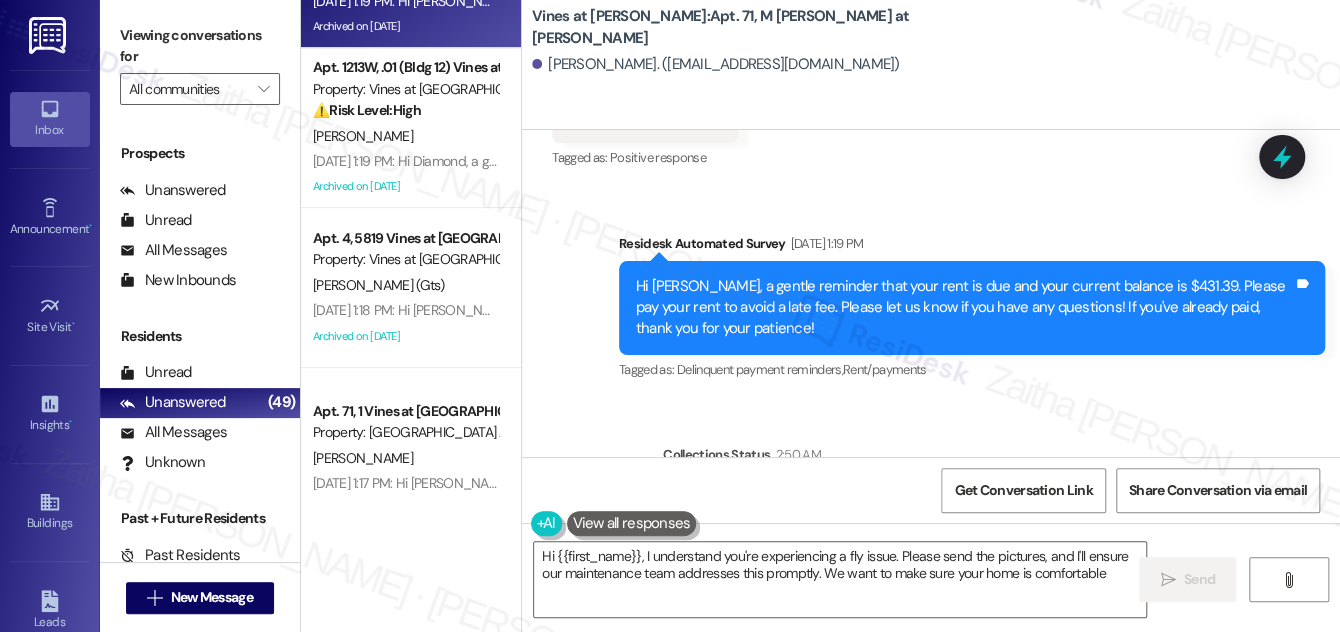 type on "Hi {{first_name}}, I understand you're experiencing a fly issue. Please send the pictures, and I'll ensure our maintenance team addresses this promptly. We want to make sure your home is comfortable!" 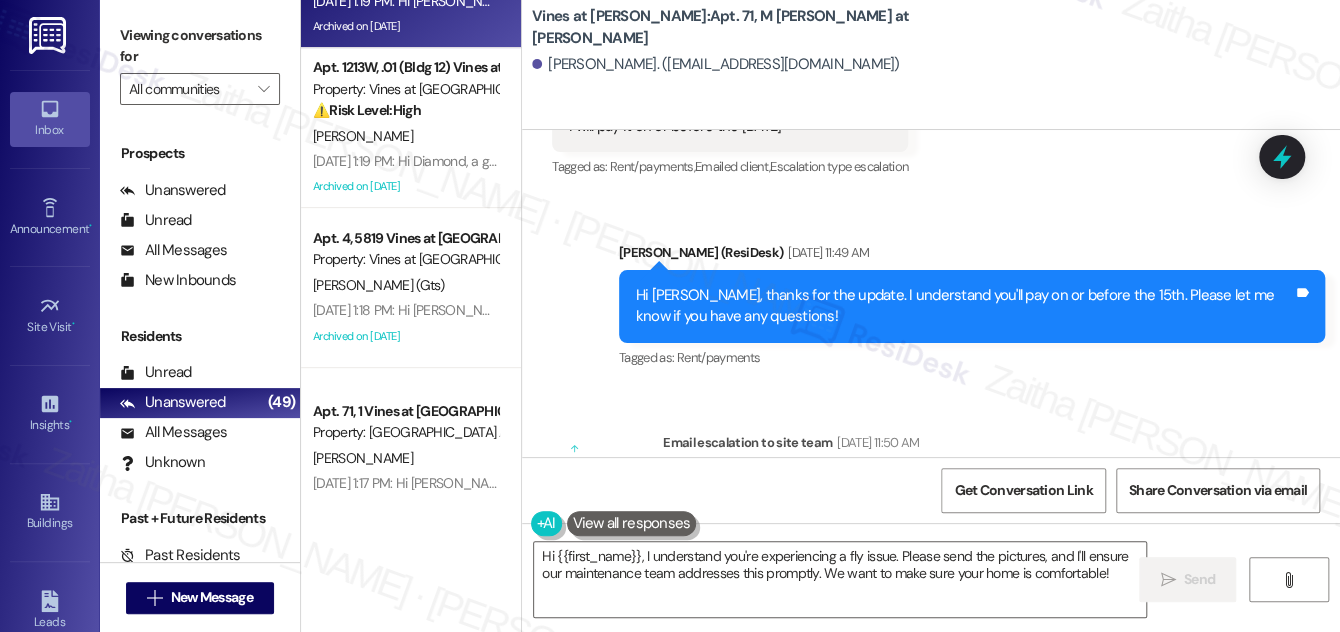 scroll, scrollTop: 17458, scrollLeft: 0, axis: vertical 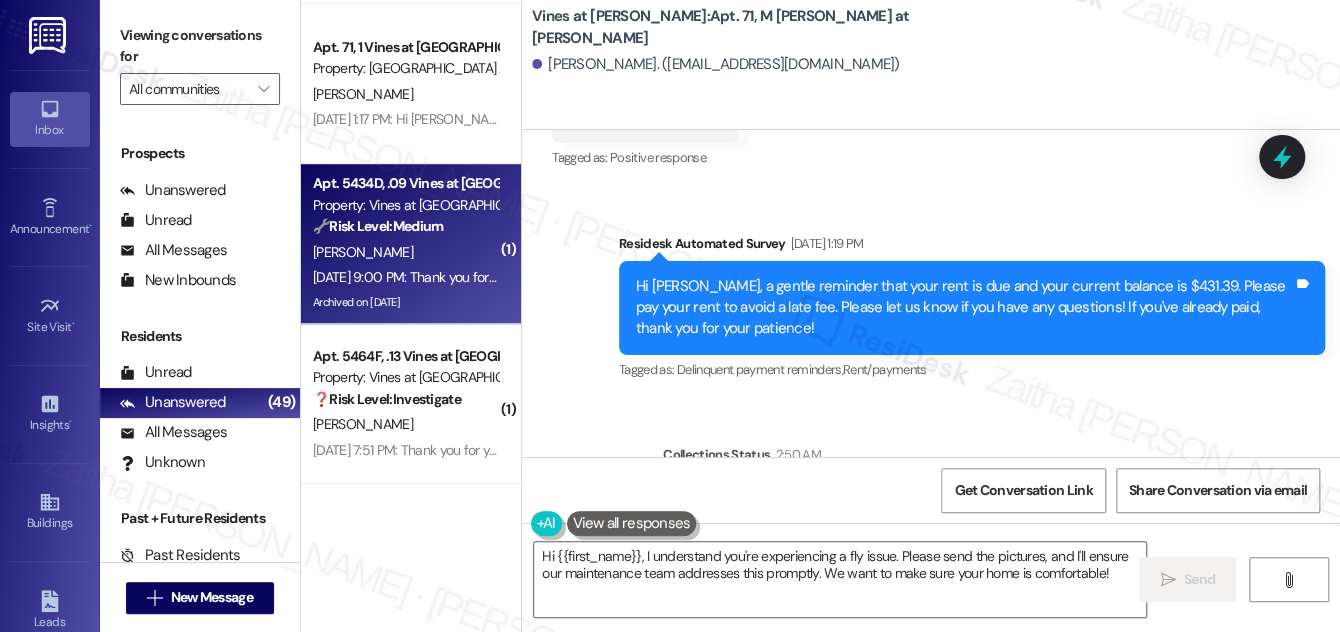click on "G. Davis" at bounding box center (405, 252) 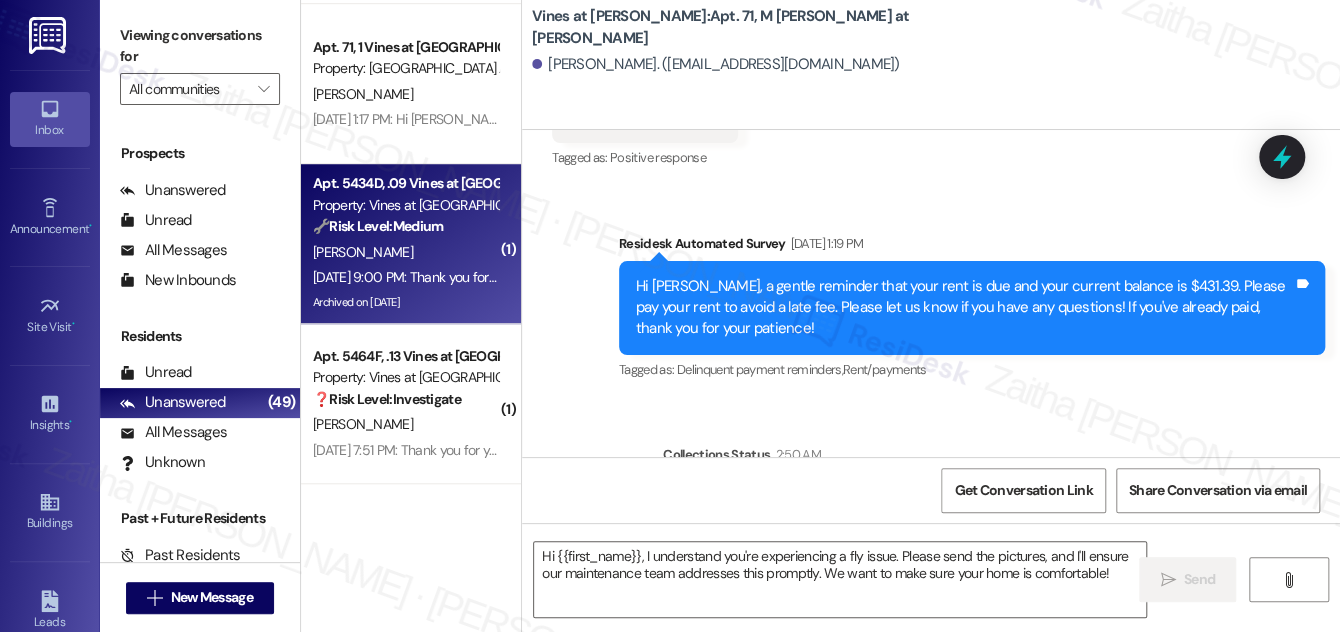 type on "Fetching suggested responses. Please feel free to read through the conversation in the meantime." 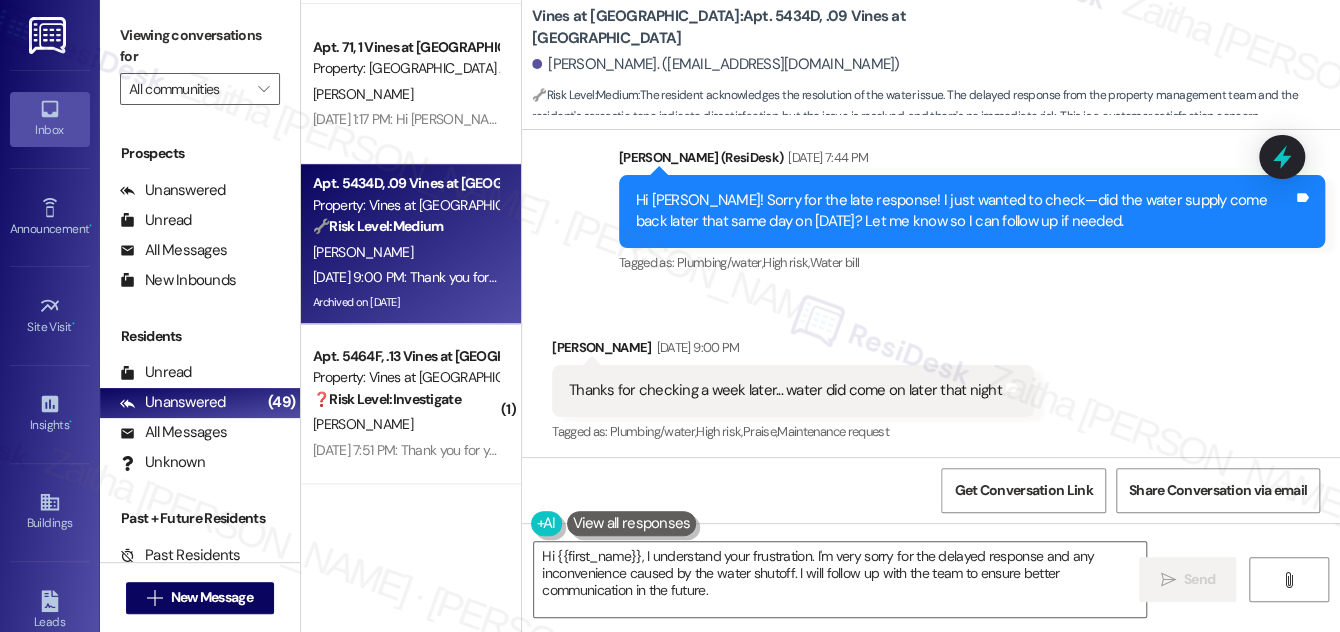 scroll, scrollTop: 38183, scrollLeft: 0, axis: vertical 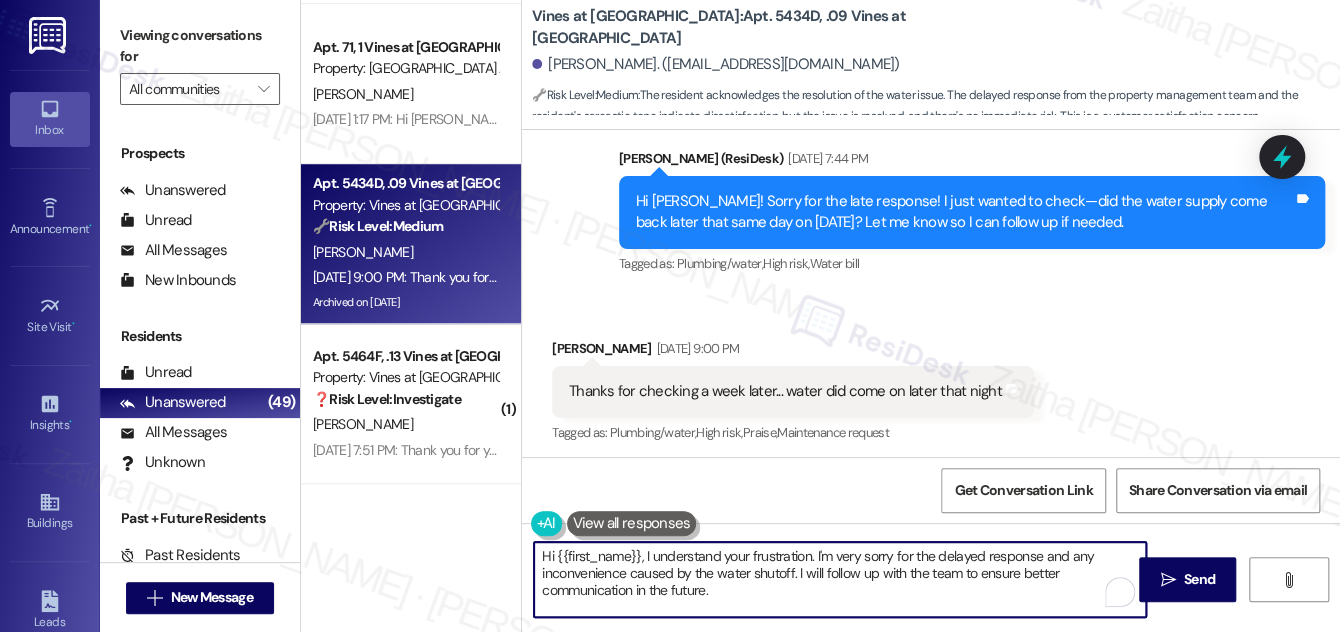 drag, startPoint x: 797, startPoint y: 570, endPoint x: 806, endPoint y: 588, distance: 20.12461 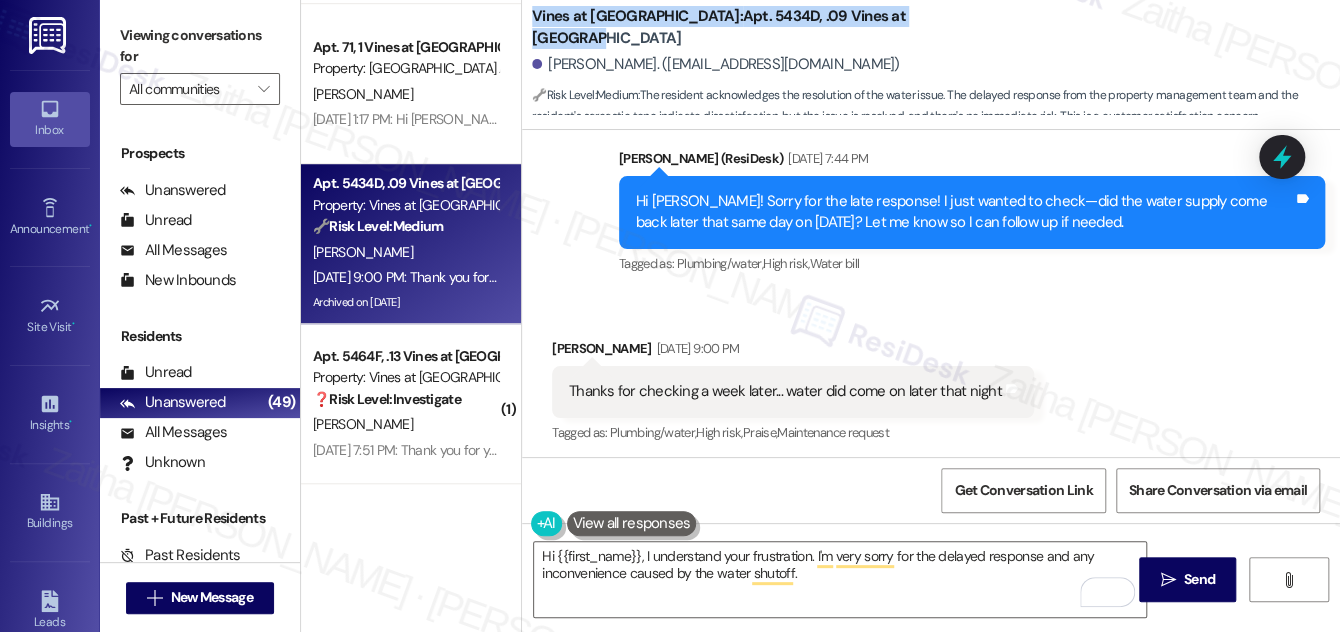 drag, startPoint x: 528, startPoint y: 23, endPoint x: 890, endPoint y: 15, distance: 362.08838 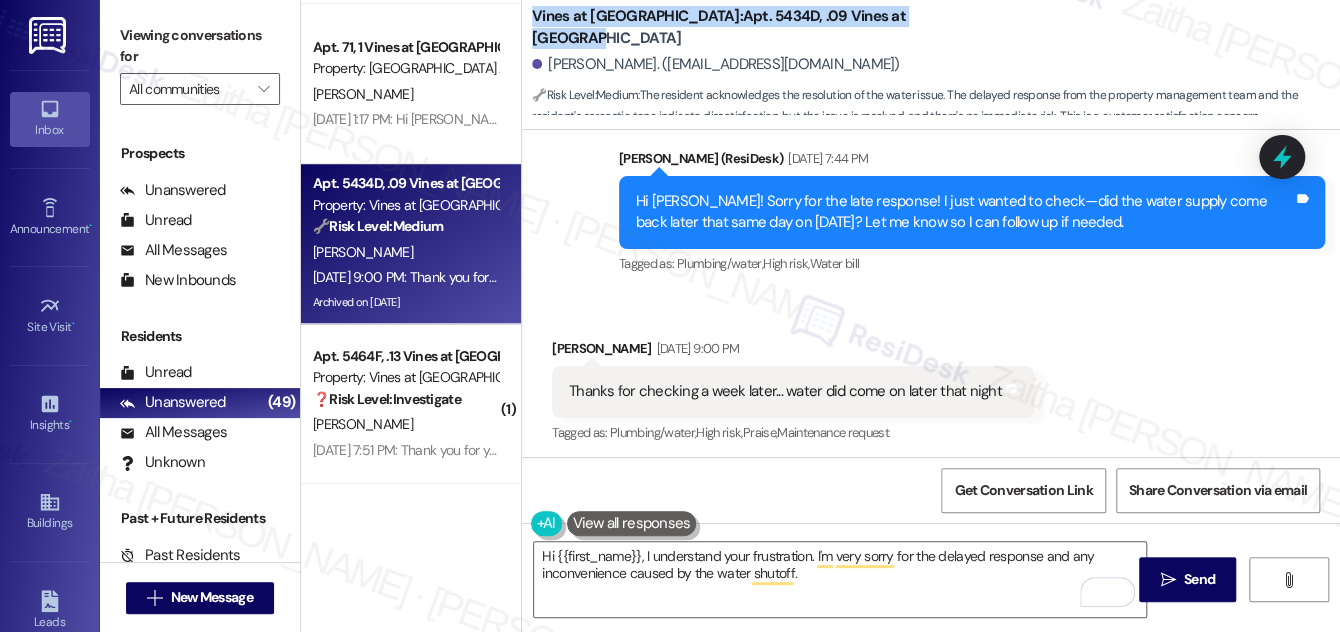 click on "Vines at Meridian:  Apt. 5434D, .09 Vines at Meridian       Garrett Davis. (gbdavis9@yahoo.com)   🔧  Risk Level:  Medium :  The resident acknowledges the resolution of the water issue. The delayed response from the property management team and the resident's sarcastic tone indicate dissatisfaction, but the issue is resolved, and there's no immediate risk. This is a customer satisfaction concern." at bounding box center [931, 60] 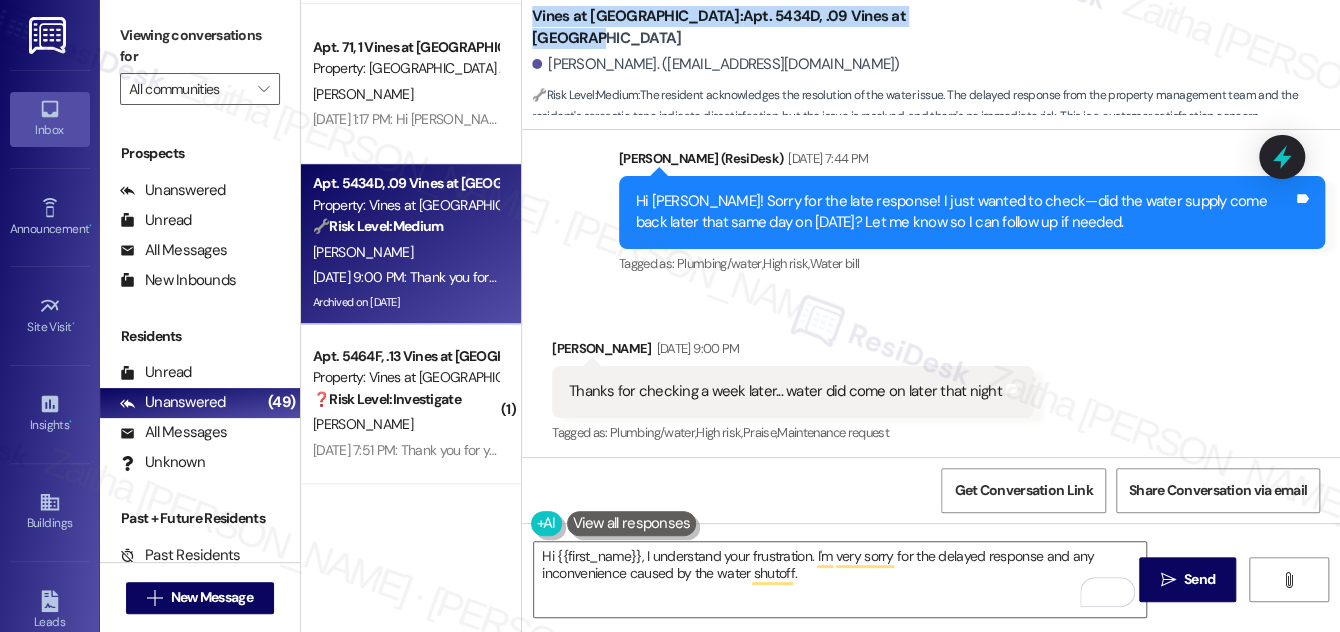 copy on "Vines at Meridian:  Apt. 5434D, .09 Vines at Meridian" 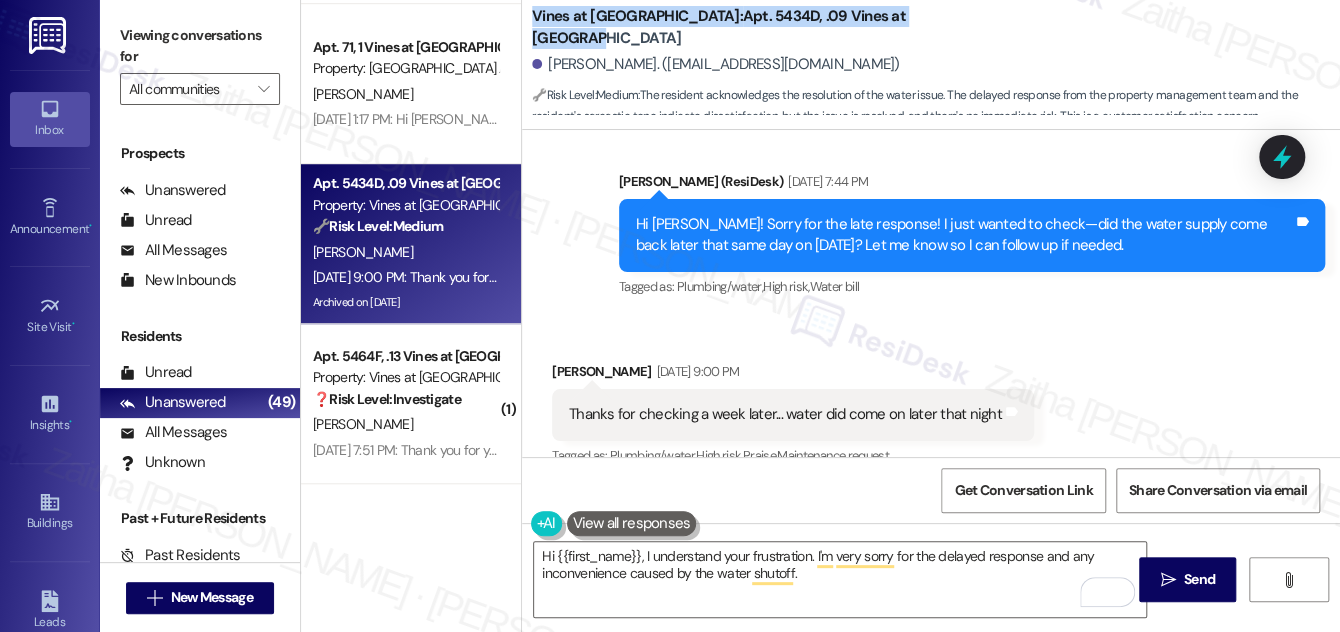 scroll, scrollTop: 38183, scrollLeft: 0, axis: vertical 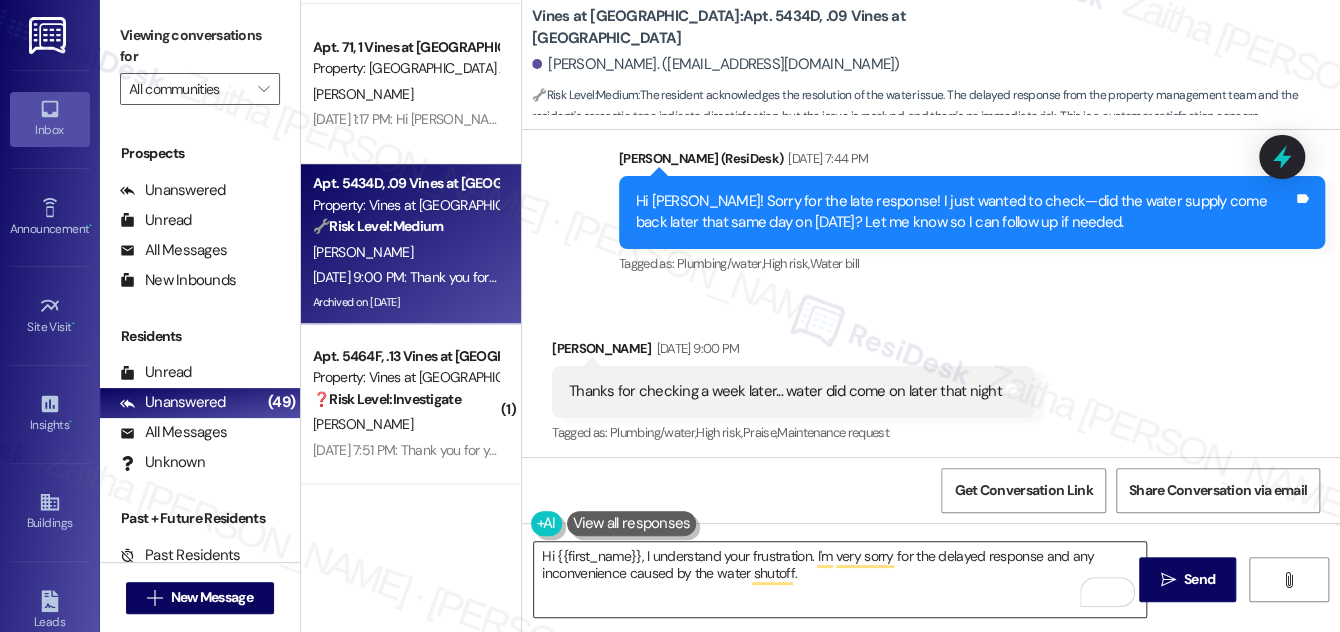 click on "Hi {{first_name}}, I understand your frustration. I'm very sorry for the delayed response and any inconvenience caused by the water shutoff." at bounding box center (840, 579) 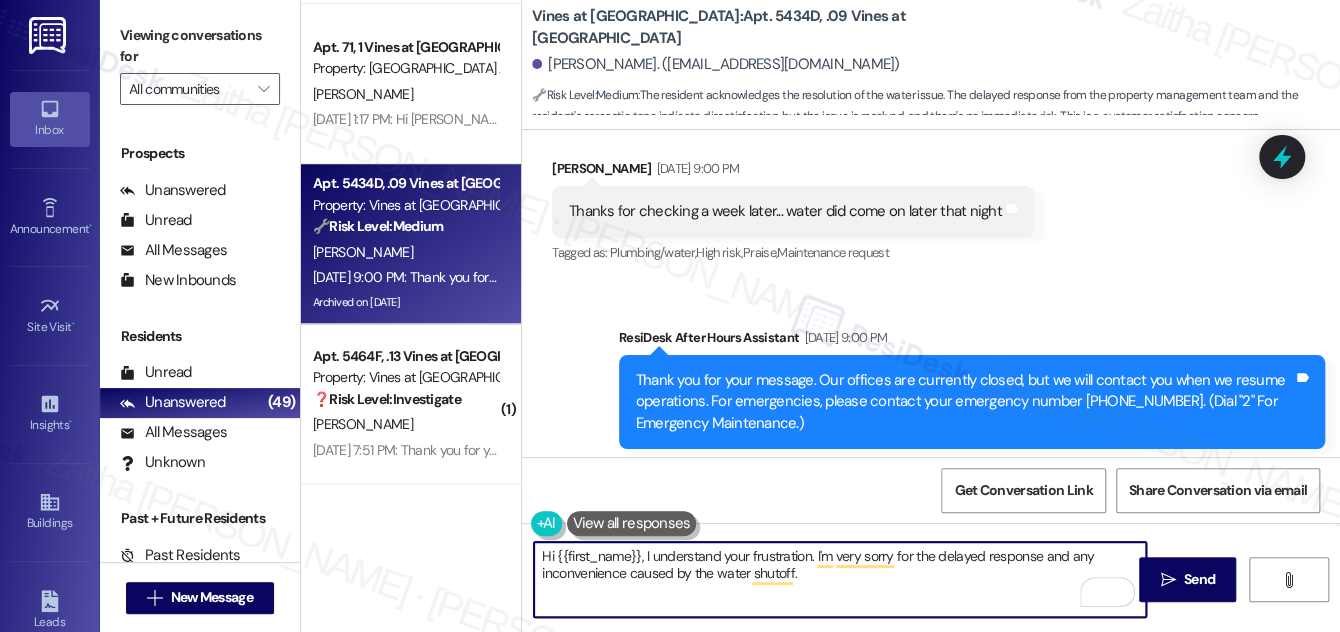 scroll, scrollTop: 38365, scrollLeft: 0, axis: vertical 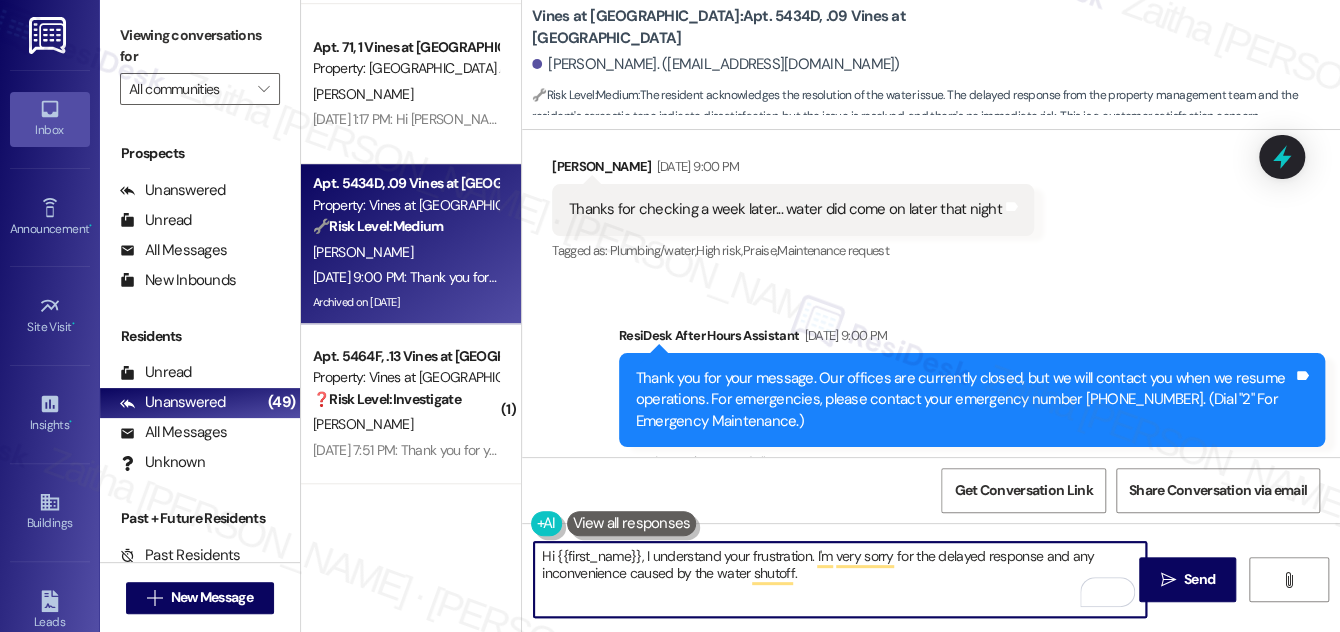 click on "Hi {{first_name}}, I understand your frustration. I'm very sorry for the delayed response and any inconvenience caused by the water shutoff." at bounding box center [840, 579] 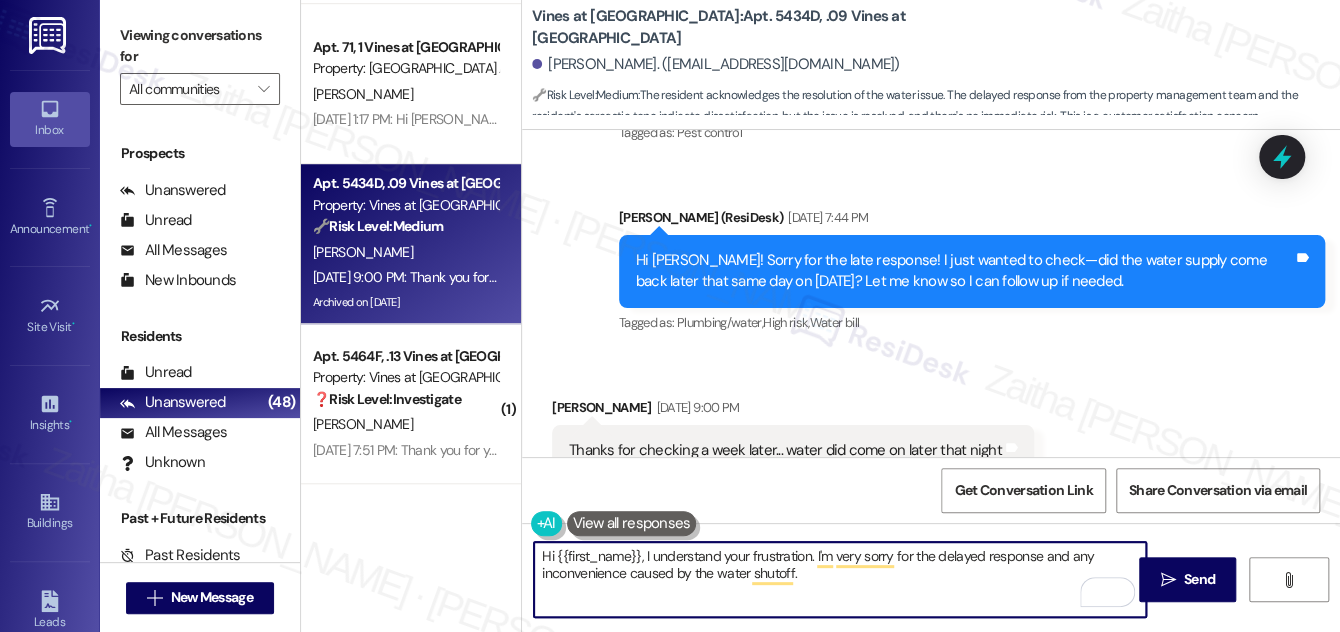 scroll, scrollTop: 38092, scrollLeft: 0, axis: vertical 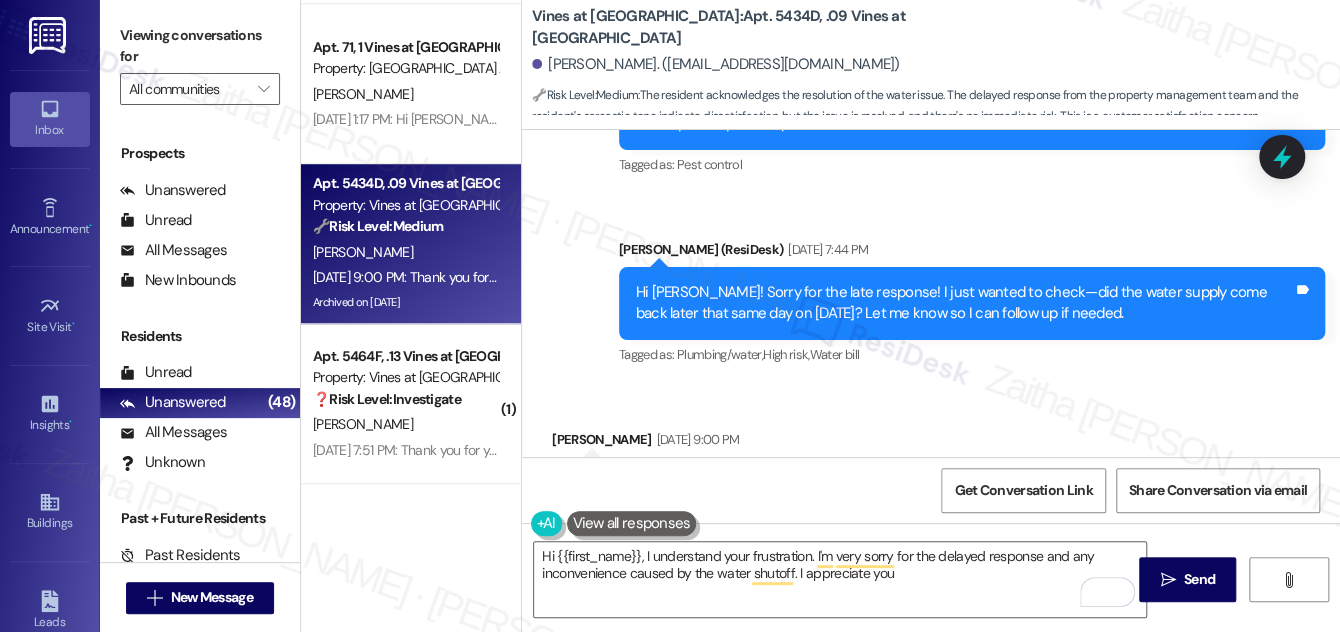 drag, startPoint x: 576, startPoint y: 261, endPoint x: 1013, endPoint y: 266, distance: 437.0286 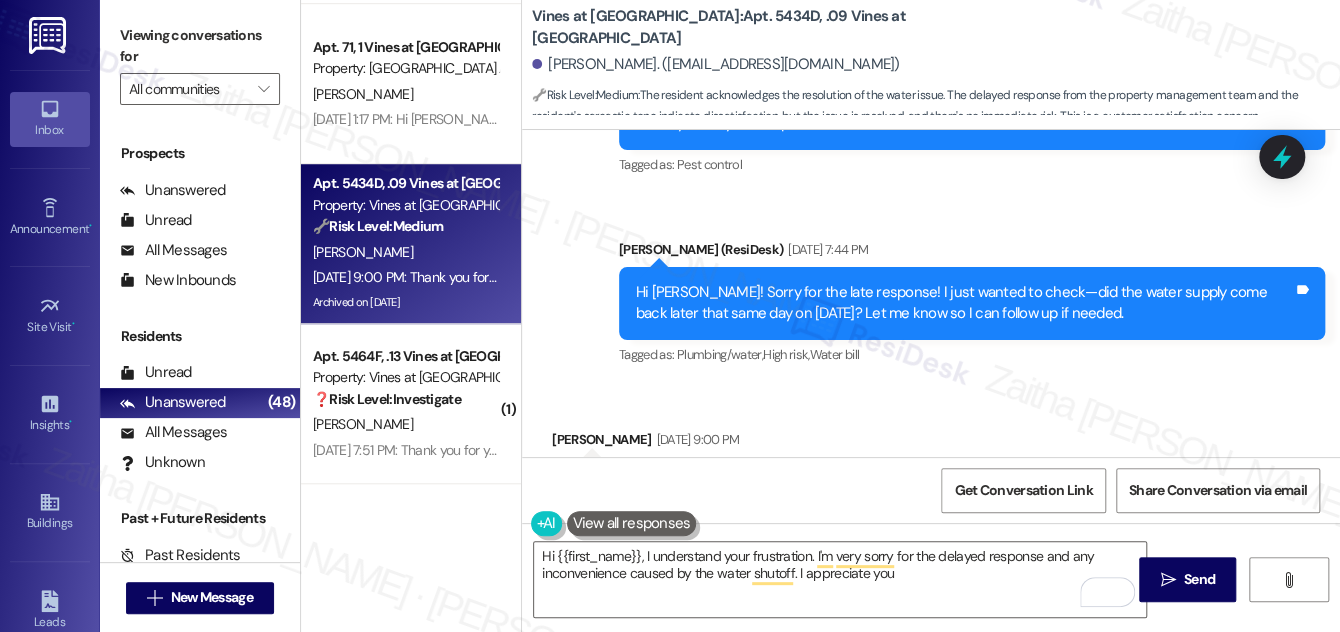 click on "Thanks for checking a week later... water did come on later that night  Tags and notes" at bounding box center (793, 482) 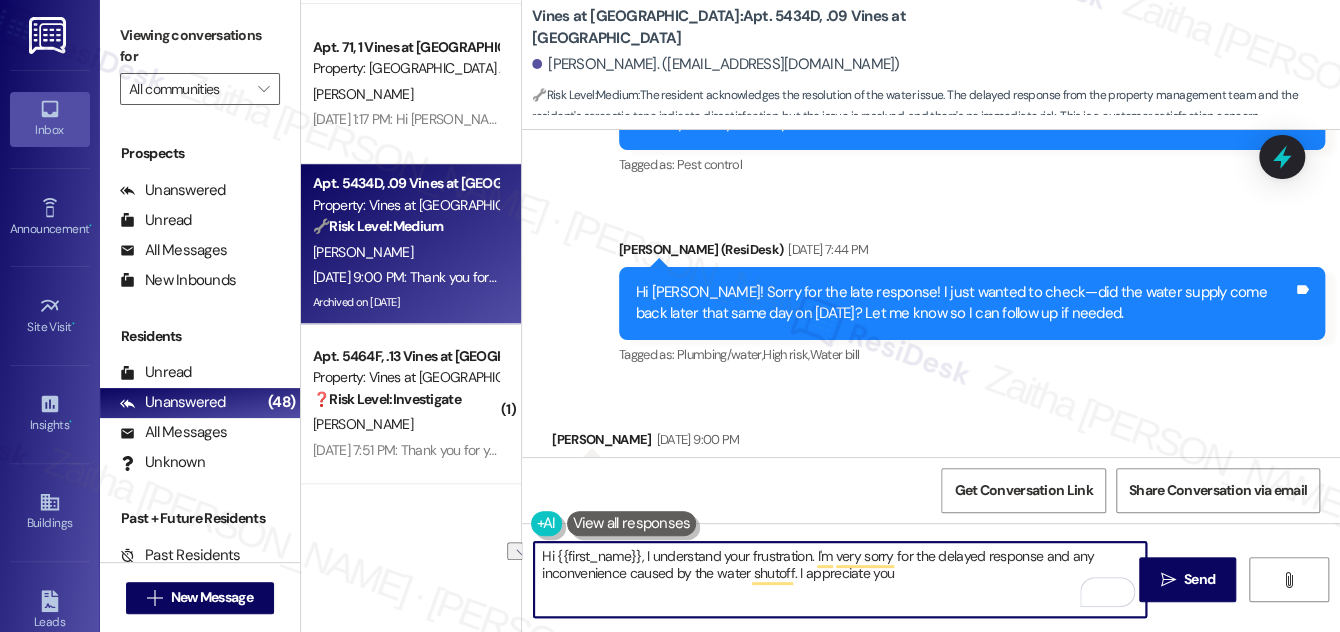 drag, startPoint x: 797, startPoint y: 570, endPoint x: 922, endPoint y: 574, distance: 125.06398 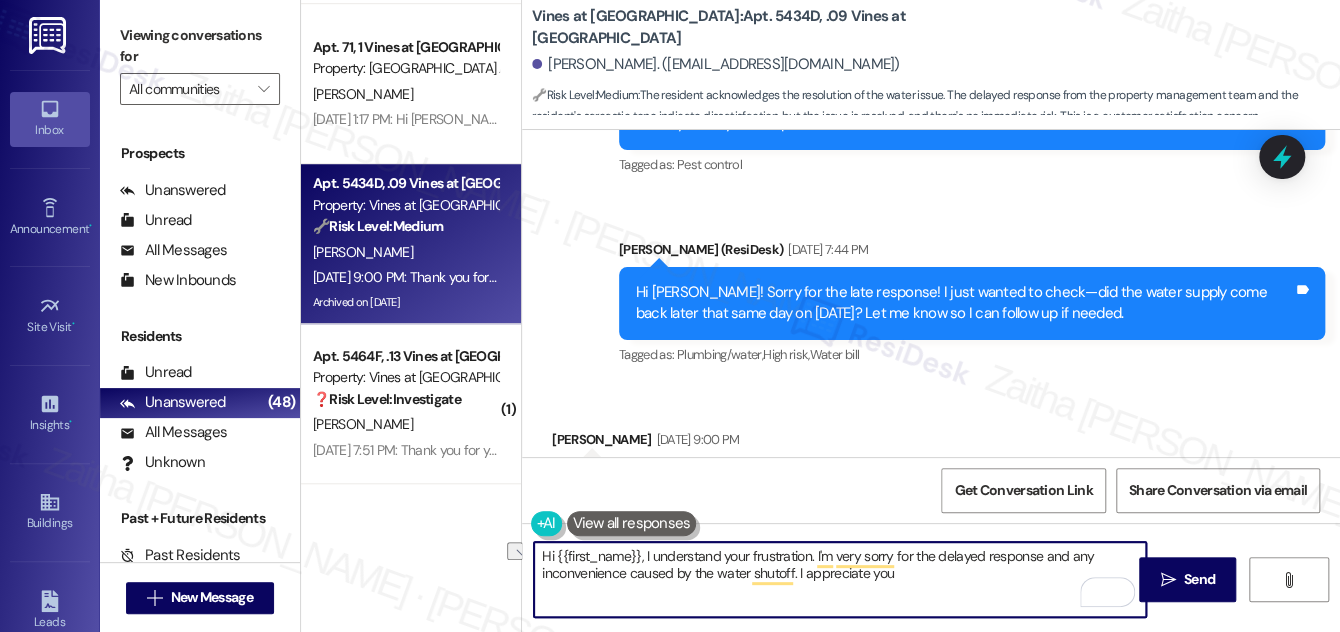 click on "Hi {{first_name}}, I understand your frustration. I'm very sorry for the delayed response and any inconvenience caused by the water shutoff. I appreciate you" at bounding box center (840, 579) 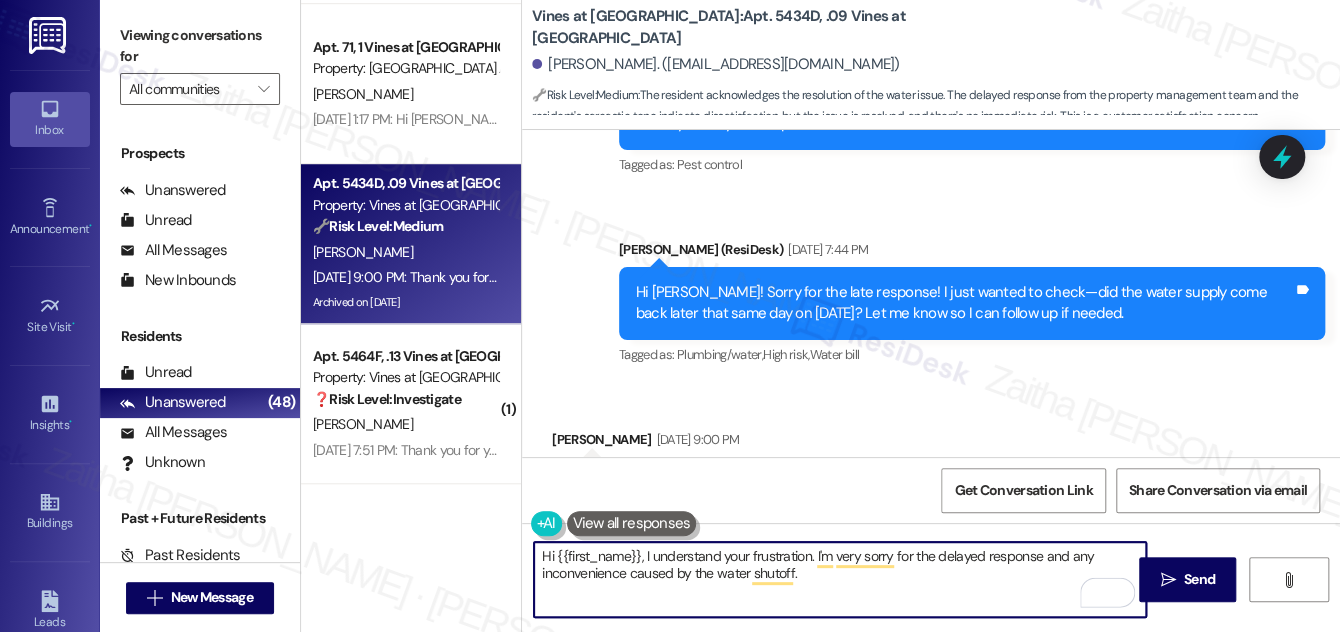 paste on "I'm glad to hear the water came back on that night." 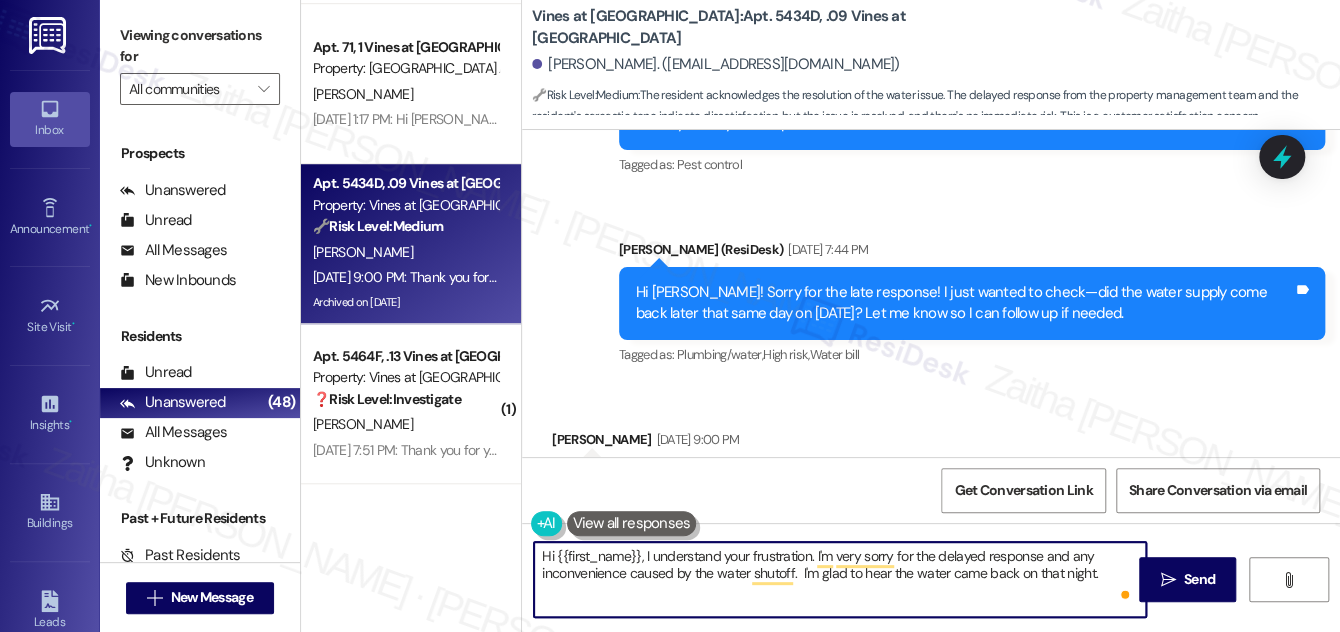 click on "Hi {{first_name}}, I understand your frustration. I'm very sorry for the delayed response and any inconvenience caused by the water shutoff.  I'm glad to hear the water came back on that night." at bounding box center [840, 579] 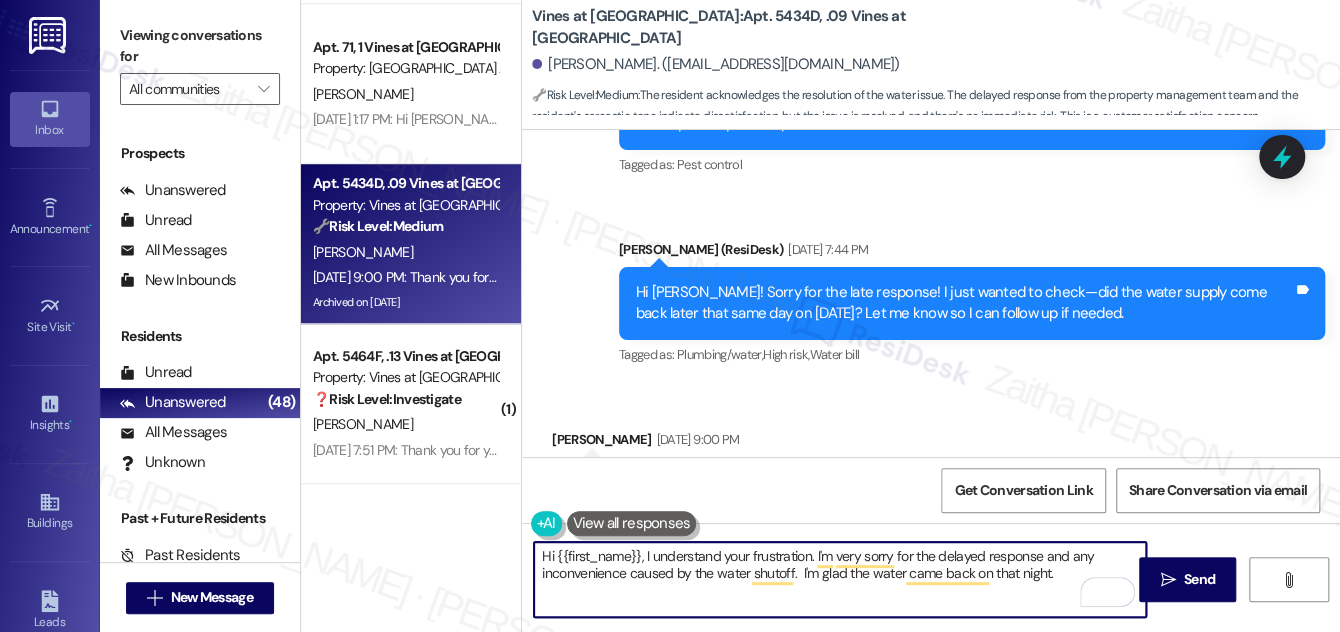 click on "Hi {{first_name}}, I understand your frustration. I'm very sorry for the delayed response and any inconvenience caused by the water shutoff.  I'm glad the water came back on that night." at bounding box center [840, 579] 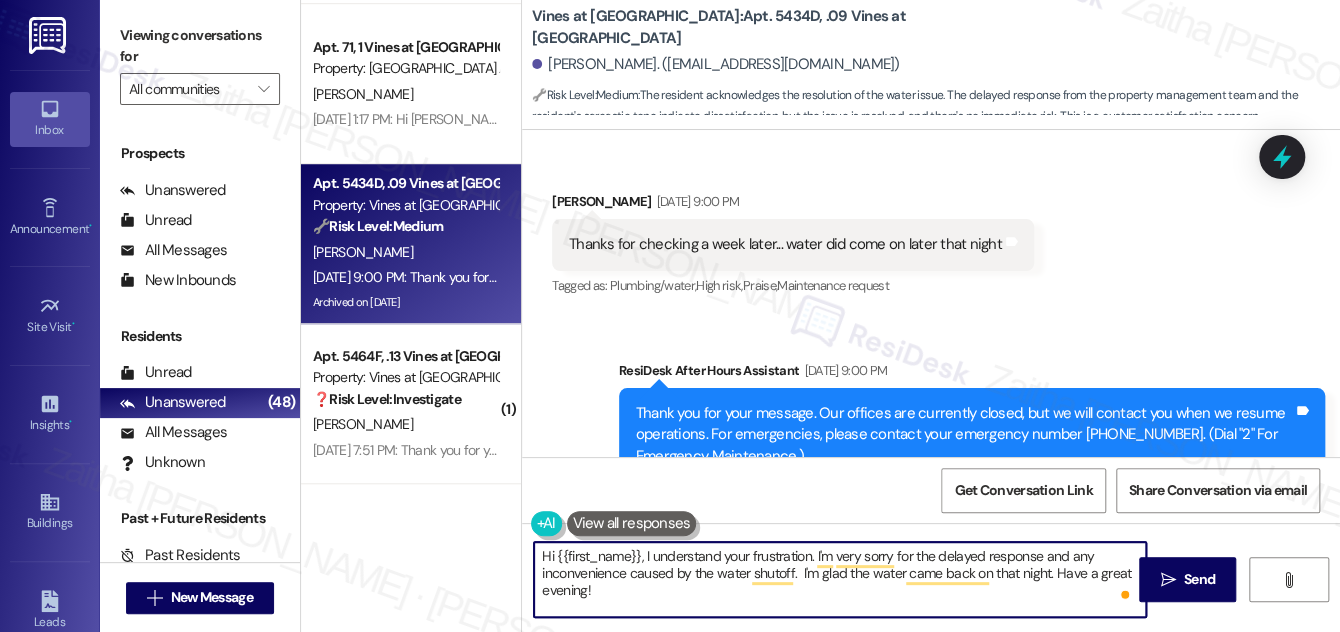 scroll, scrollTop: 38365, scrollLeft: 0, axis: vertical 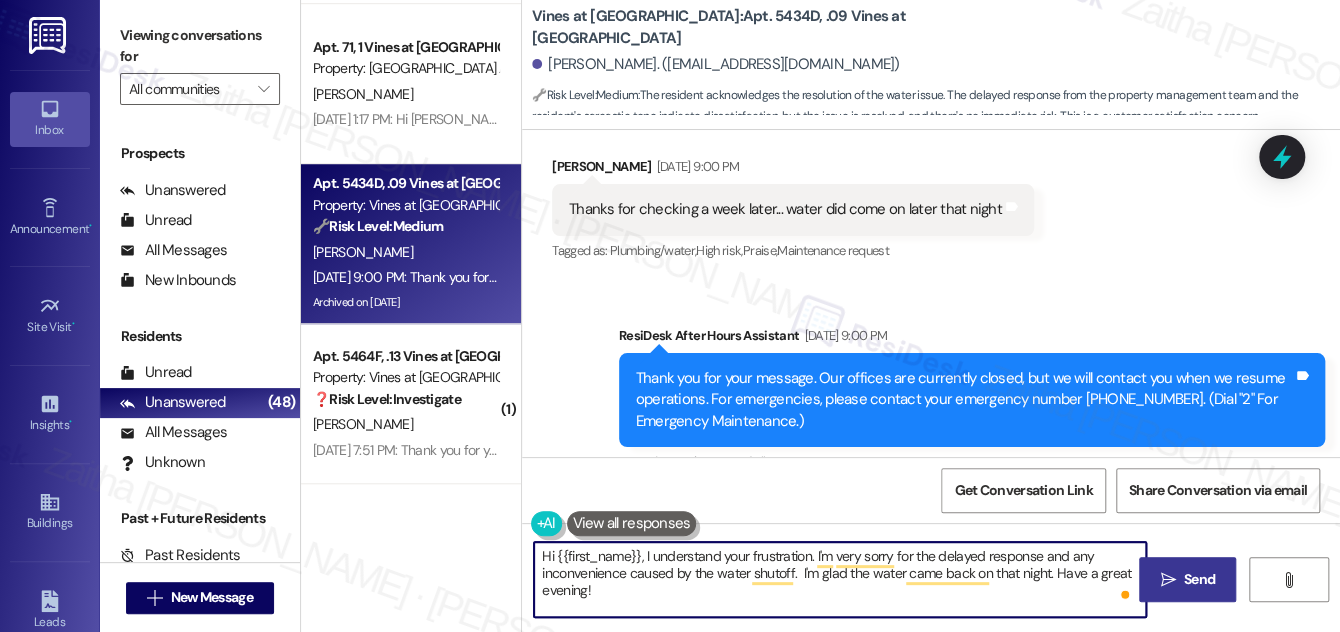 type on "Hi {{first_name}}, I understand your frustration. I'm very sorry for the delayed response and any inconvenience caused by the water shutoff.  I'm glad the water came back on that night. Have a great evening!" 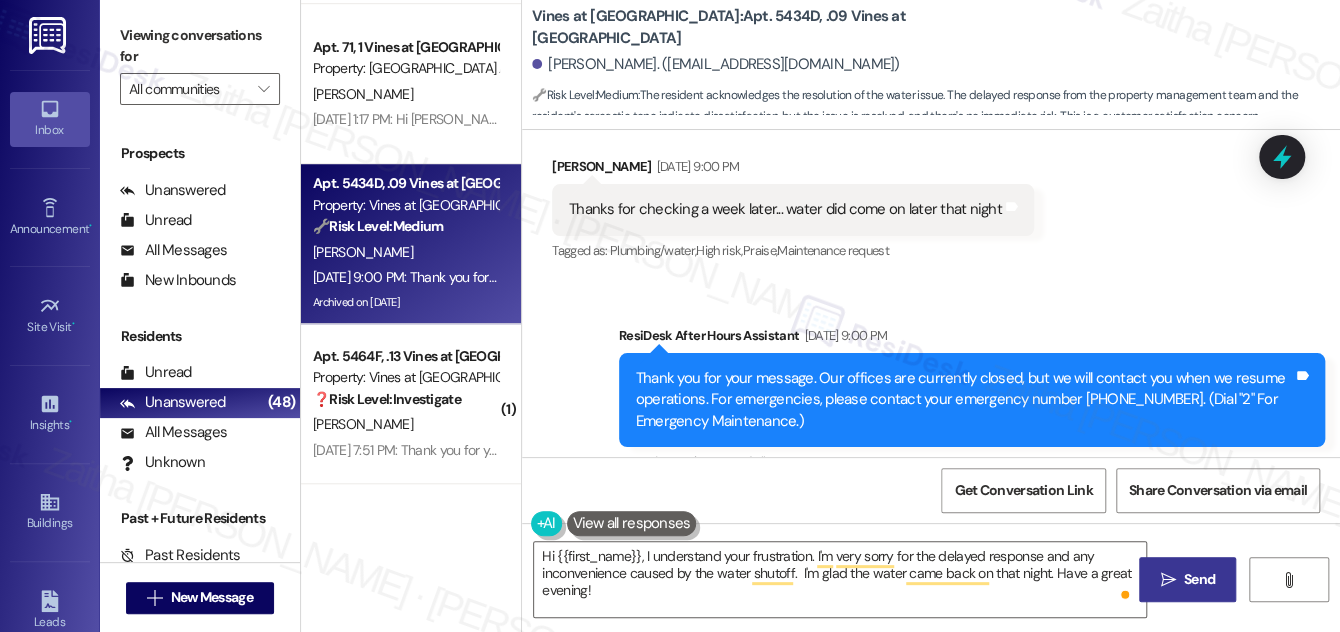 click on "Send" at bounding box center [1199, 579] 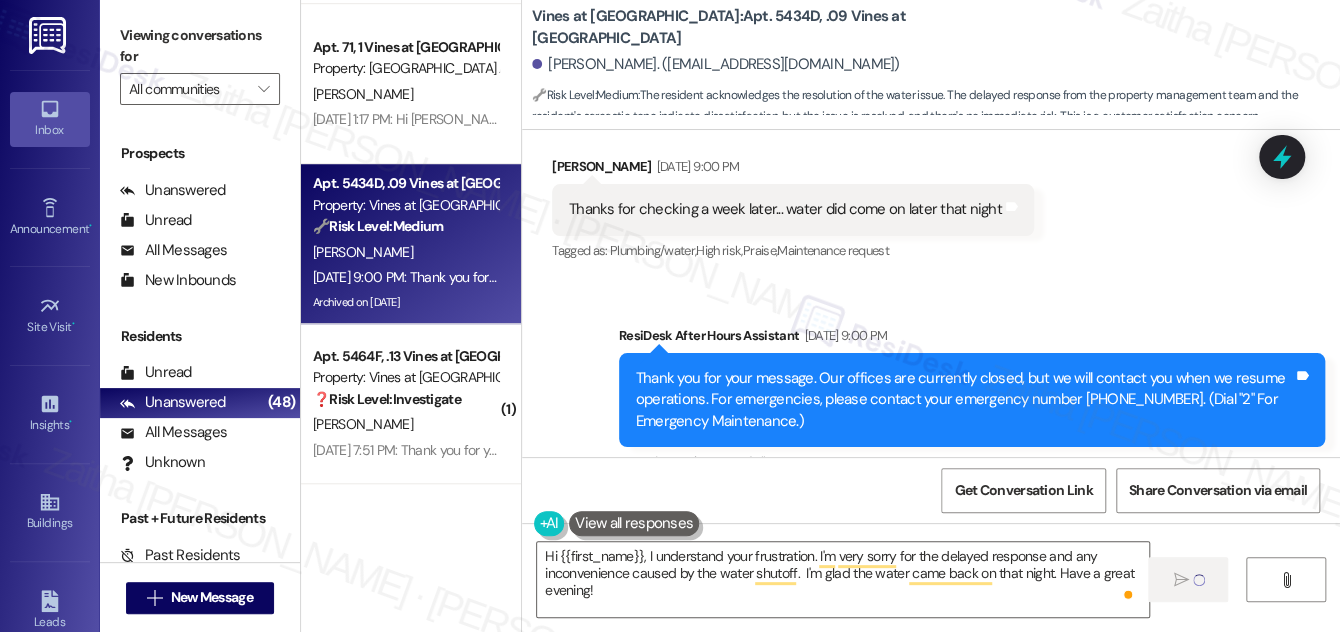 type 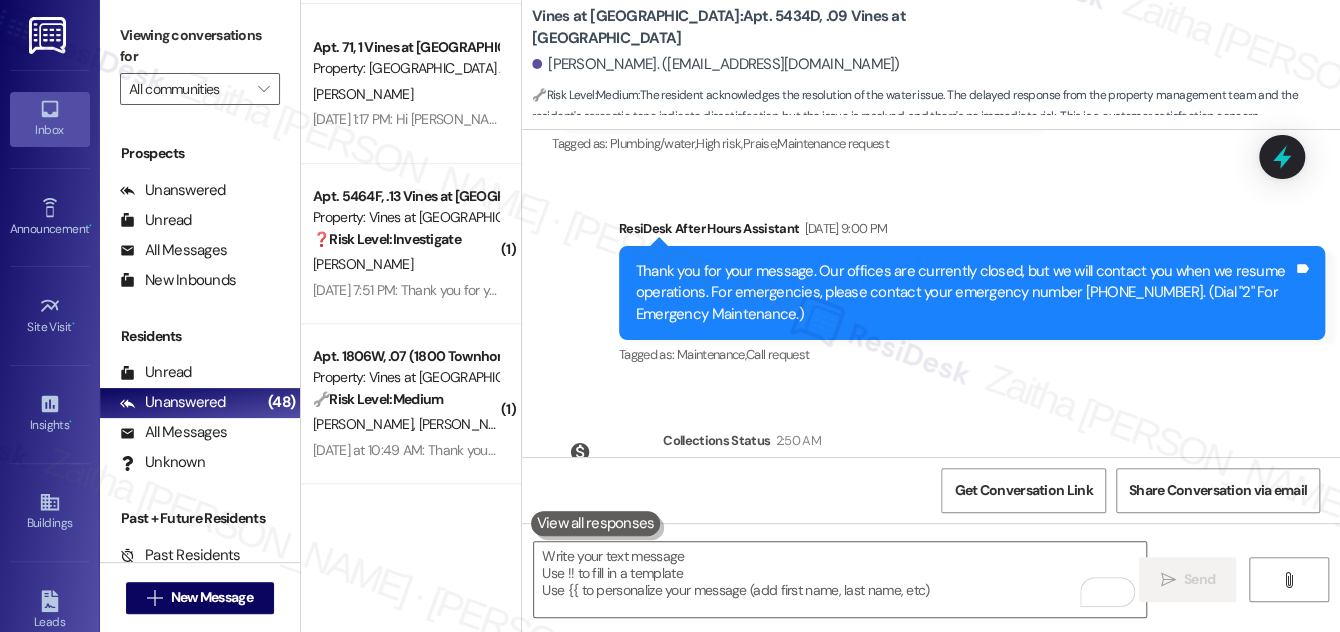 scroll, scrollTop: 38514, scrollLeft: 0, axis: vertical 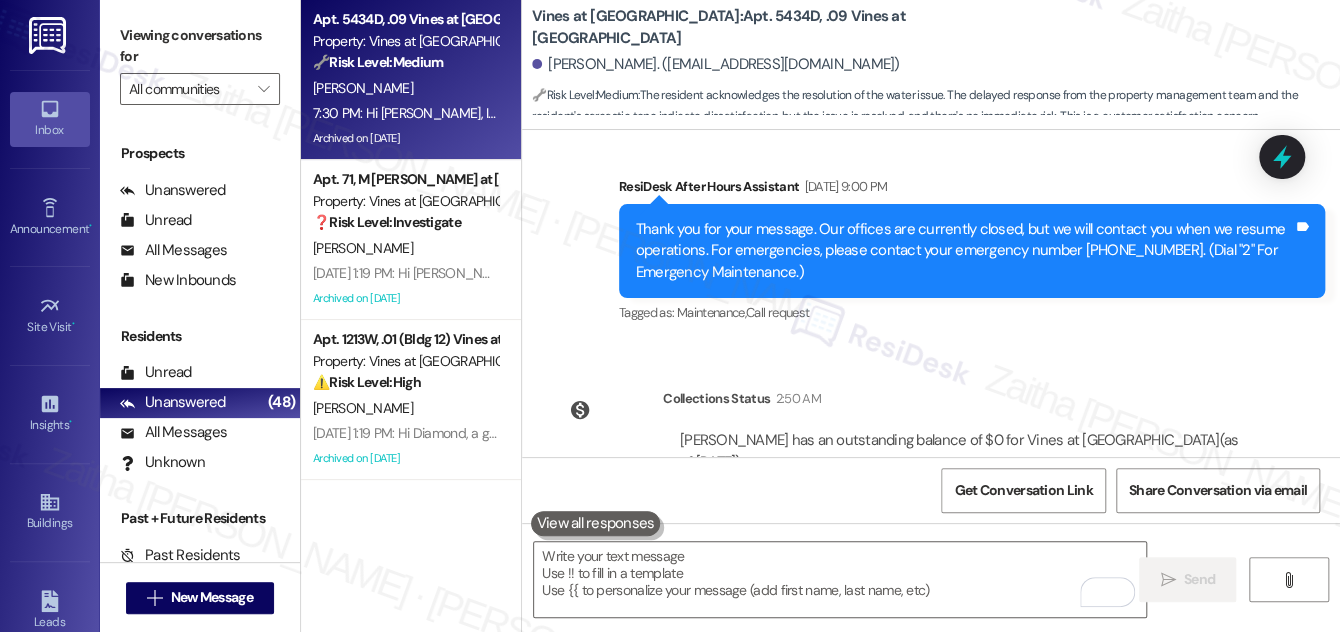 click on "G. Davis" at bounding box center (405, 88) 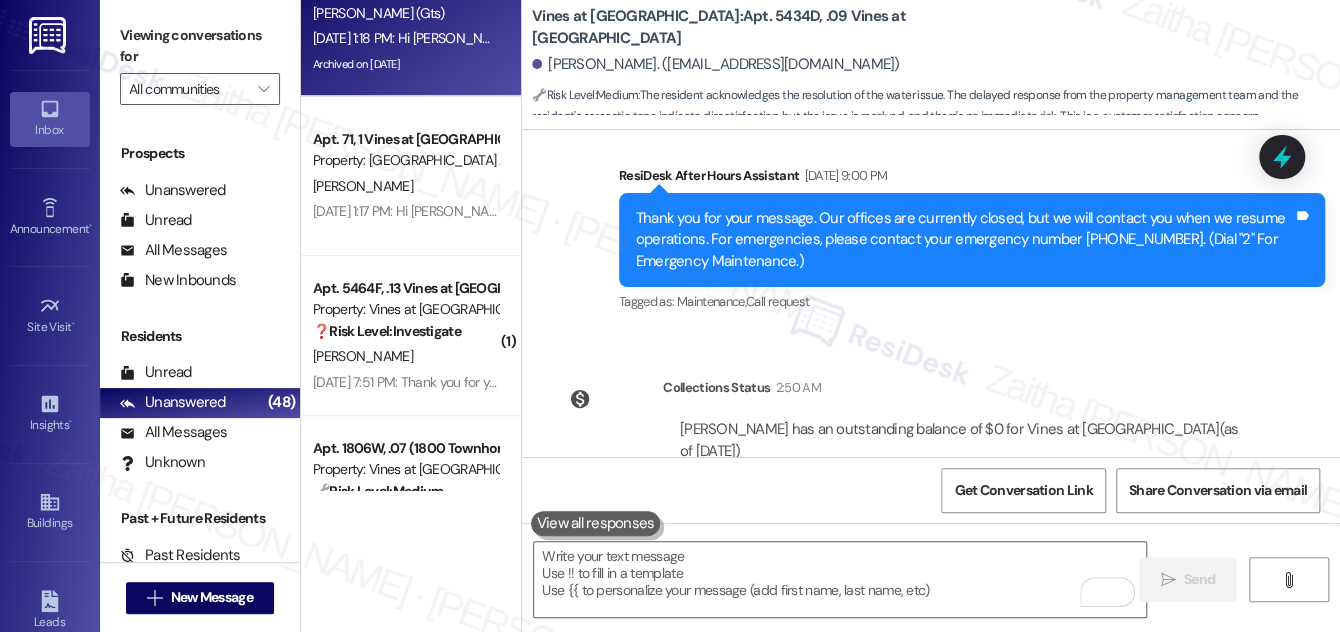 scroll, scrollTop: 545, scrollLeft: 0, axis: vertical 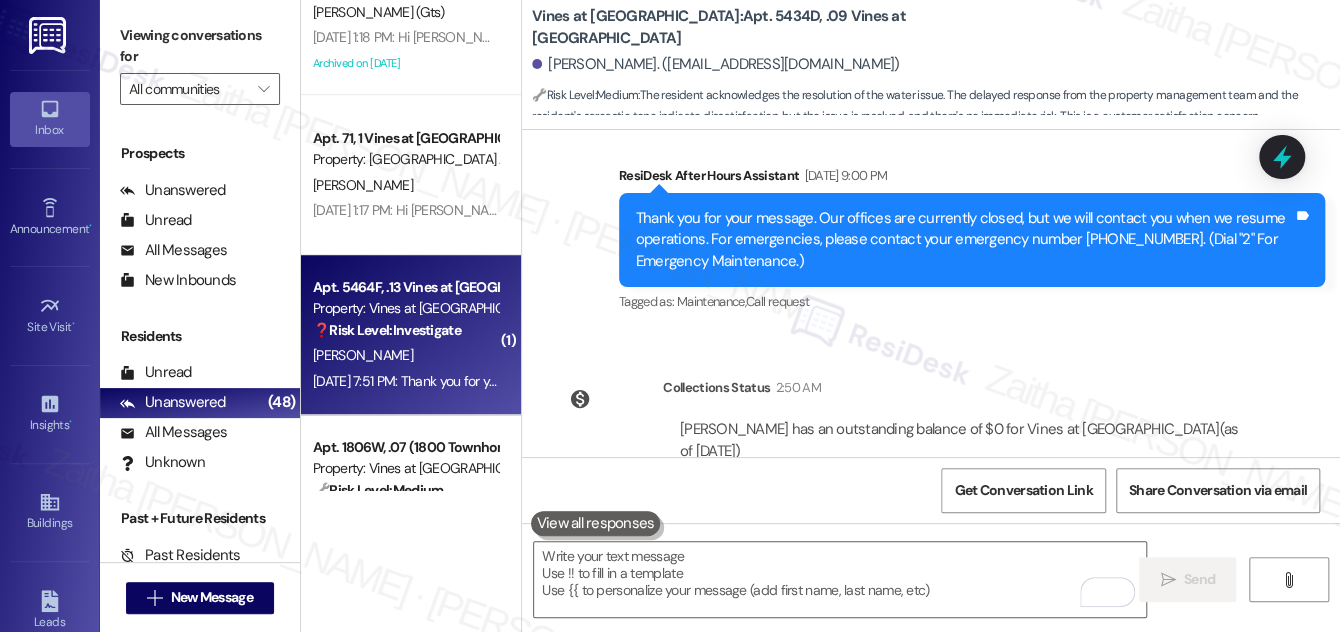 click on "❓  Risk Level:  Investigate" at bounding box center (387, 330) 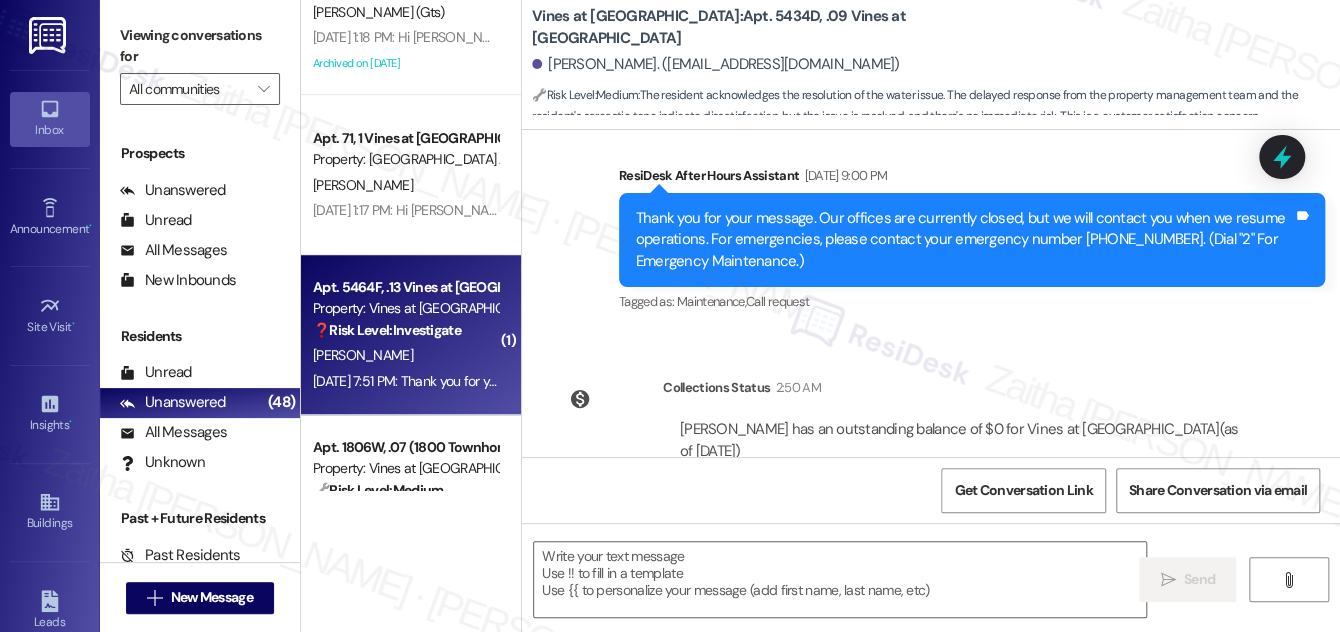 type on "Fetching suggested responses. Please feel free to read through the conversation in the meantime." 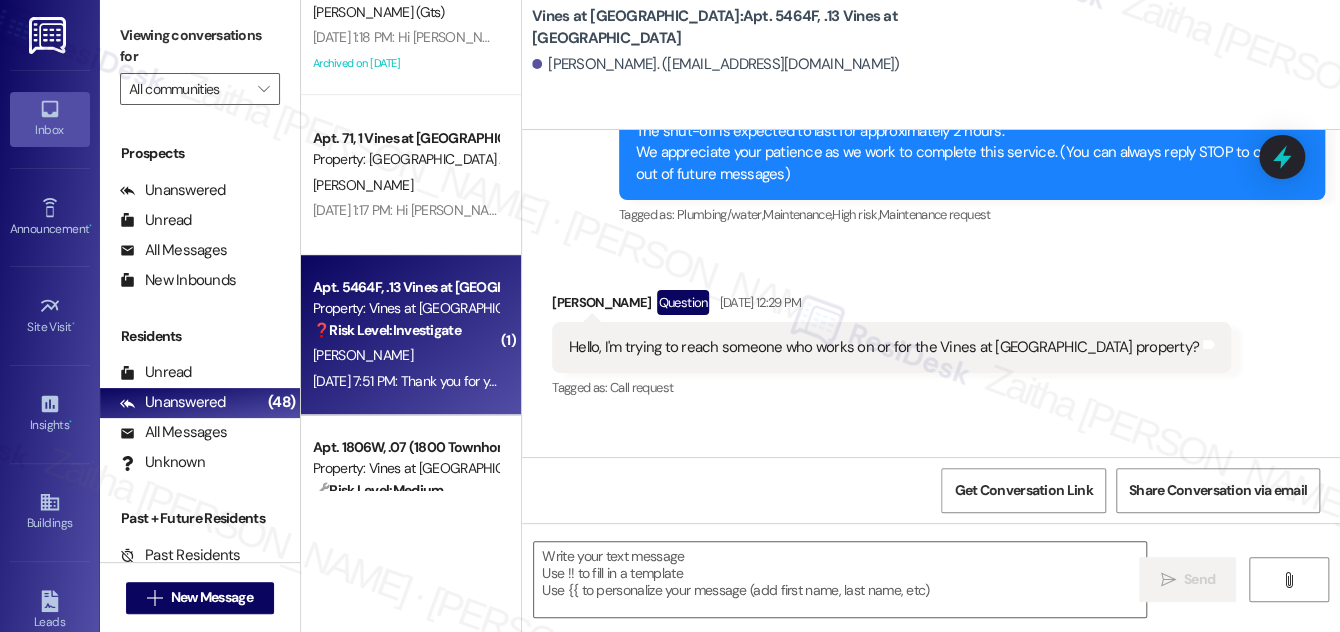 type on "Fetching suggested responses. Please feel free to read through the conversation in the meantime." 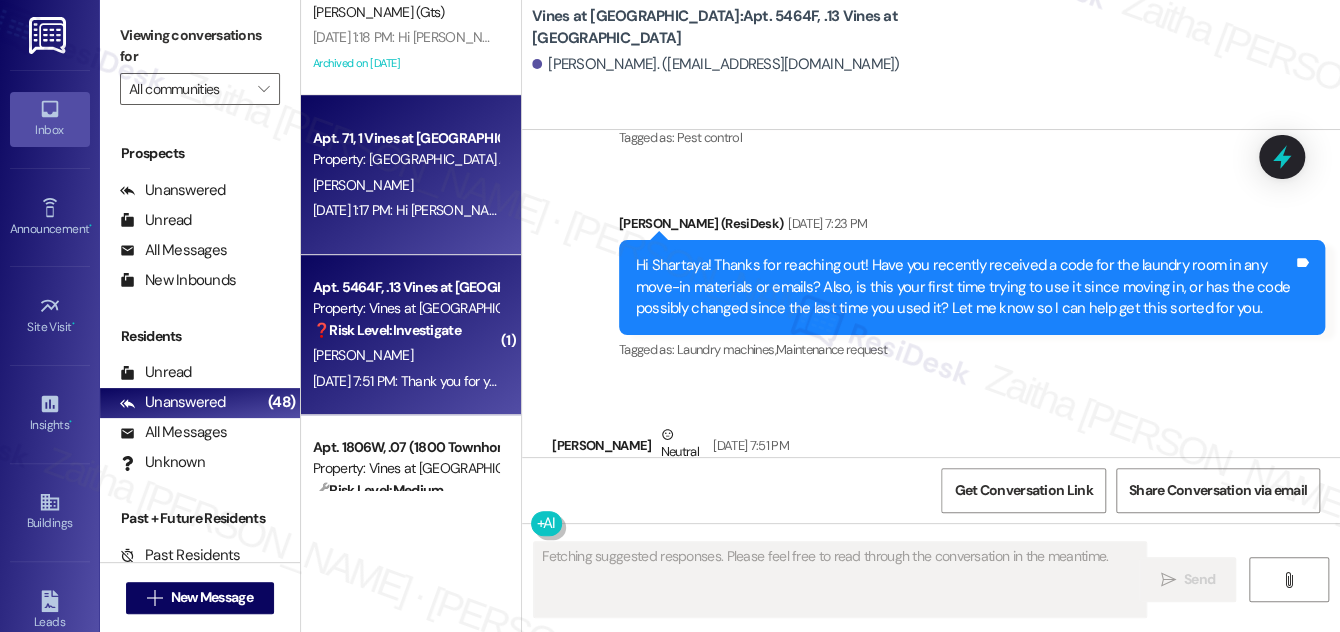 scroll, scrollTop: 6318, scrollLeft: 0, axis: vertical 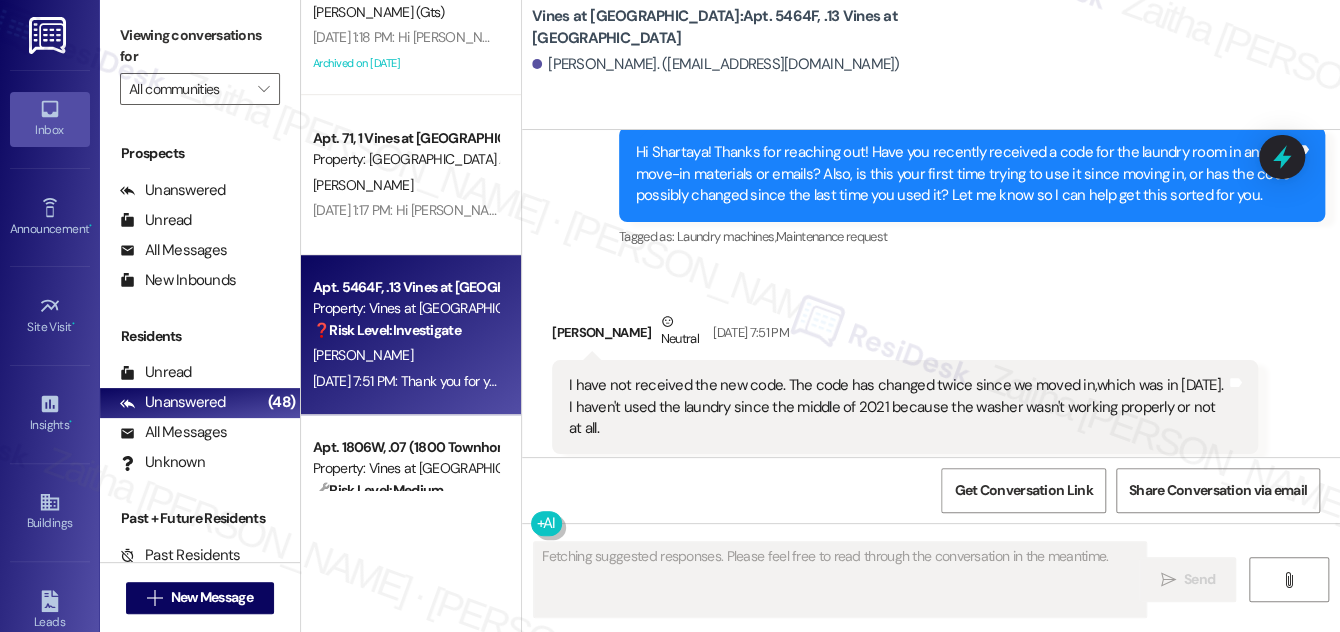click on "Jul 10, 2025 at 1:17 PM: Hi Joshua, a gentle reminder that your rent is due and your current balance is $1010.00. Please pay your rent to avoid a late fee. Please let us know if you have any questions! If you've already paid, thank you for your patience! Jul 10, 2025 at 1:17 PM: Hi Joshua, a gentle reminder that your rent is due and your current balance is $1010.00. Please pay your rent to avoid a late fee. Please let us know if you have any questions! If you've already paid, thank you for your patience!" at bounding box center [405, 210] 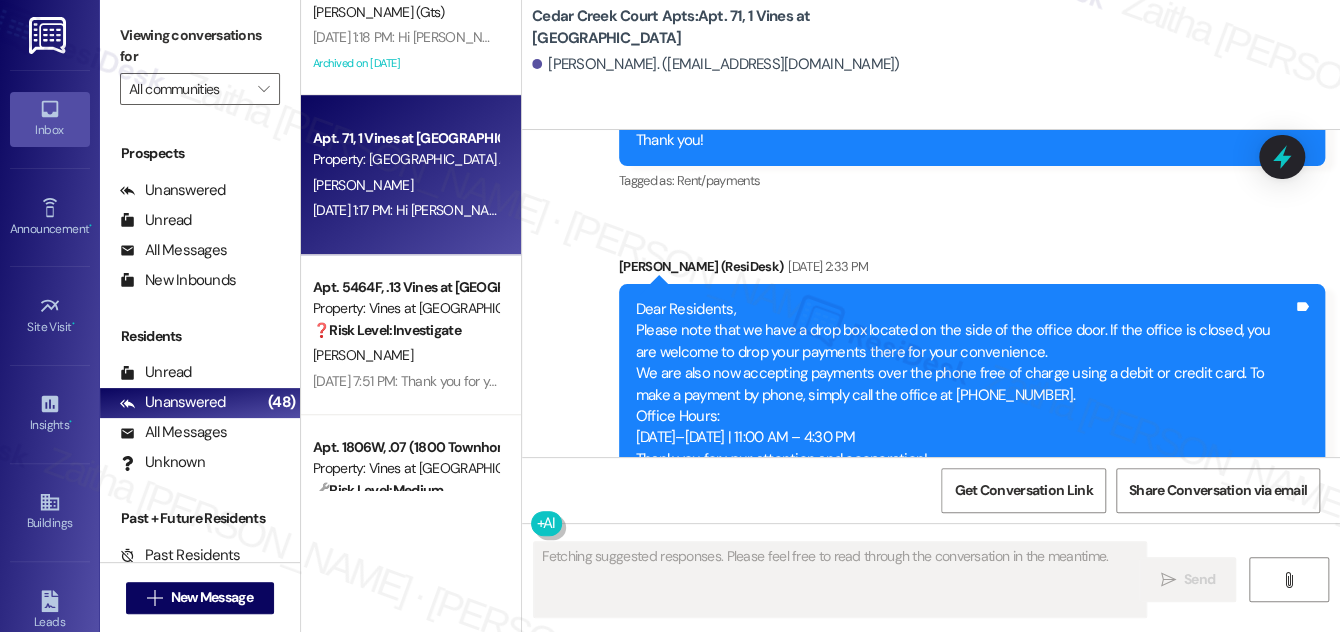 scroll, scrollTop: 8042, scrollLeft: 0, axis: vertical 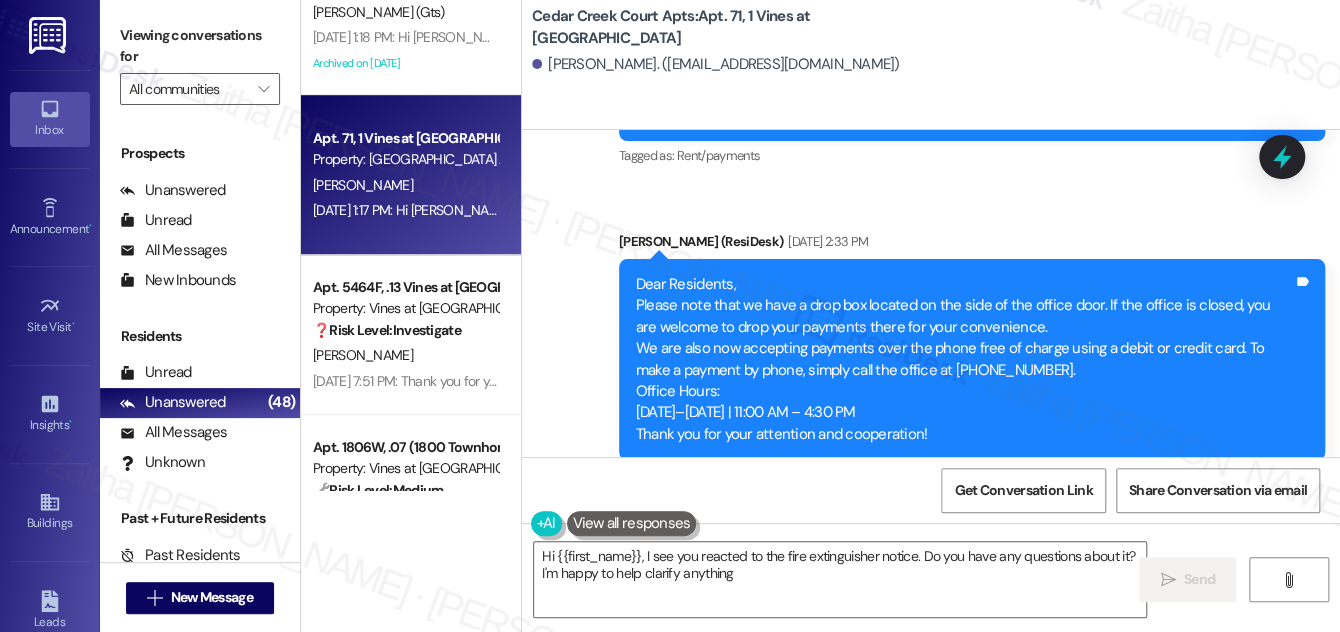 type on "Hi {{first_name}}, I see you reacted to the fire extinguisher notice. Do you have any questions about it? I'm happy to help clarify anything!" 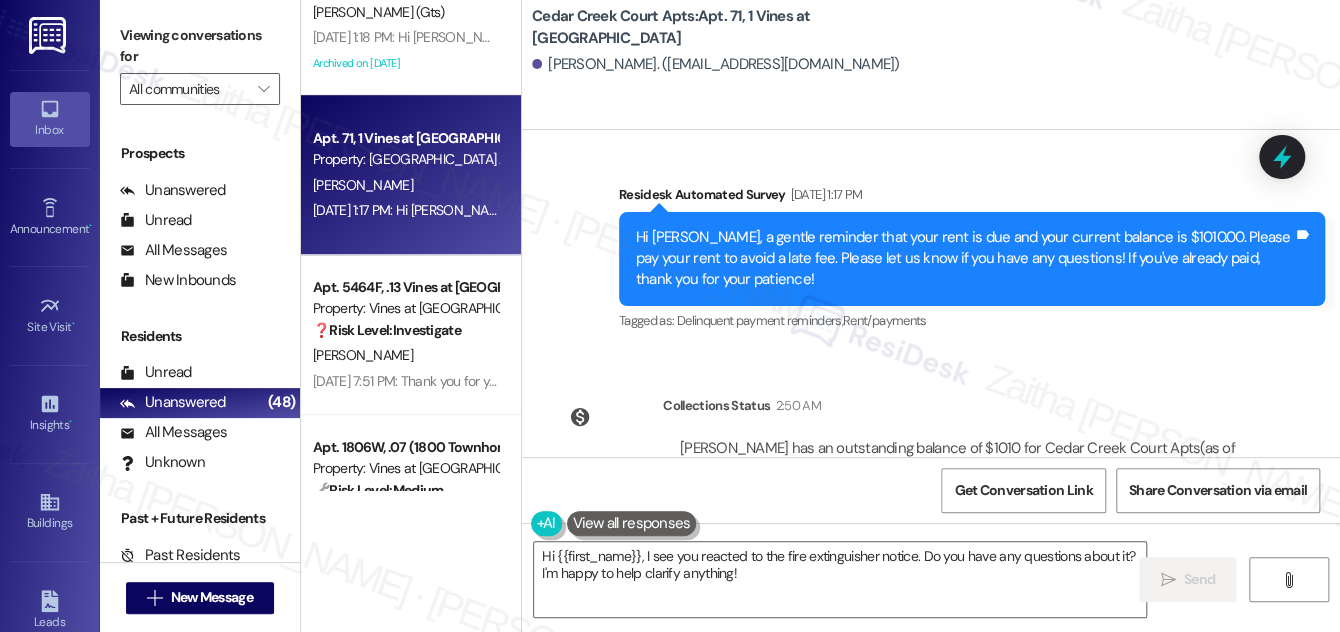 scroll, scrollTop: 10251, scrollLeft: 0, axis: vertical 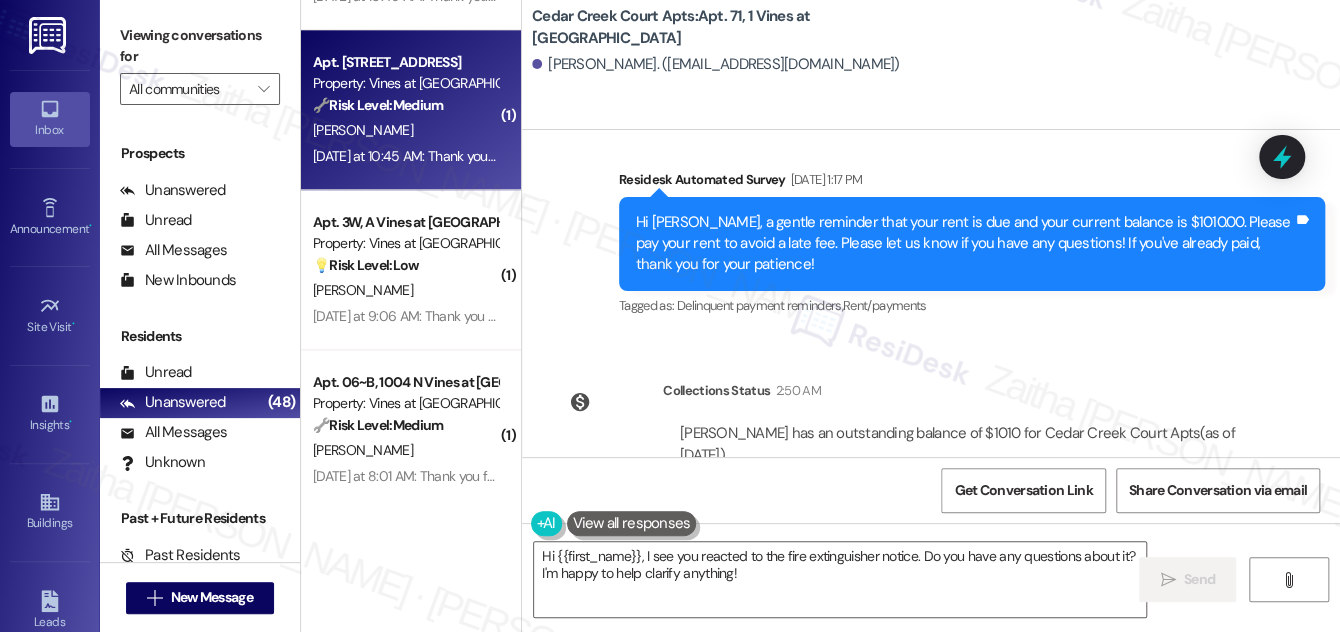 click on "K. Karpinski" at bounding box center [405, 130] 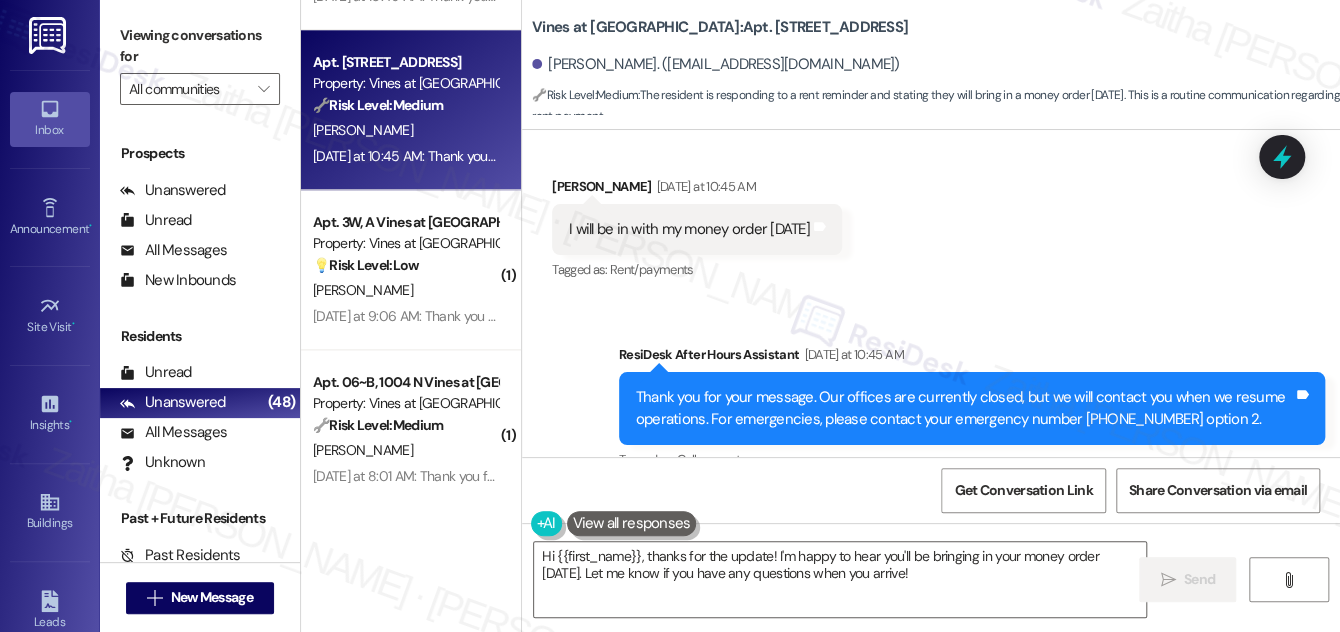 scroll, scrollTop: 30090, scrollLeft: 0, axis: vertical 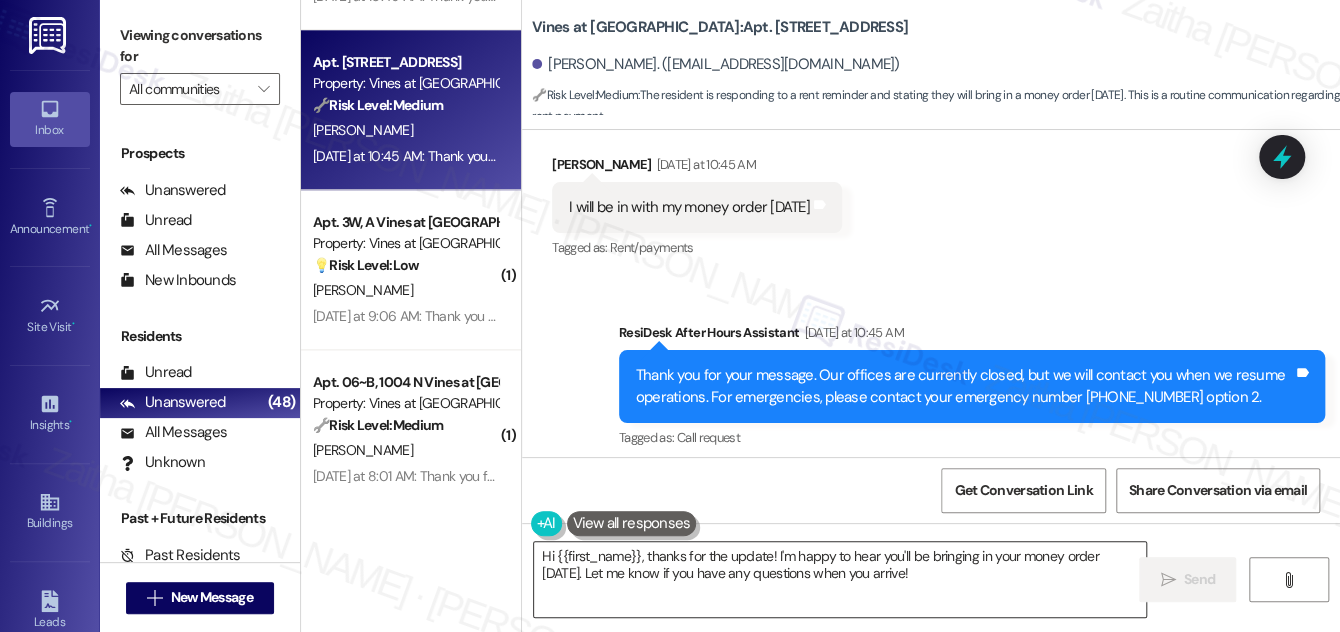 click on "Hi {{first_name}}, thanks for the update! I'm happy to hear you'll be bringing in your money order today. Let me know if you have any questions when you arrive!" at bounding box center (840, 579) 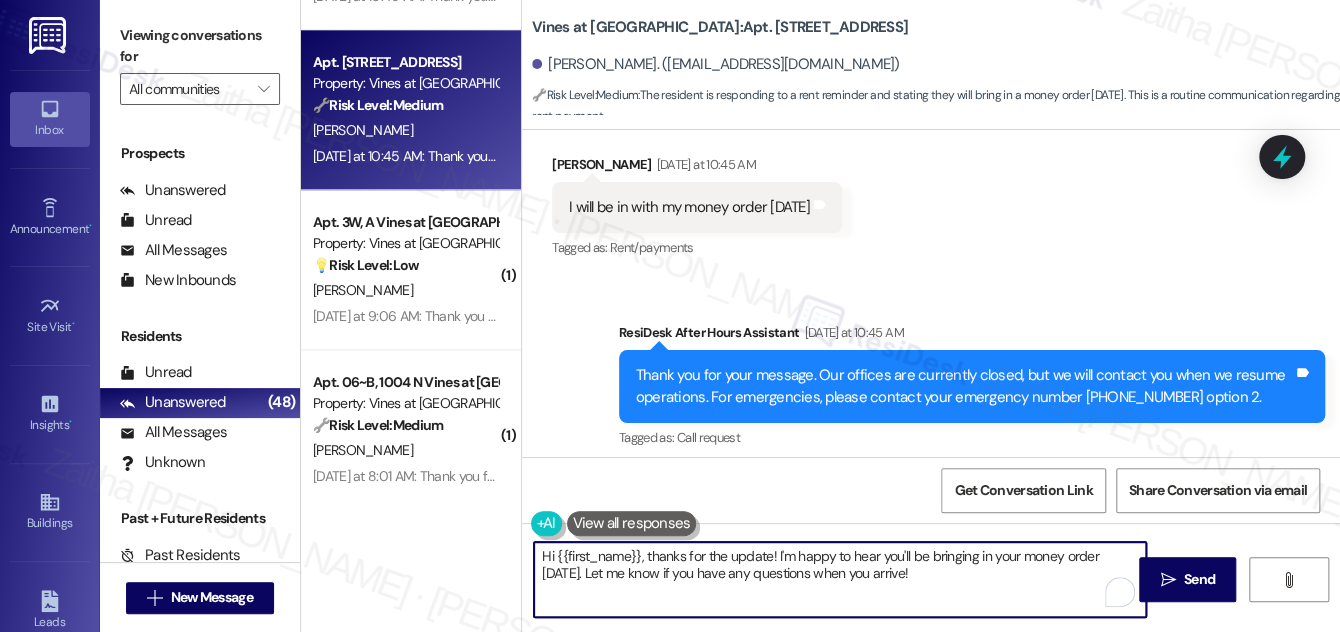 click on "Hi {{first_name}}, thanks for the update! I'm happy to hear you'll be bringing in your money order today. Let me know if you have any questions when you arrive!" at bounding box center [840, 579] 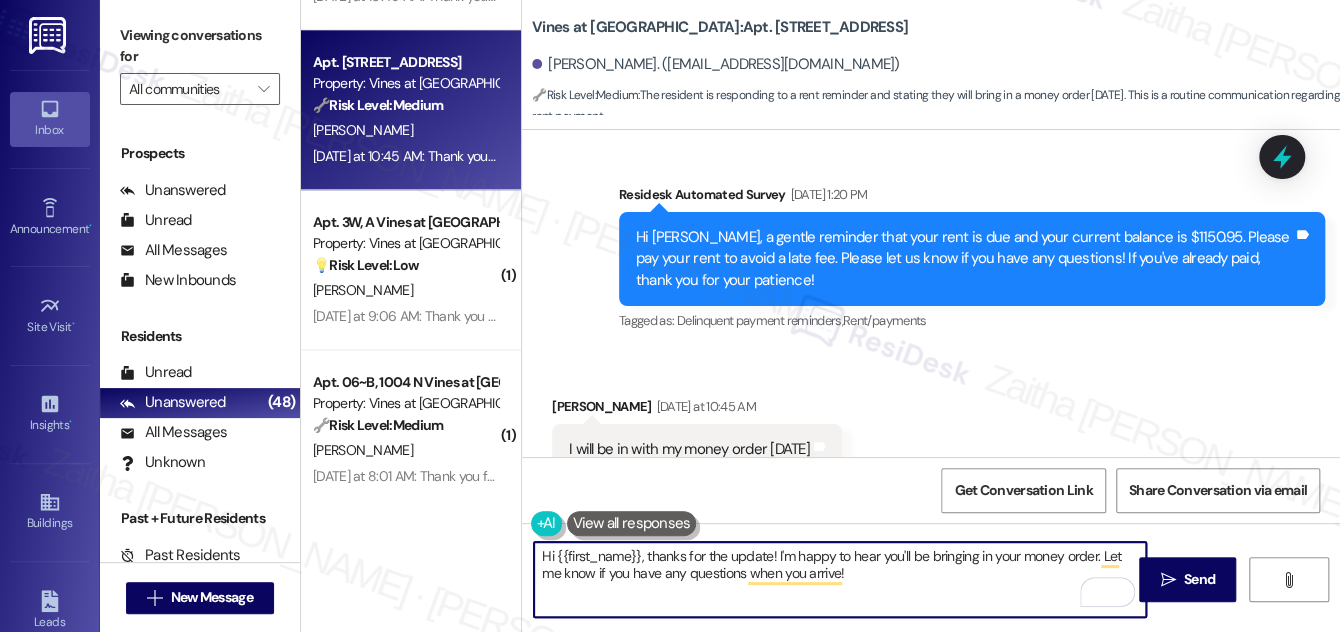 scroll, scrollTop: 29817, scrollLeft: 0, axis: vertical 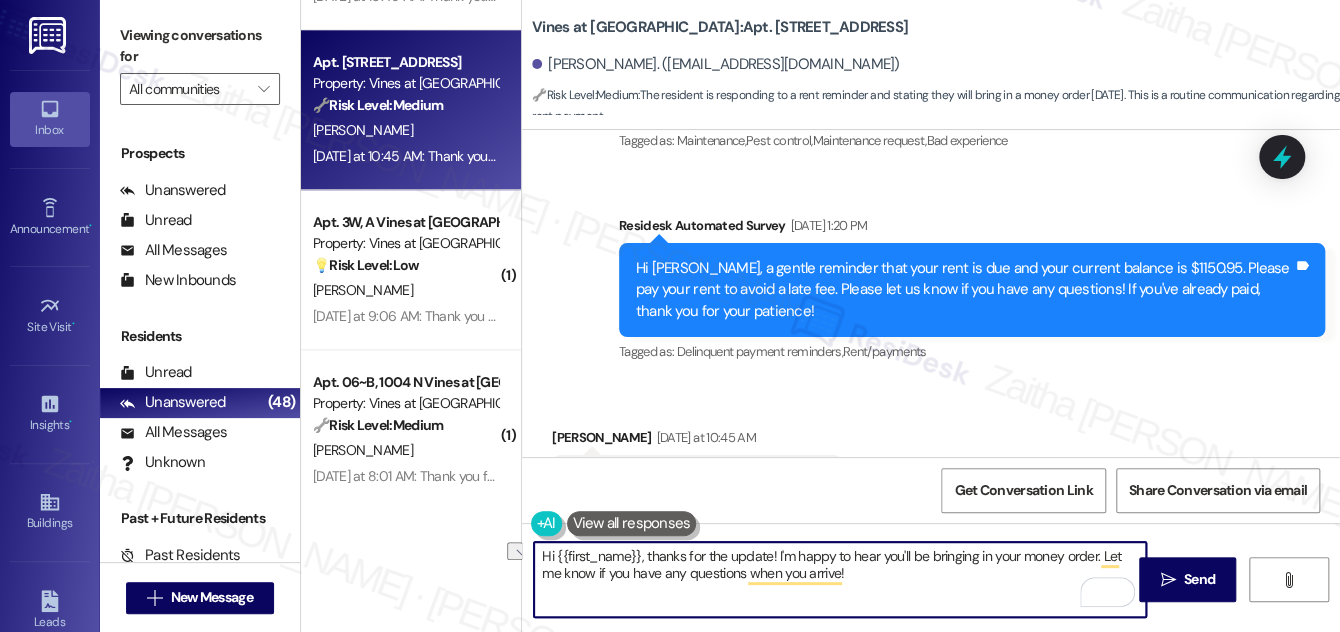 drag, startPoint x: 743, startPoint y: 574, endPoint x: 877, endPoint y: 570, distance: 134.0597 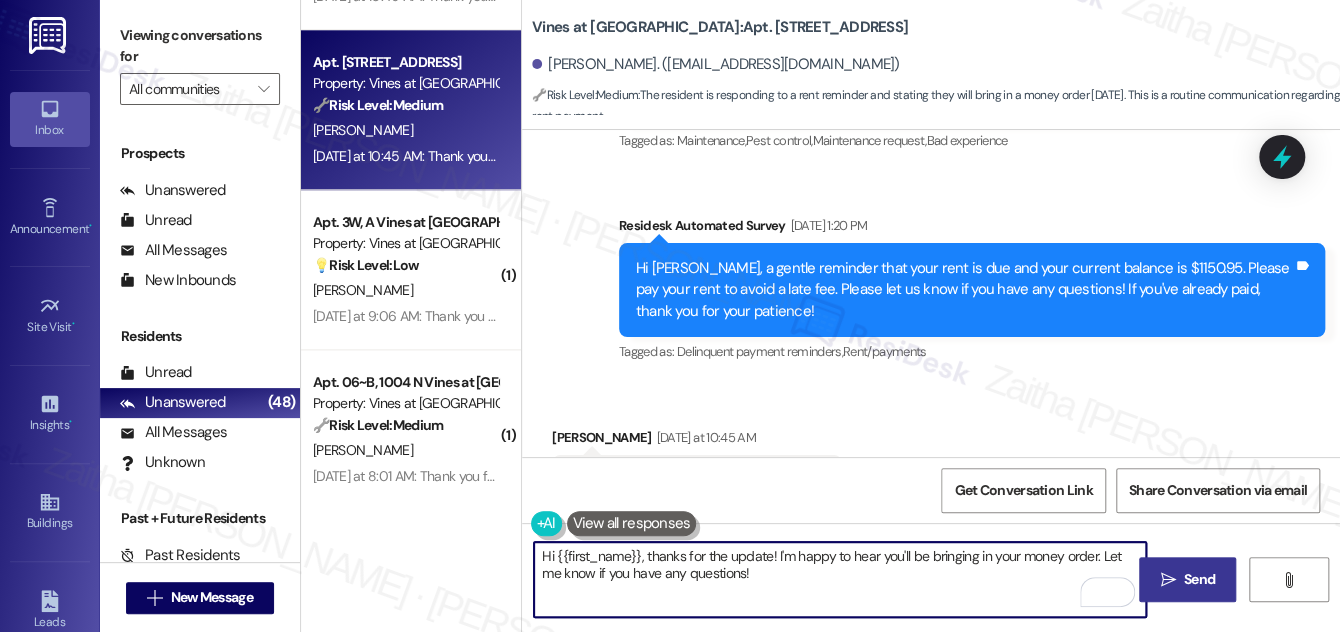 type on "Hi {{first_name}}, thanks for the update! I'm happy to hear you'll be bringing in your money order. Let me know if you have any questions!" 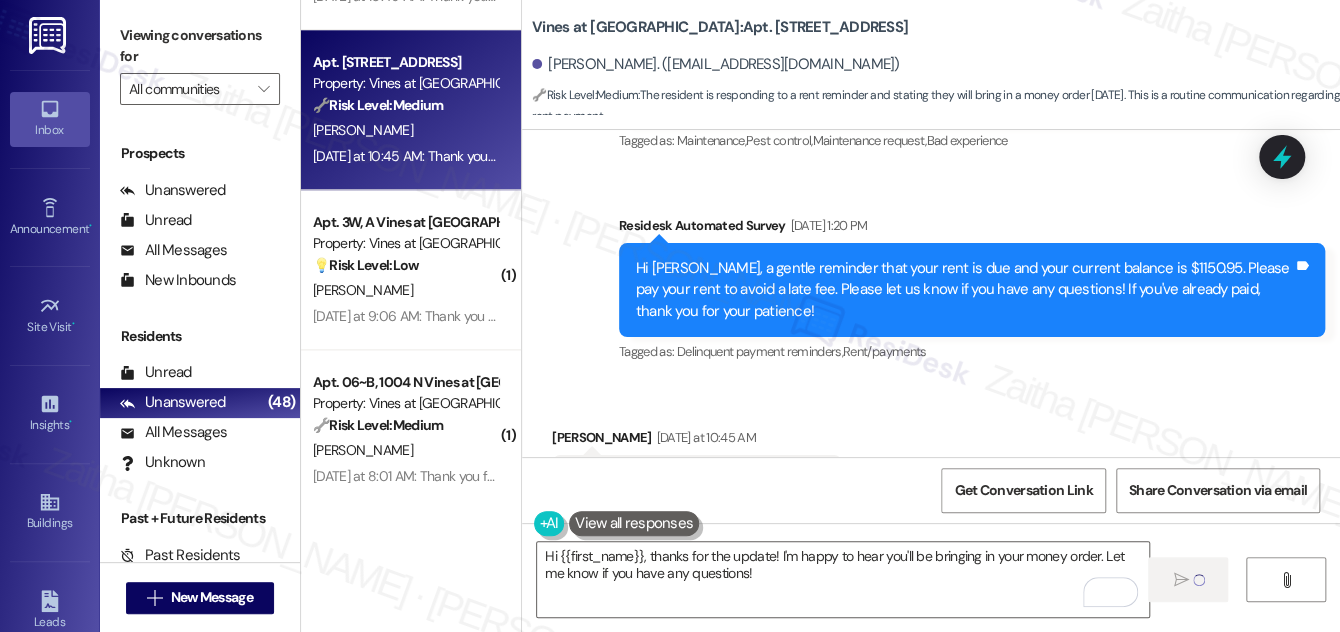 type 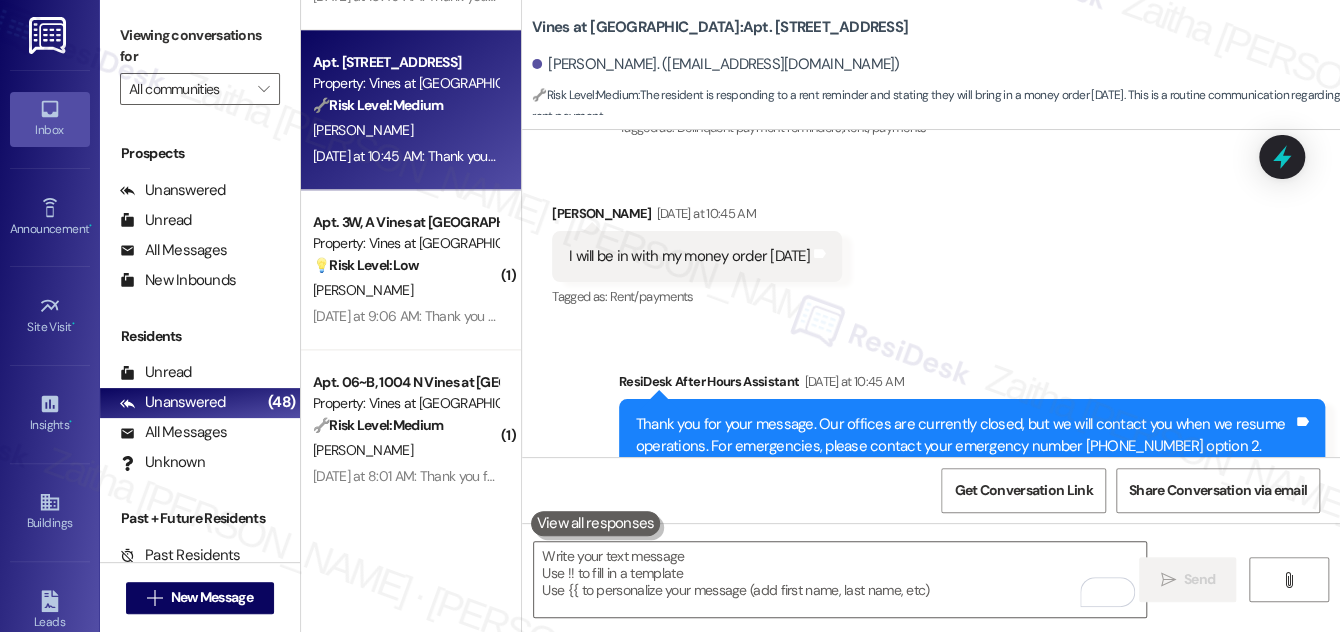 scroll, scrollTop: 30148, scrollLeft: 0, axis: vertical 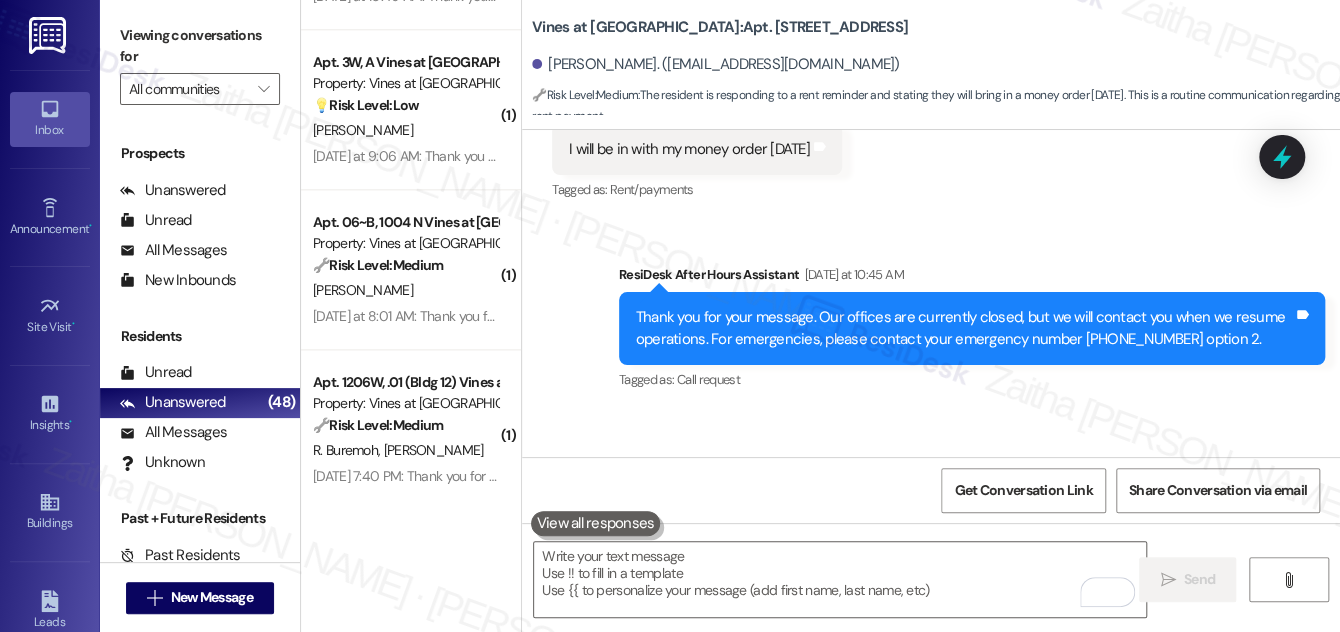 drag, startPoint x: 438, startPoint y: 118, endPoint x: 549, endPoint y: 159, distance: 118.33005 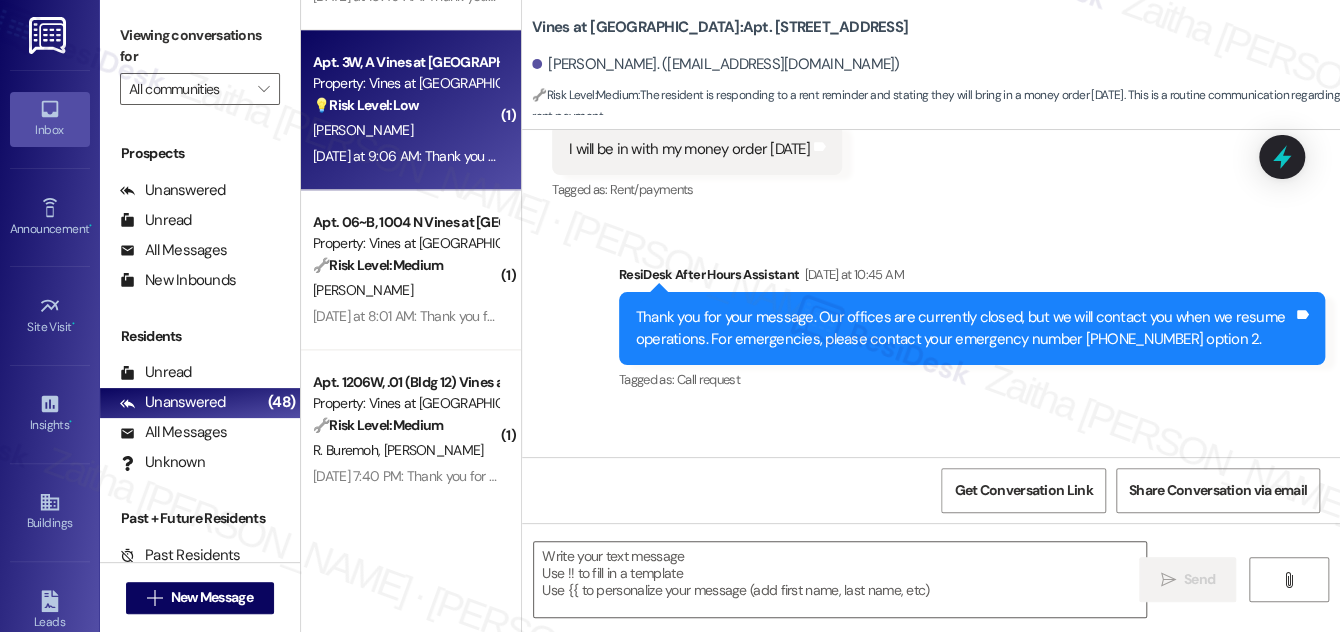 type on "Fetching suggested responses. Please feel free to read through the conversation in the meantime." 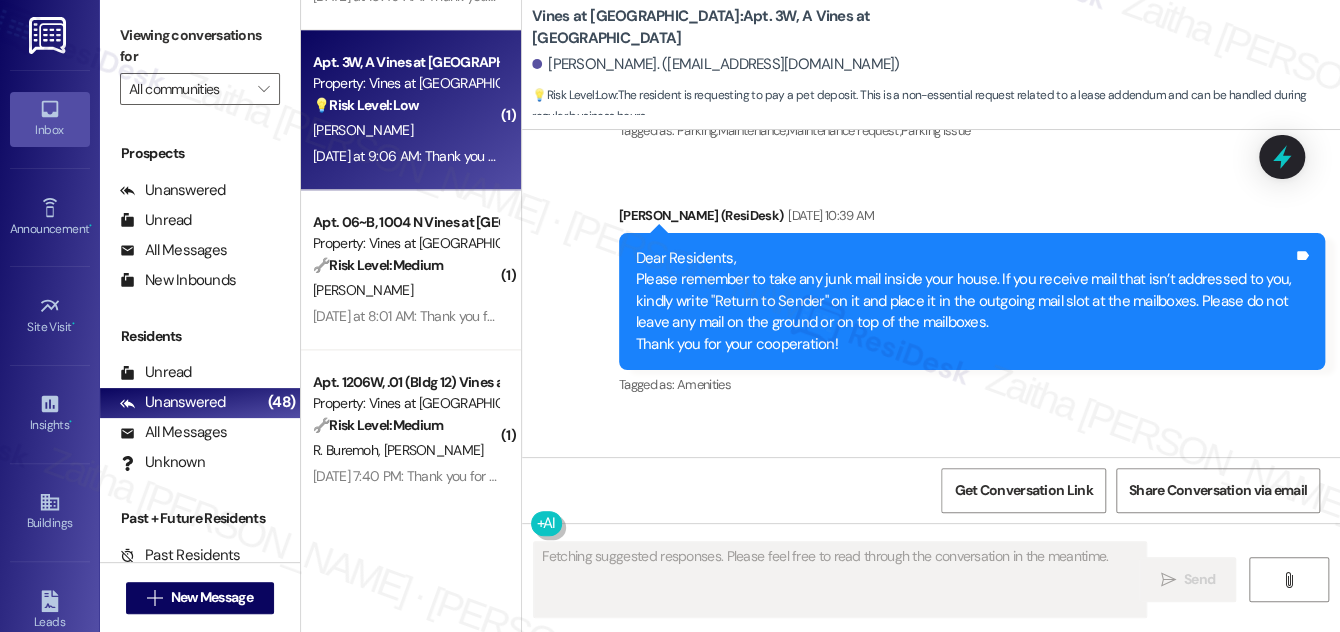 scroll, scrollTop: 4692, scrollLeft: 0, axis: vertical 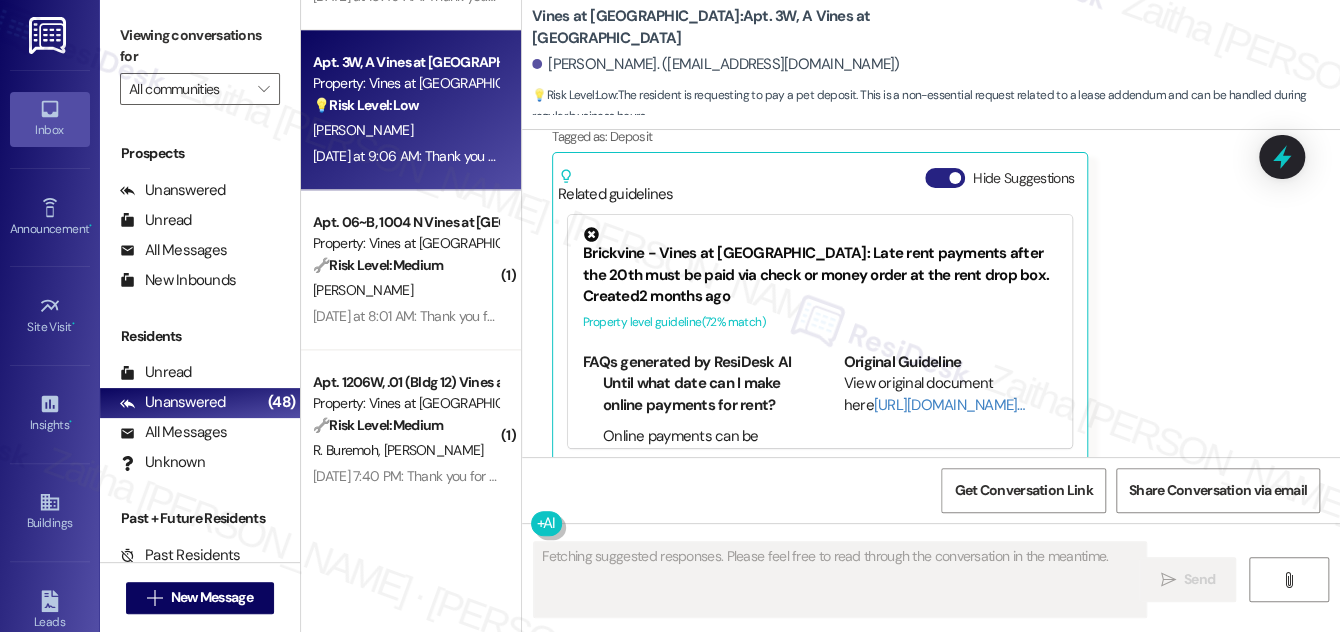 click on "Hide Suggestions" at bounding box center [945, 178] 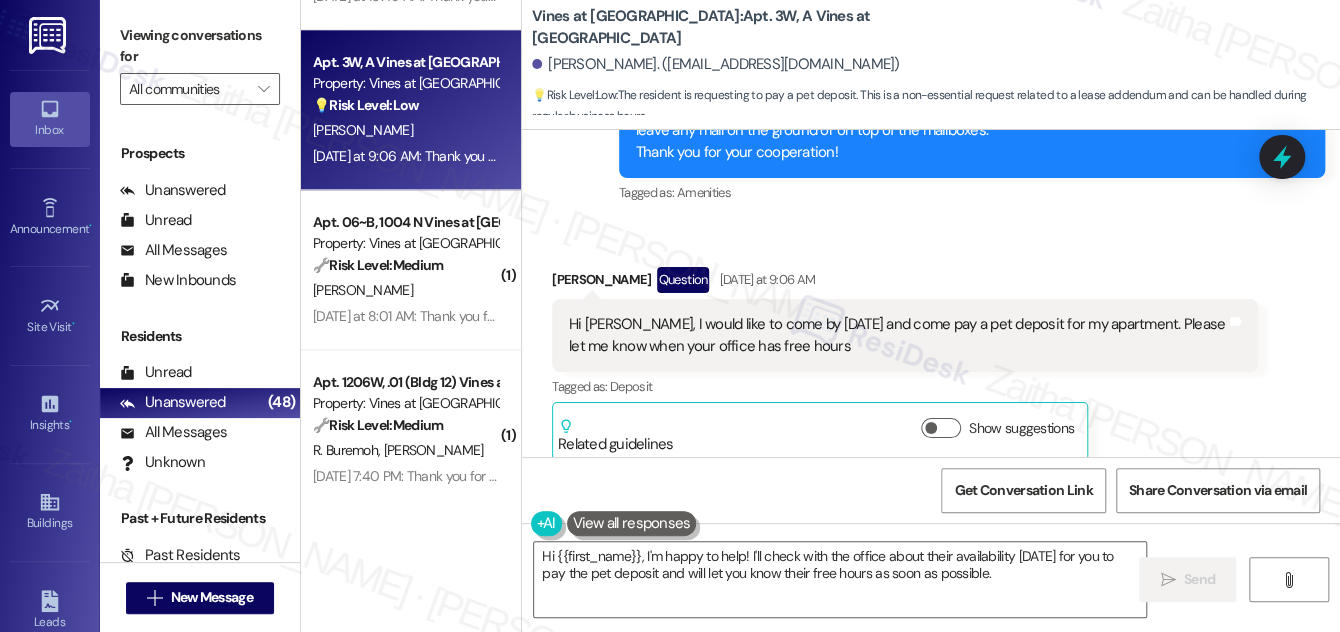 scroll, scrollTop: 4472, scrollLeft: 0, axis: vertical 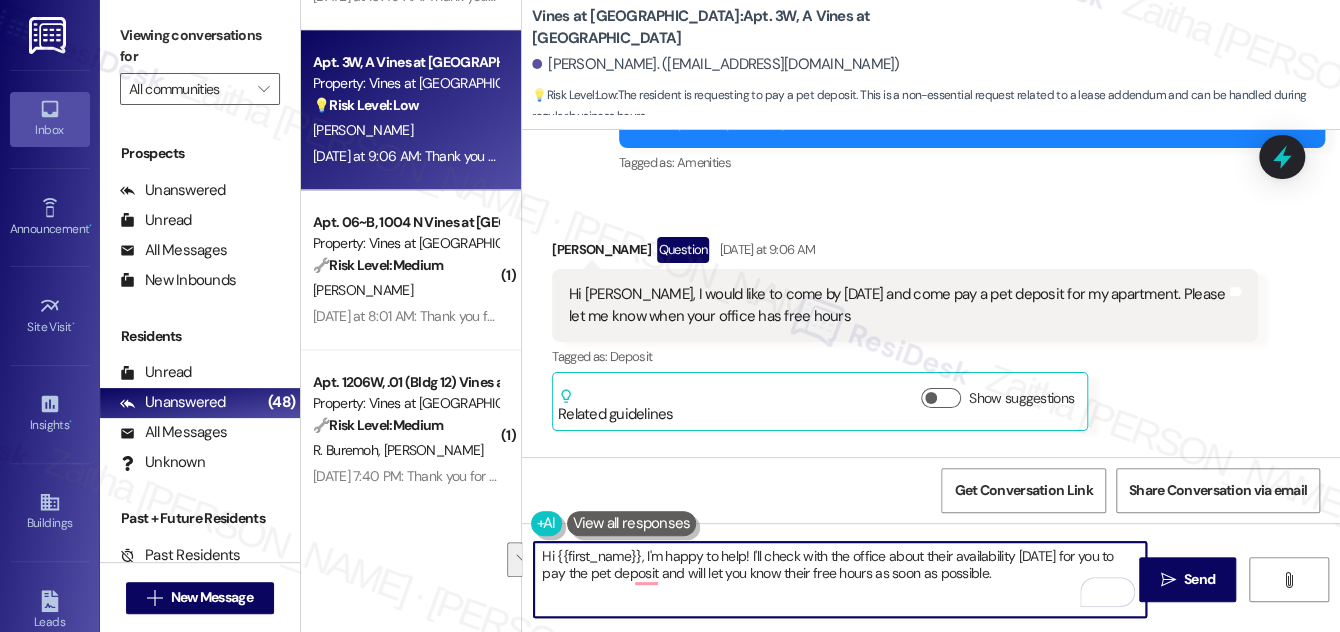 drag, startPoint x: 645, startPoint y: 555, endPoint x: 991, endPoint y: 585, distance: 347.29816 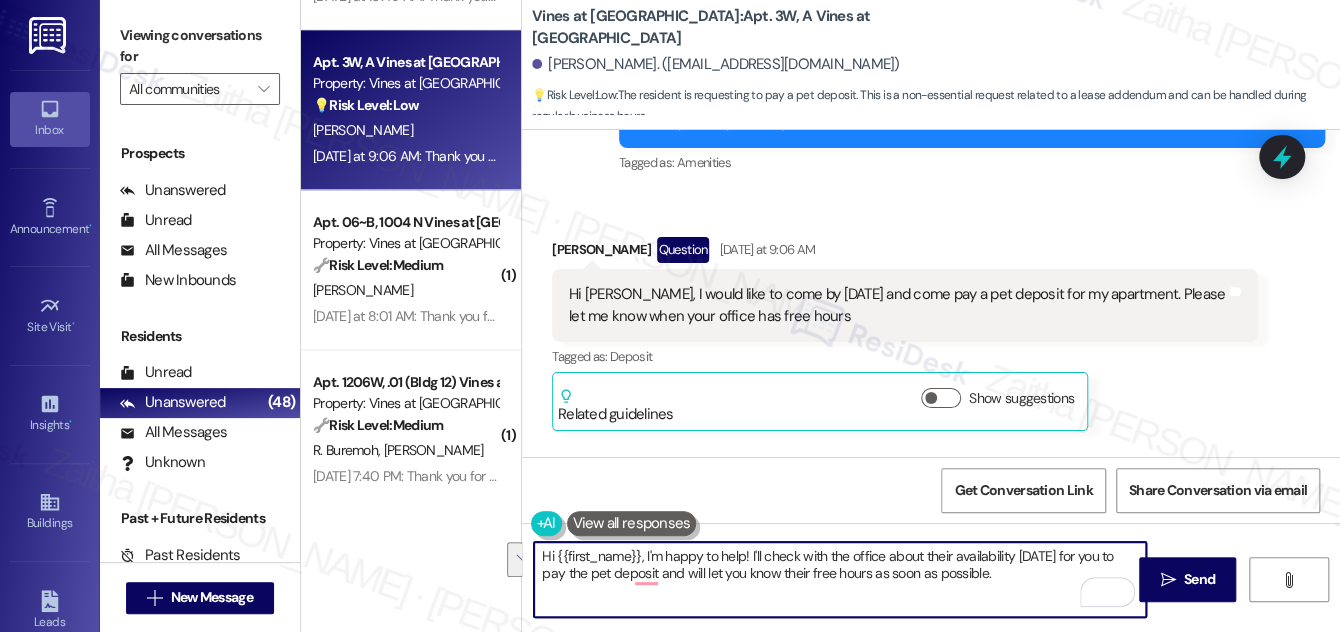 click on "Hi {{first_name}}, I'm happy to help! I'll check with the office about their availability today for you to pay the pet deposit and will let you know their free hours as soon as possible." at bounding box center (840, 579) 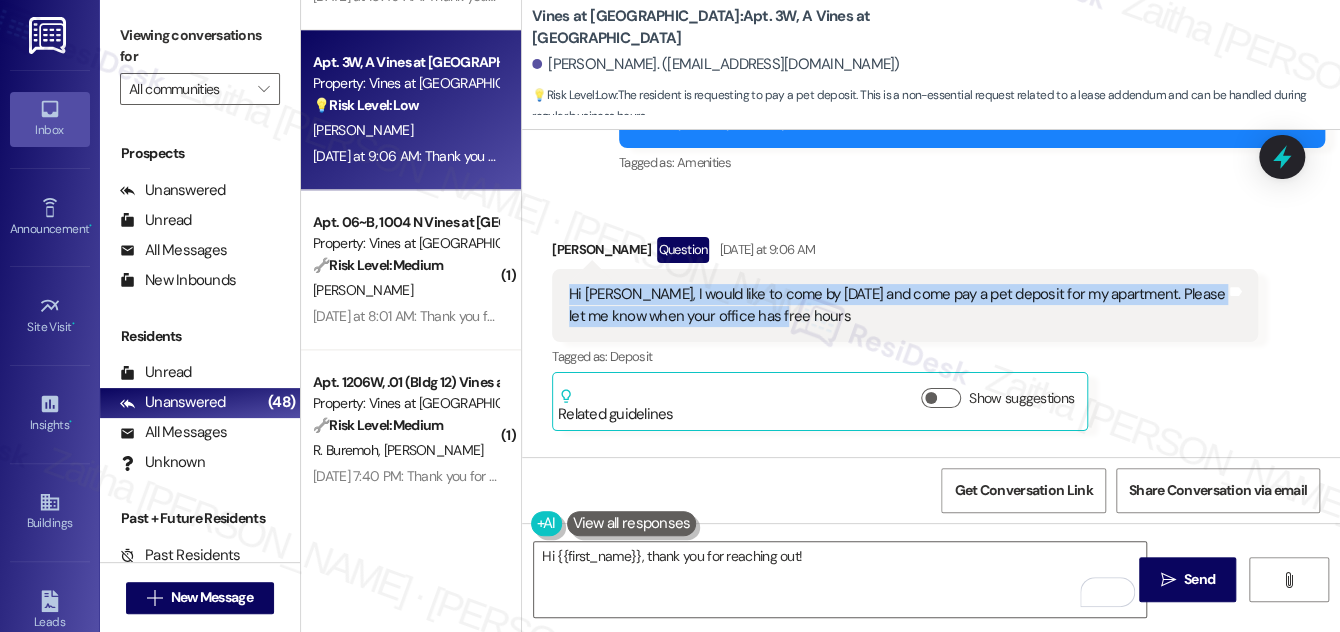 drag, startPoint x: 565, startPoint y: 266, endPoint x: 798, endPoint y: 306, distance: 236.40854 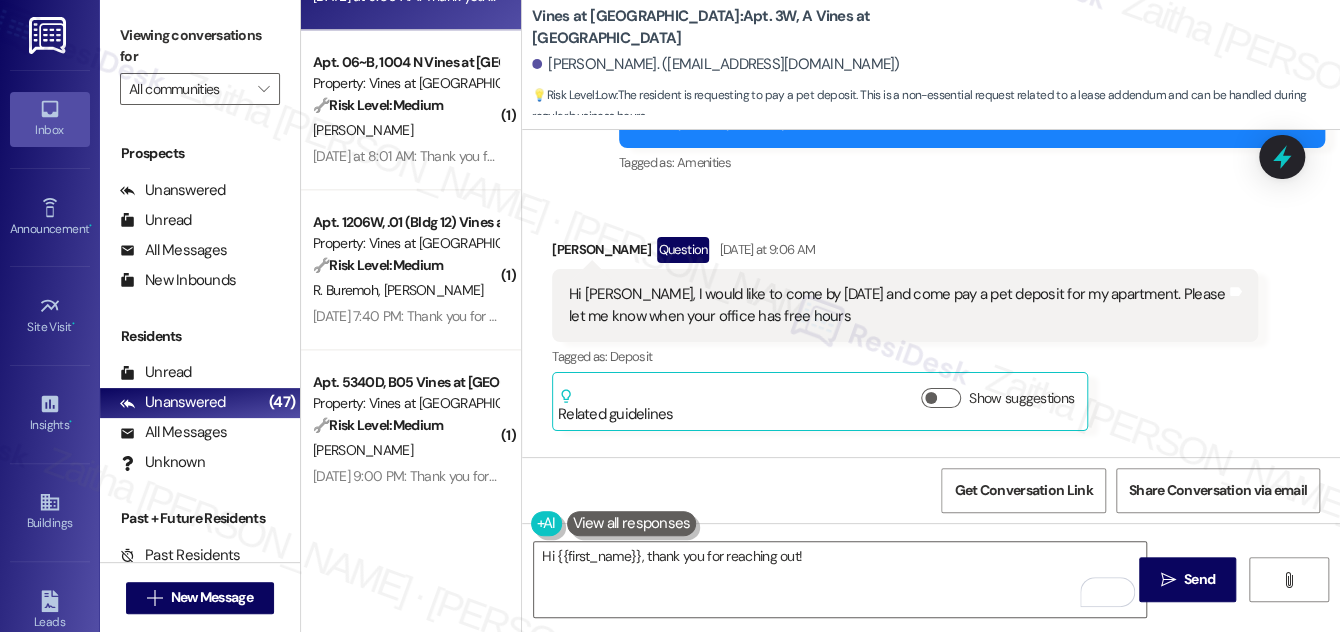 click on "Received via SMS Tristin Coughran Question Yesterday at 9:06 AM Hi Sarah, I would like to come by today and come pay a pet deposit for my apartment. Please let me know when your office has free hours Tags and notes Tagged as:   Deposit Click to highlight conversations about Deposit  Related guidelines Show suggestions" at bounding box center (931, 319) 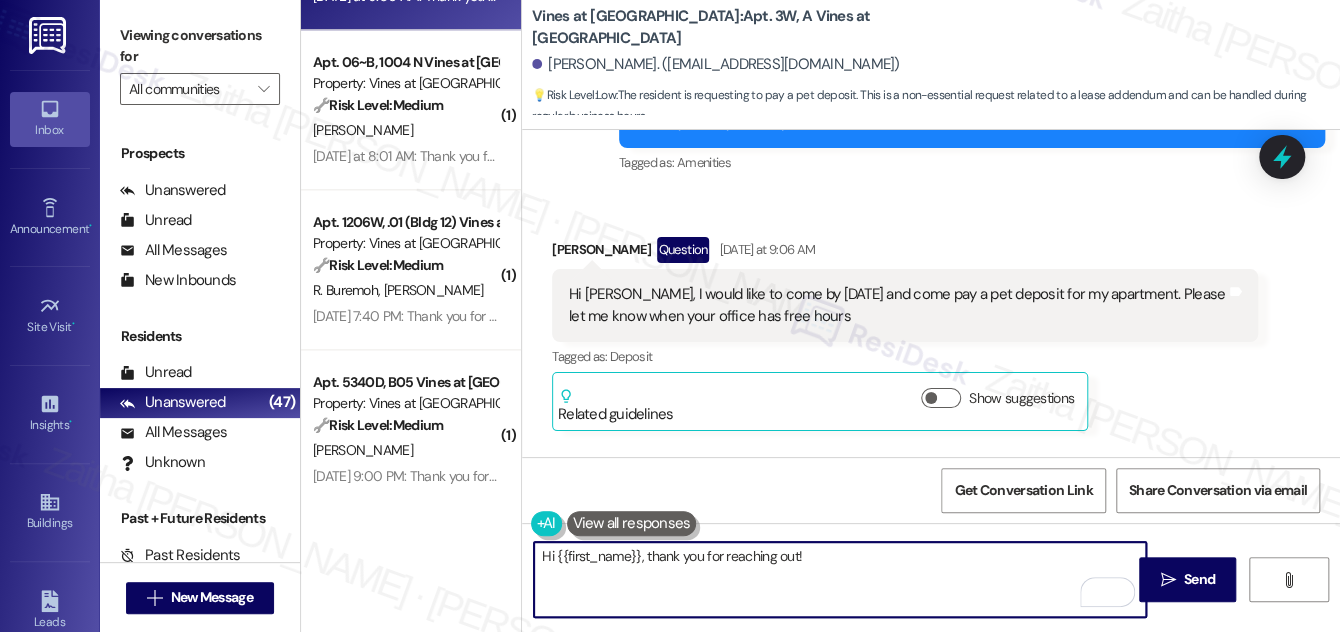 click on "Hi {{first_name}}, thank you for reaching out!" at bounding box center [840, 579] 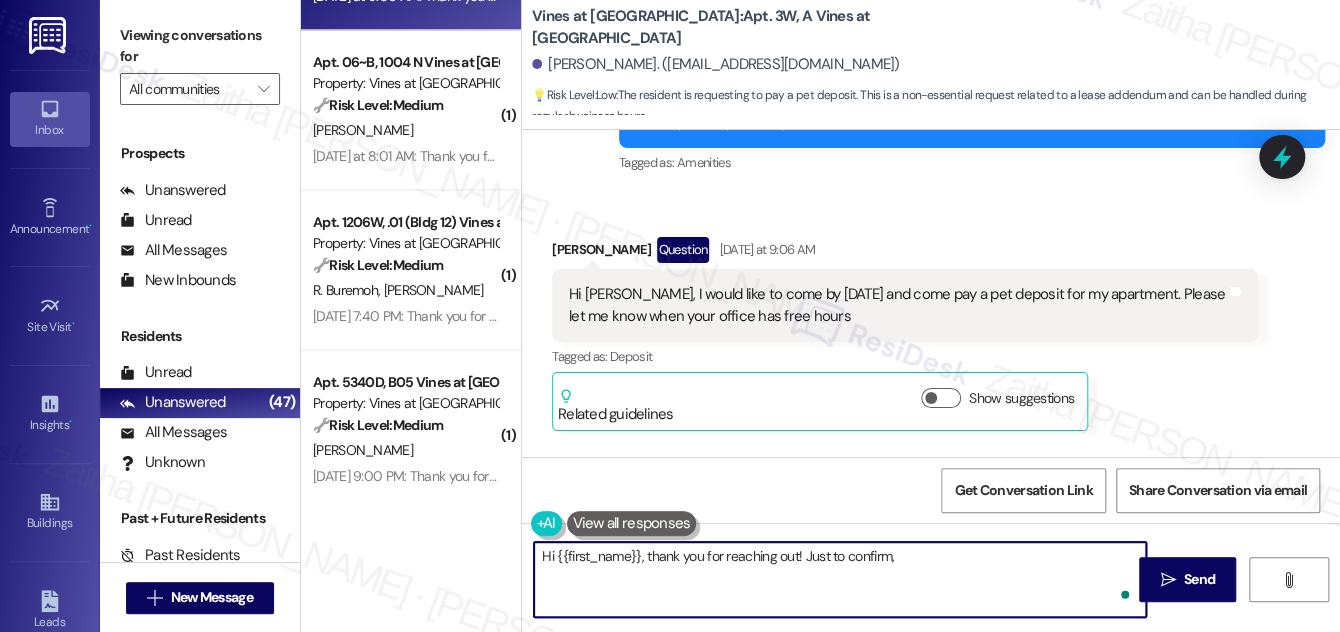 paste on "Were you able to stop by and make the pet deposit payment?" 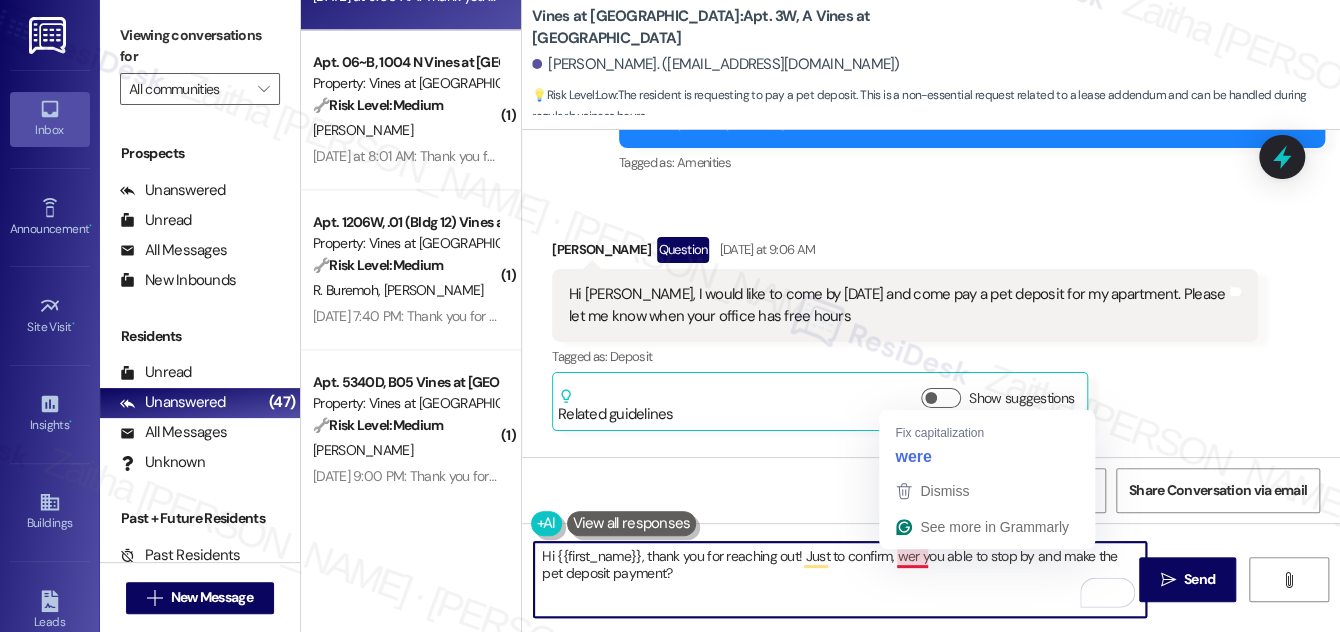type on "Hi {{first_name}}, thank you for reaching out! Just to confirm, were you able to stop by and make the pet deposit payment?" 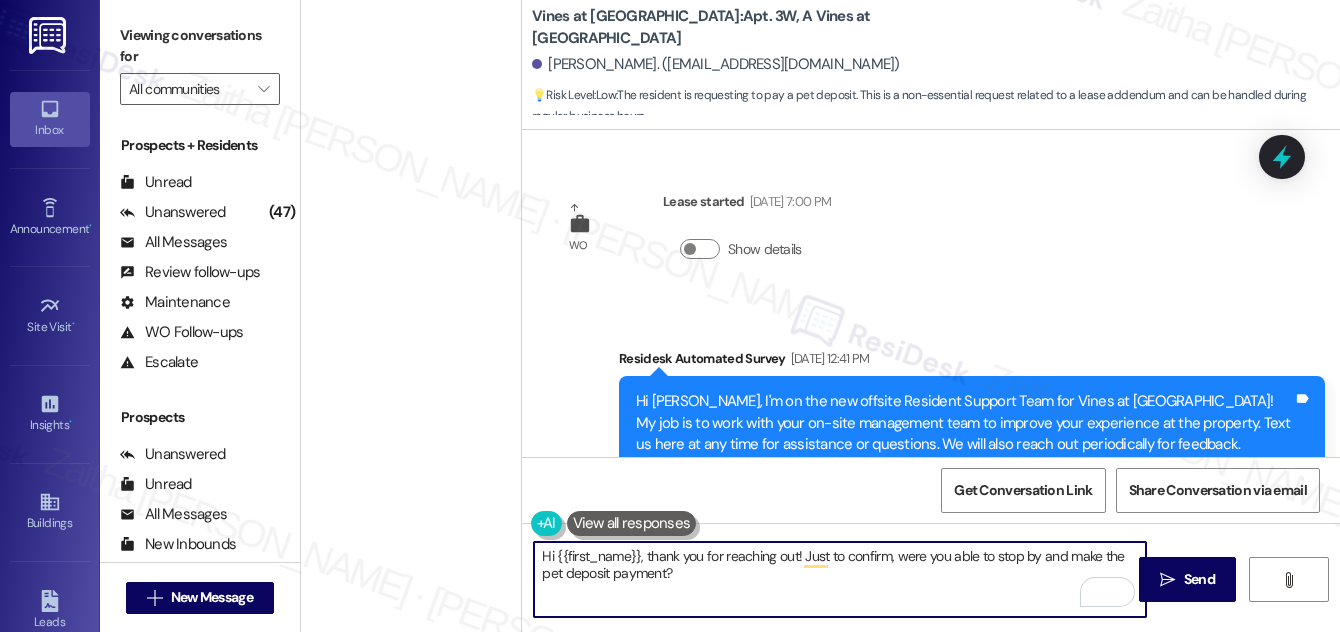 scroll, scrollTop: 0, scrollLeft: 0, axis: both 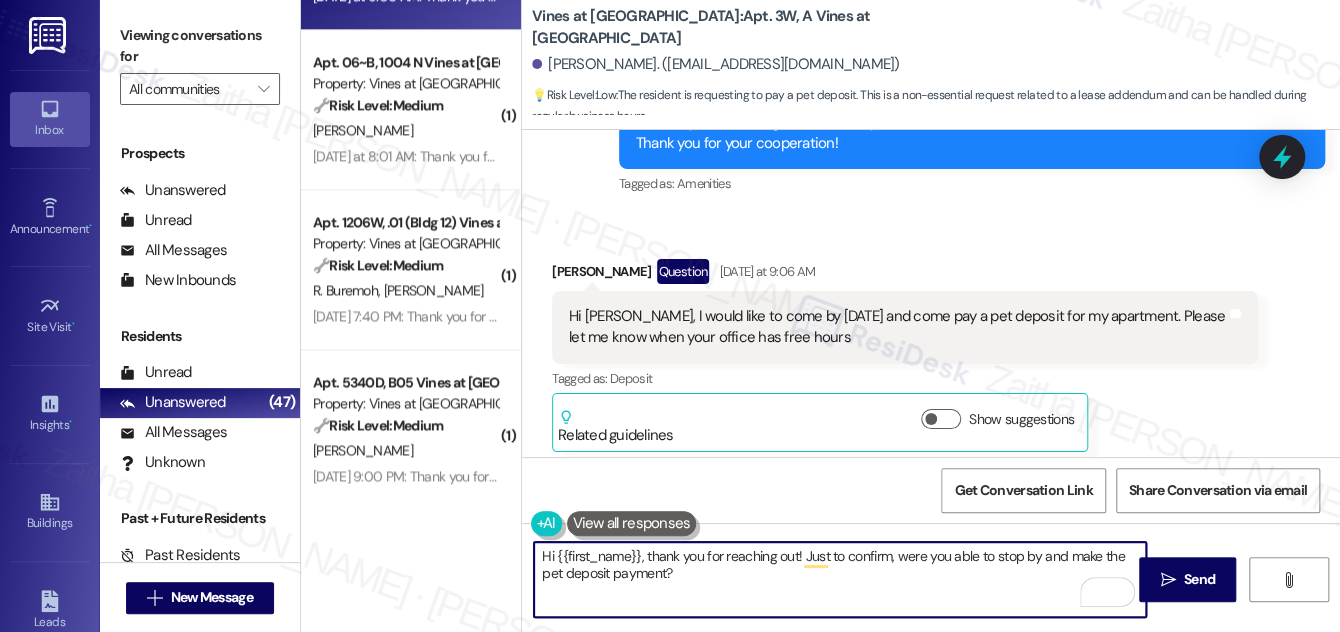 drag, startPoint x: 666, startPoint y: 570, endPoint x: 680, endPoint y: 569, distance: 14.035668 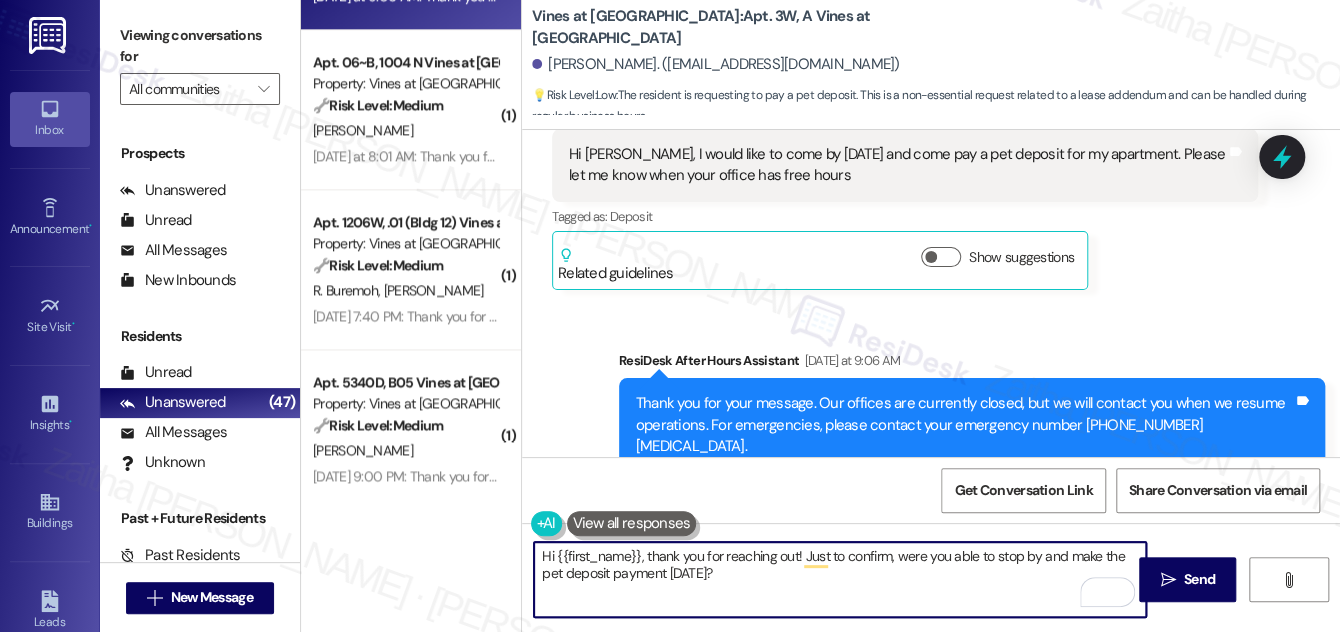 scroll, scrollTop: 4835, scrollLeft: 0, axis: vertical 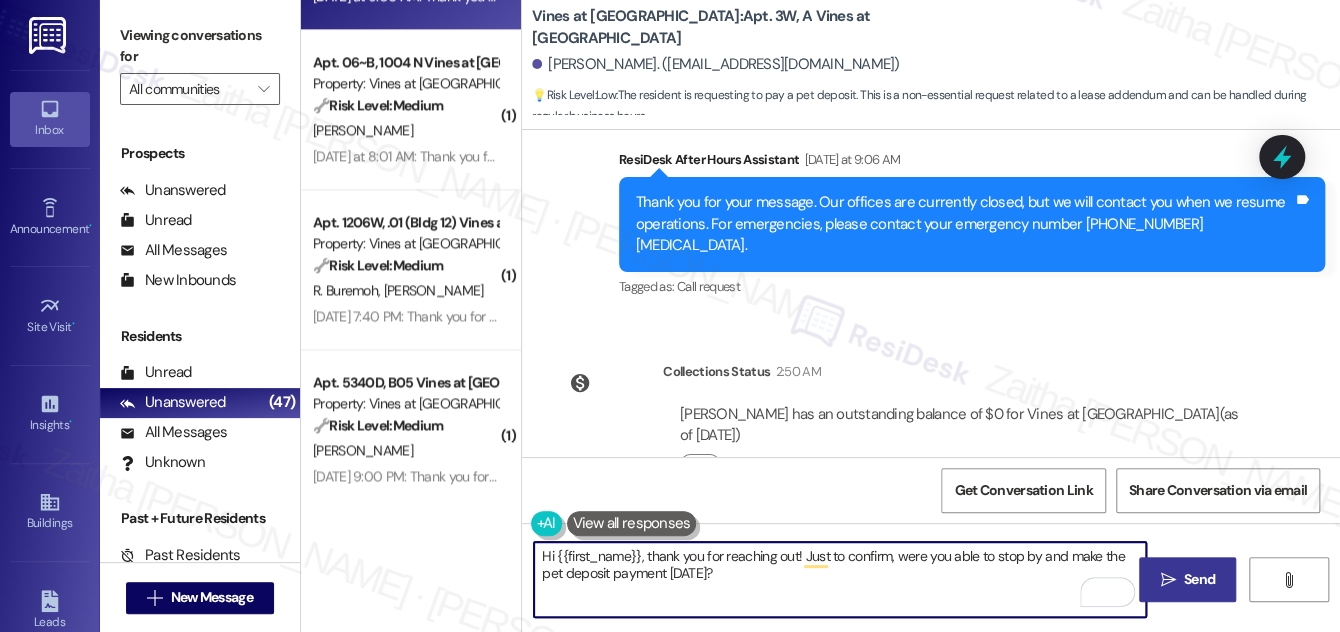 type on "Hi {{first_name}}, thank you for reaching out! Just to confirm, were you able to stop by and make the pet deposit payment [DATE]?" 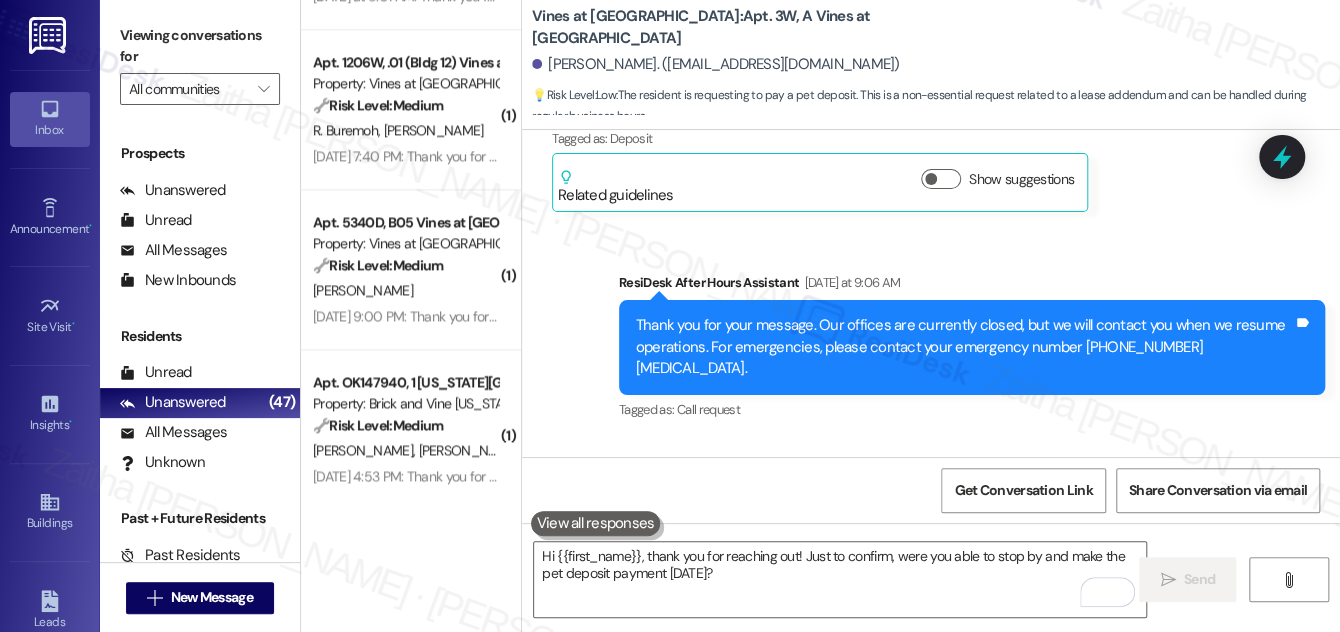 scroll, scrollTop: 4996, scrollLeft: 0, axis: vertical 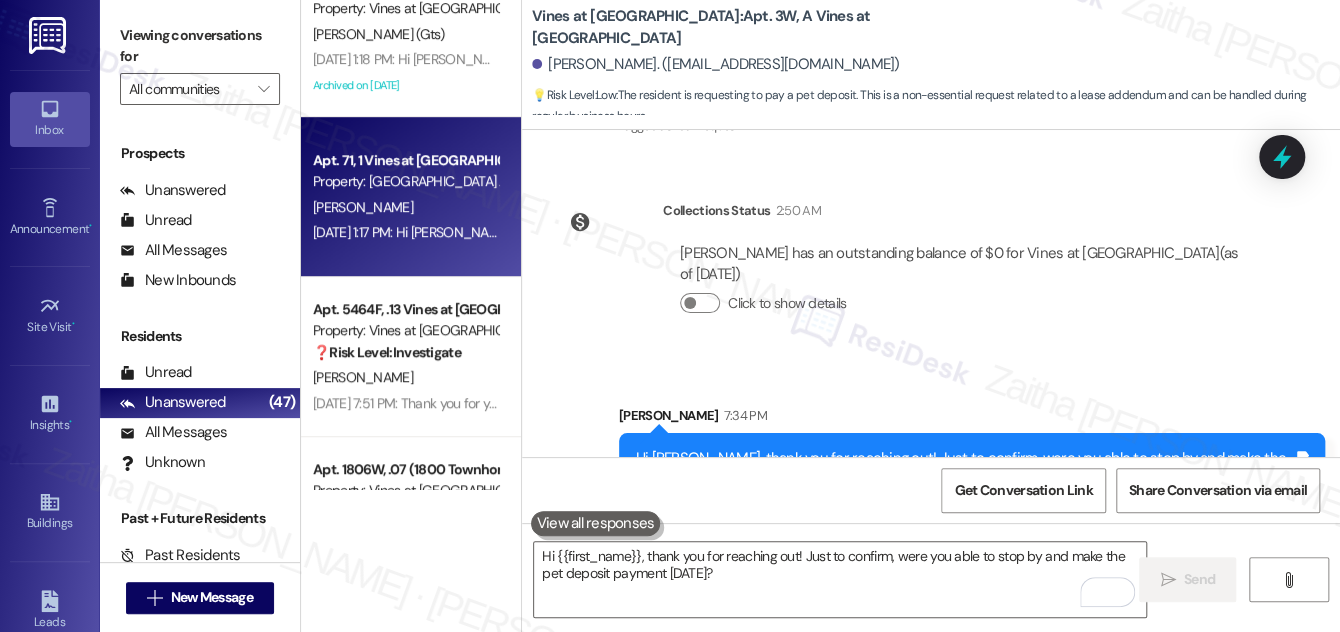 click on "[PERSON_NAME]" at bounding box center [405, 207] 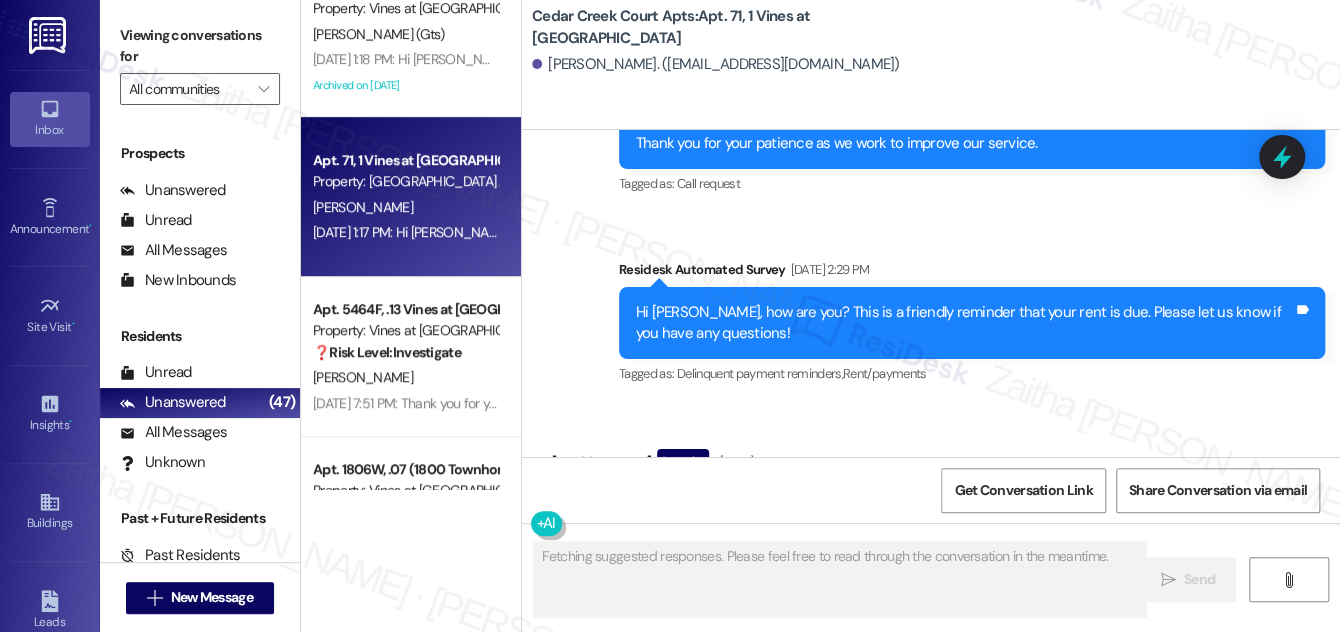 scroll, scrollTop: 9113, scrollLeft: 0, axis: vertical 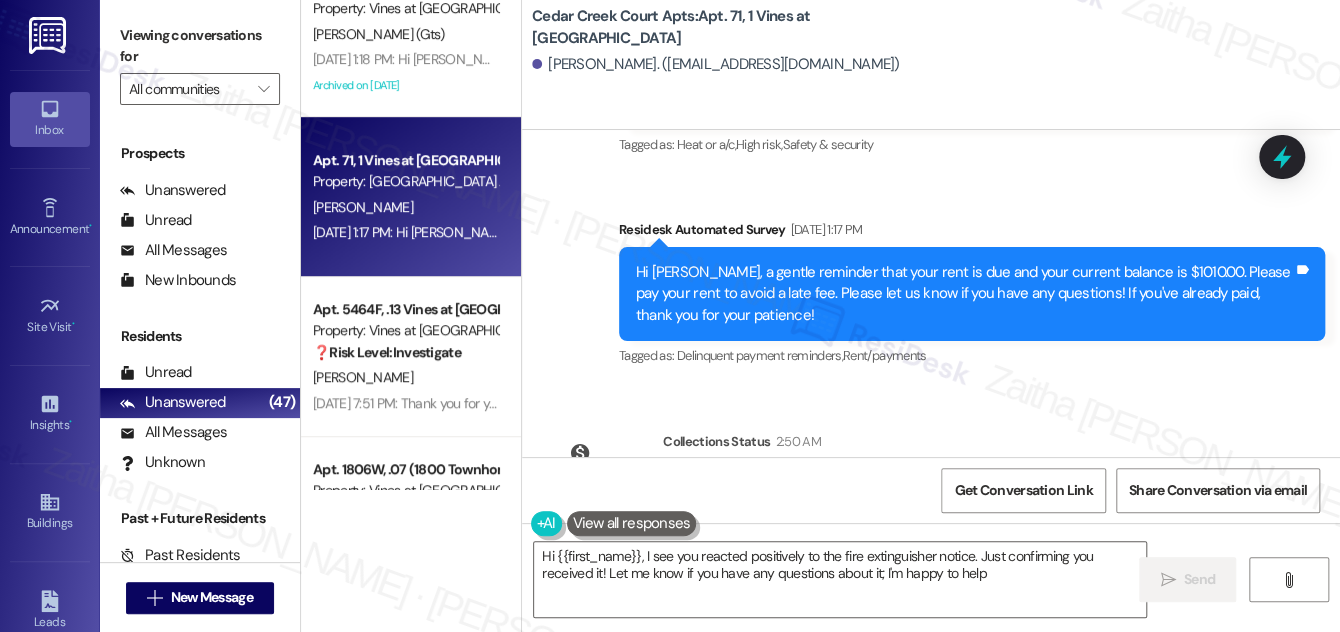 type on "Hi {{first_name}}, I see you reacted positively to the fire extinguisher notice. Just confirming you received it! Let me know if you have any questions about it; I'm happy to help!" 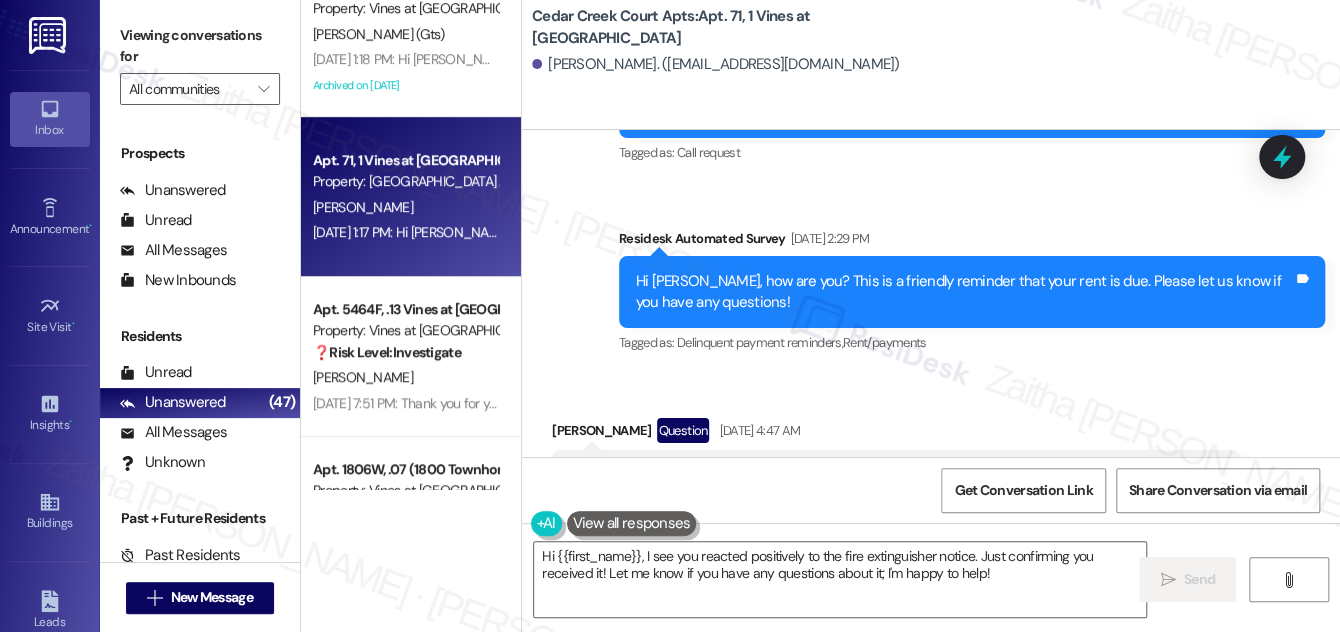 scroll, scrollTop: 8979, scrollLeft: 0, axis: vertical 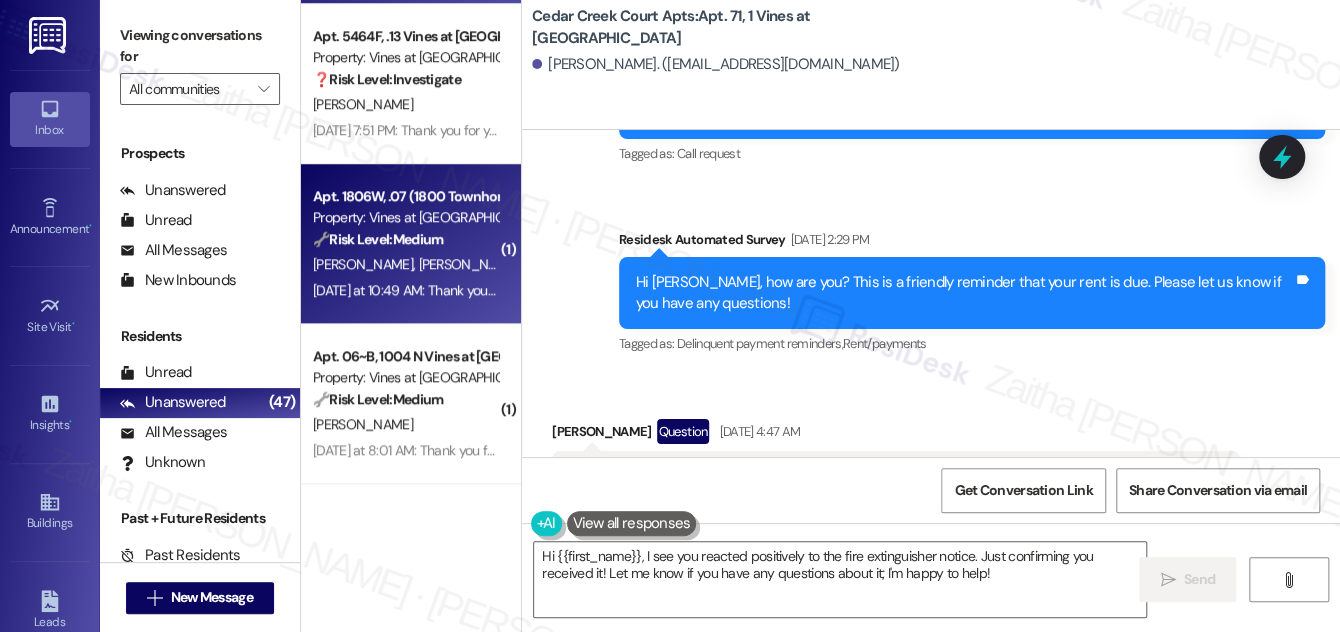 click on "[PERSON_NAME] [PERSON_NAME]" at bounding box center [405, 264] 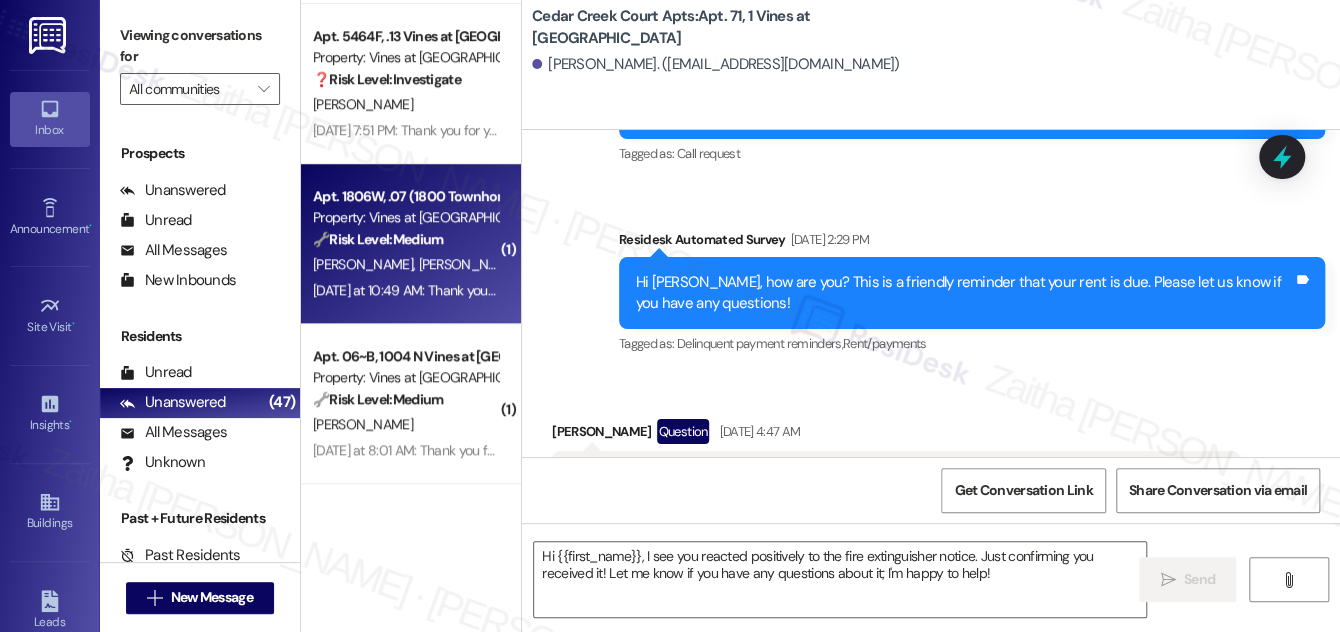 type on "Fetching suggested responses. Please feel free to read through the conversation in the meantime." 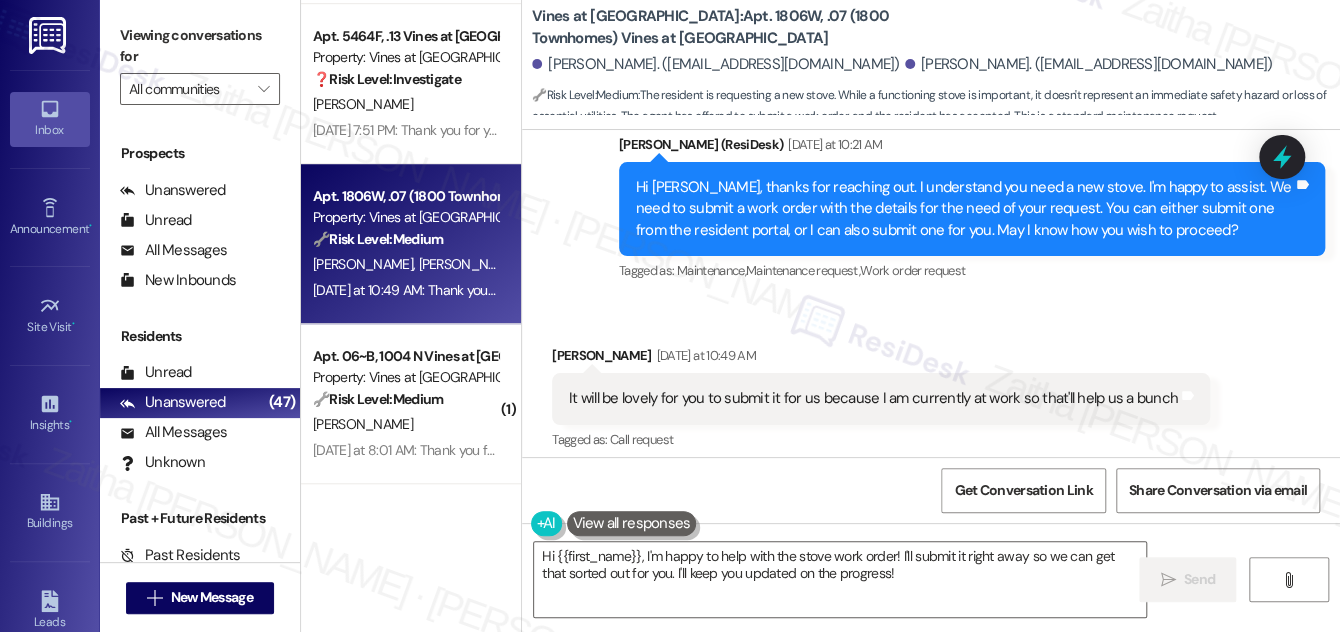 scroll, scrollTop: 10346, scrollLeft: 0, axis: vertical 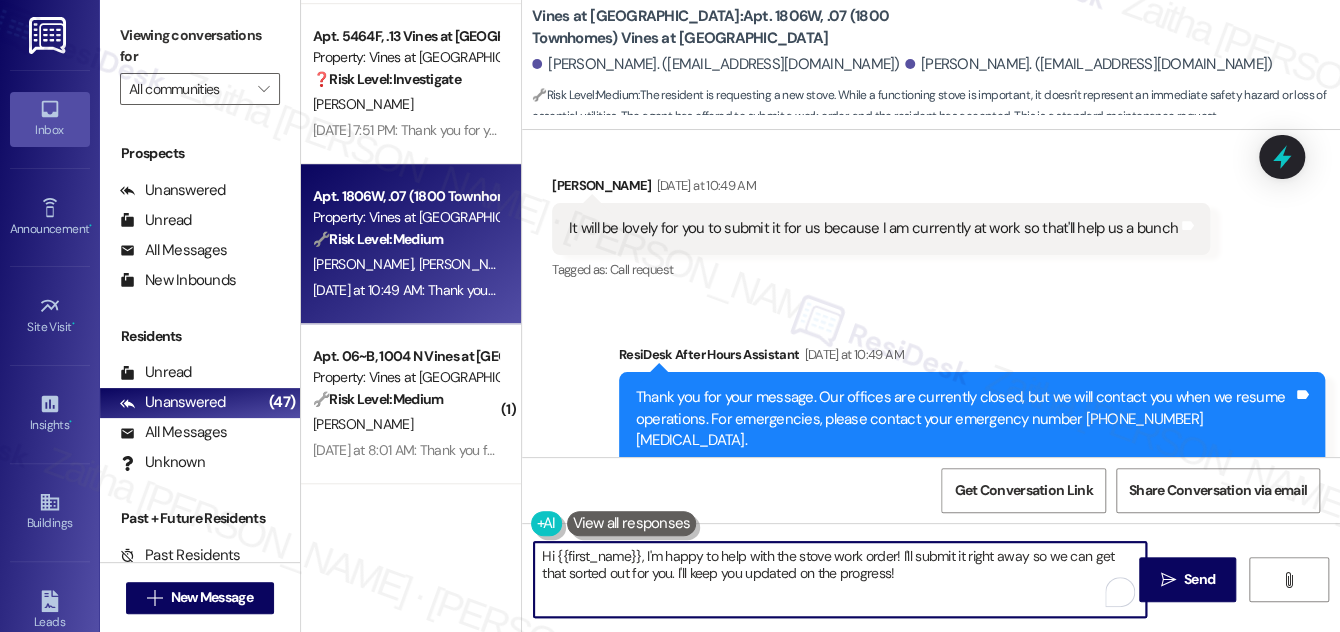 drag, startPoint x: 898, startPoint y: 556, endPoint x: 906, endPoint y: 575, distance: 20.615528 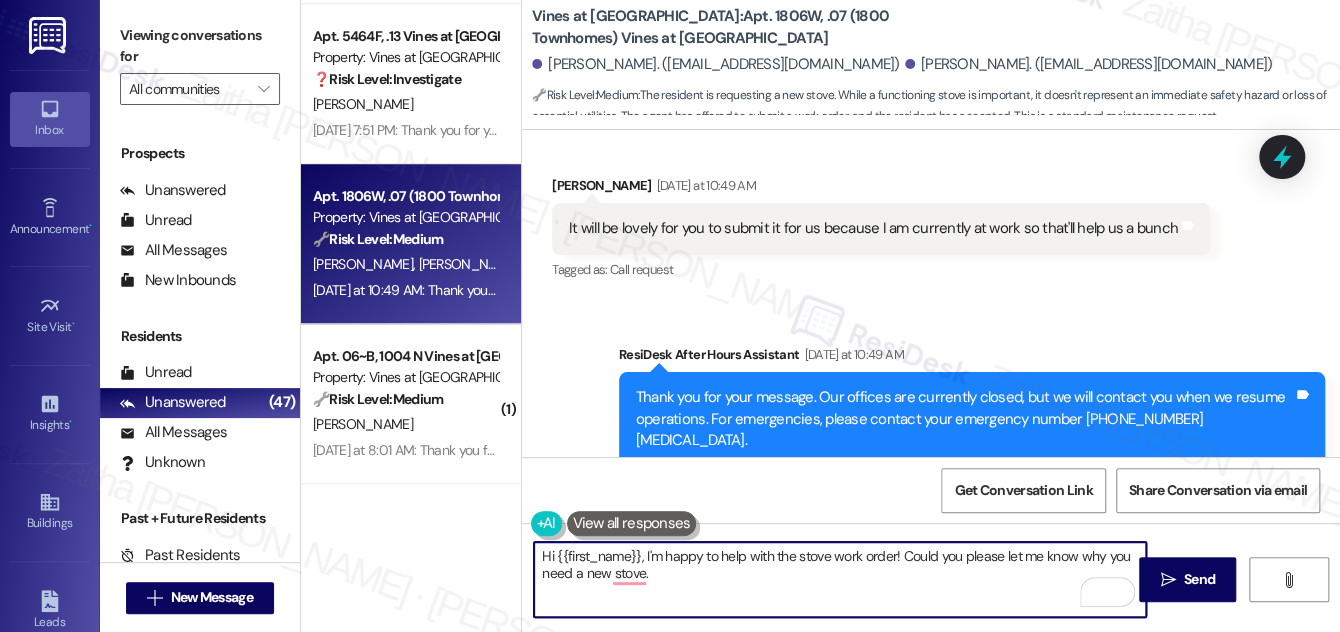 click on "Hi {{first_name}}, I'm happy to help with the stove work order! Could you please let me know why you need a new stove." at bounding box center [840, 579] 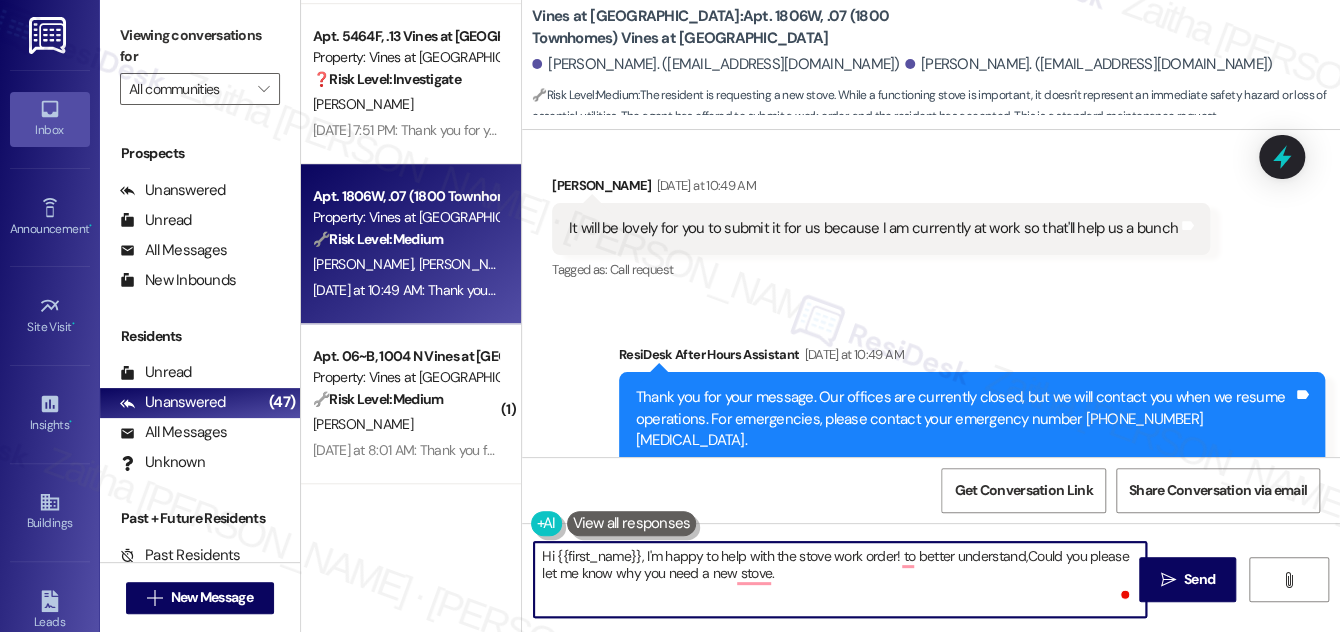 type on "Hi {{first_name}}, I'm happy to help with the stove work order! to better understand, Could you please let me know why you need a new stove." 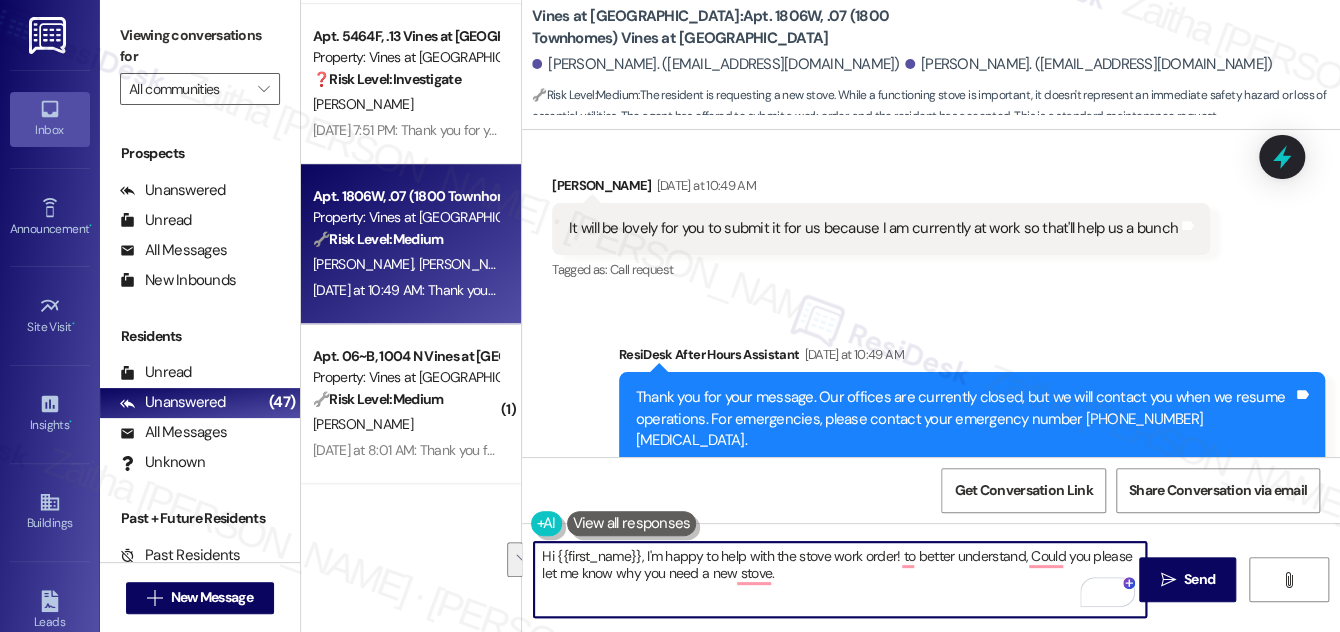 drag, startPoint x: 773, startPoint y: 572, endPoint x: 535, endPoint y: 561, distance: 238.25406 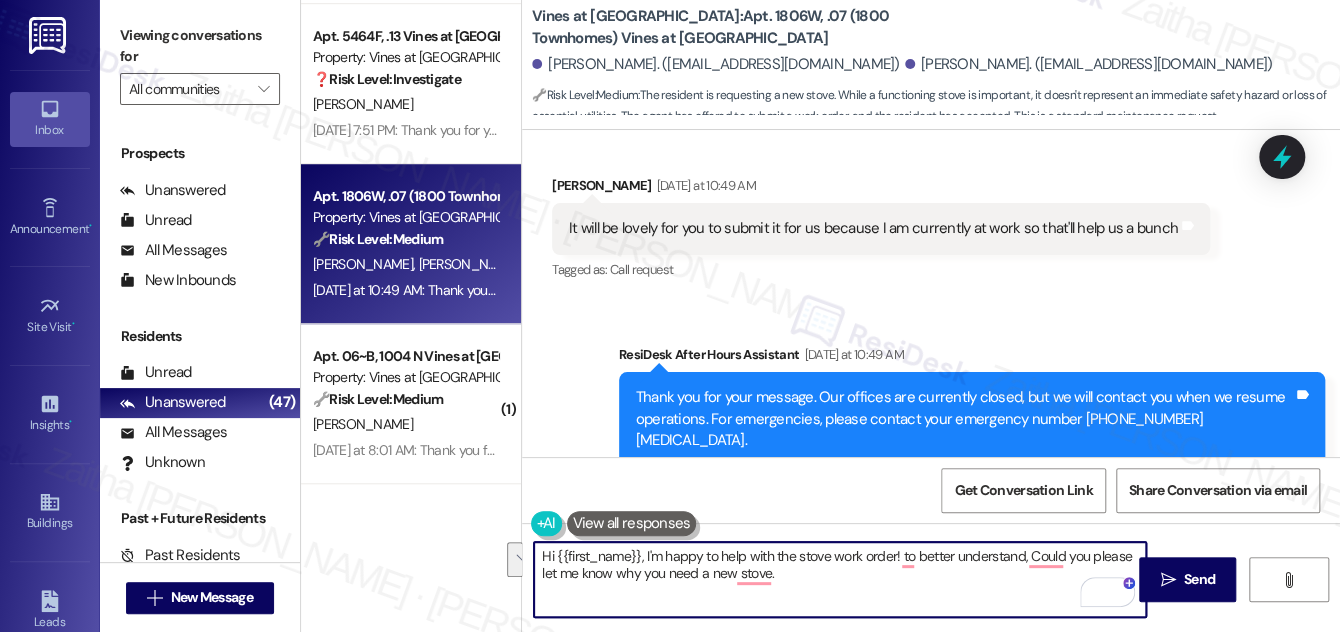 click on "Hi {{first_name}}, I'm happy to help with the stove work order! to better understand, Could you please let me know why you need a new stove." at bounding box center [840, 579] 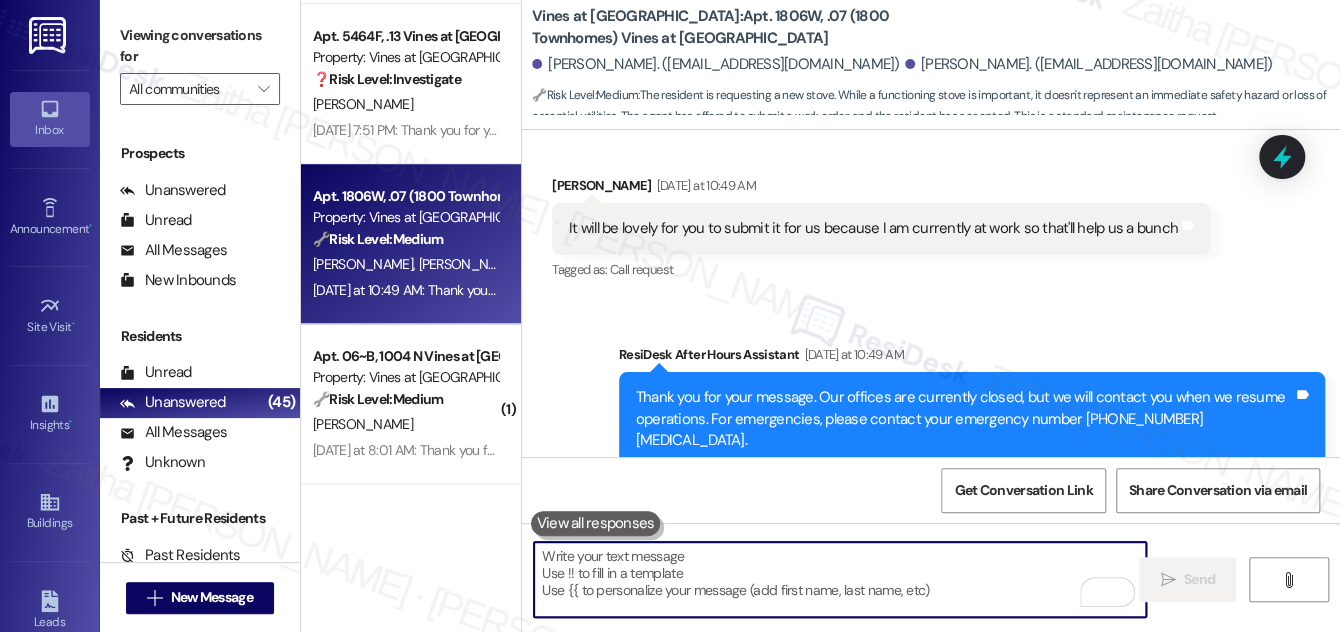 paste on "Hi {{first_name}}," 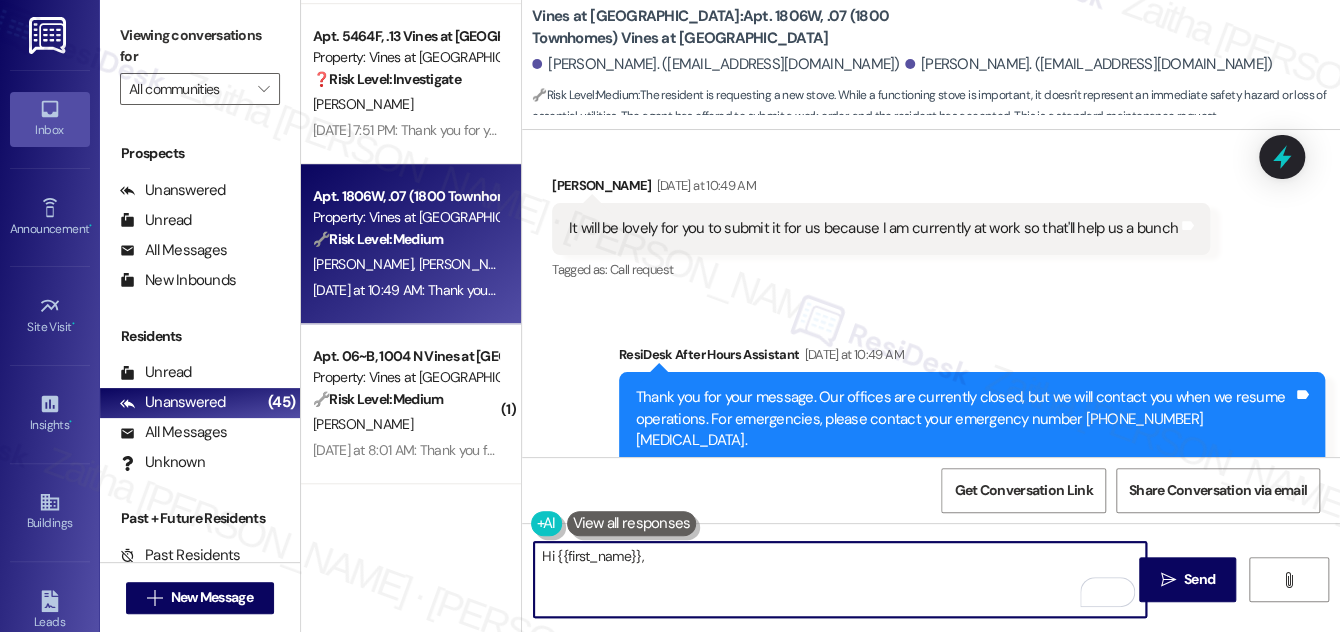paste on "I’d be happy to help with the stove work order. To better understand the request, could you please share a bit more about why a new stove is needed?" 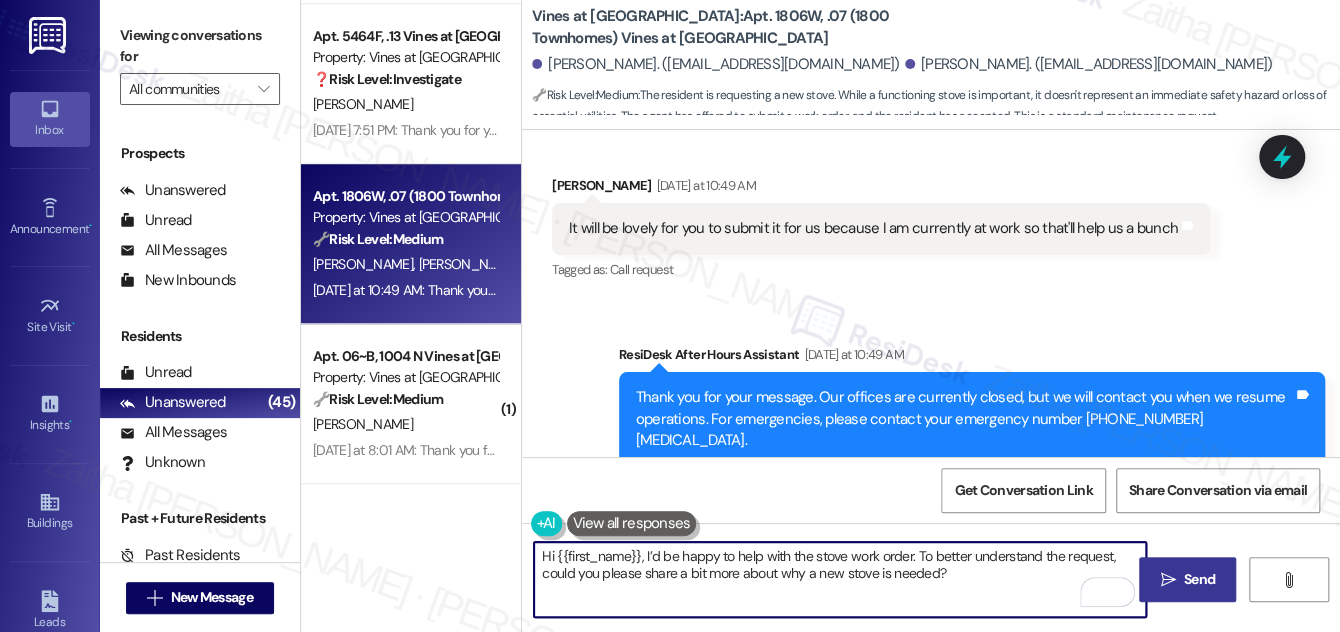 type on "Hi {{first_name}}, I’d be happy to help with the stove work order. To better understand the request, could you please share a bit more about why a new stove is needed?" 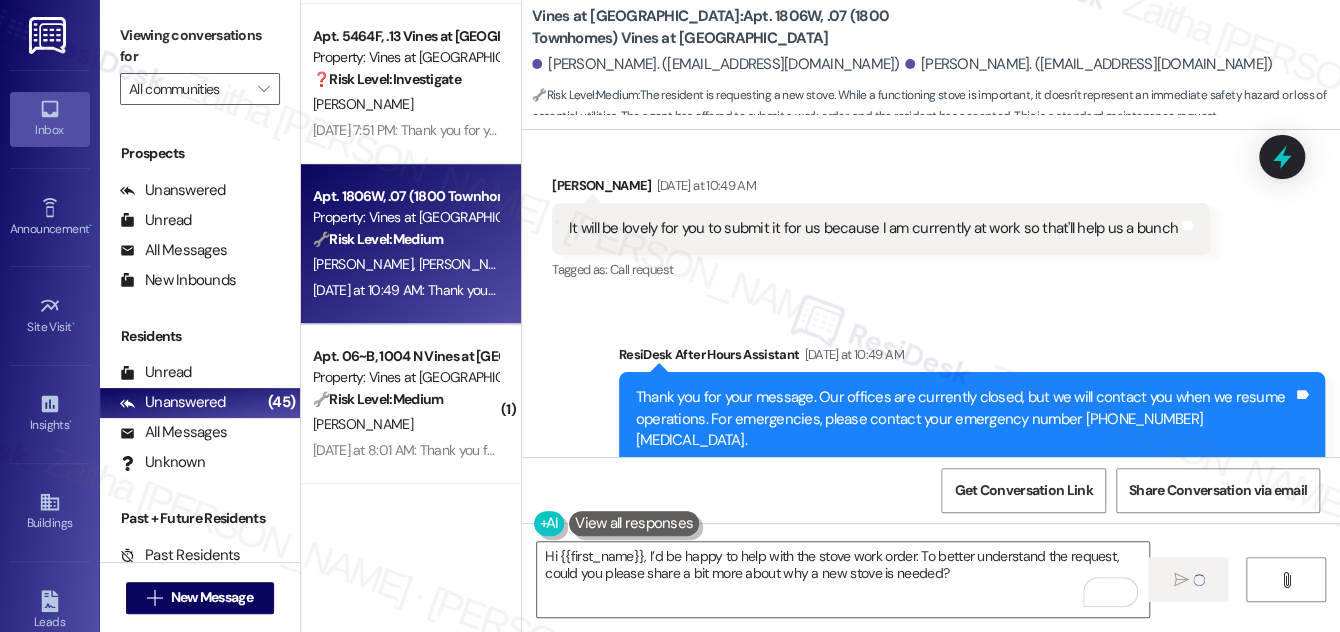type 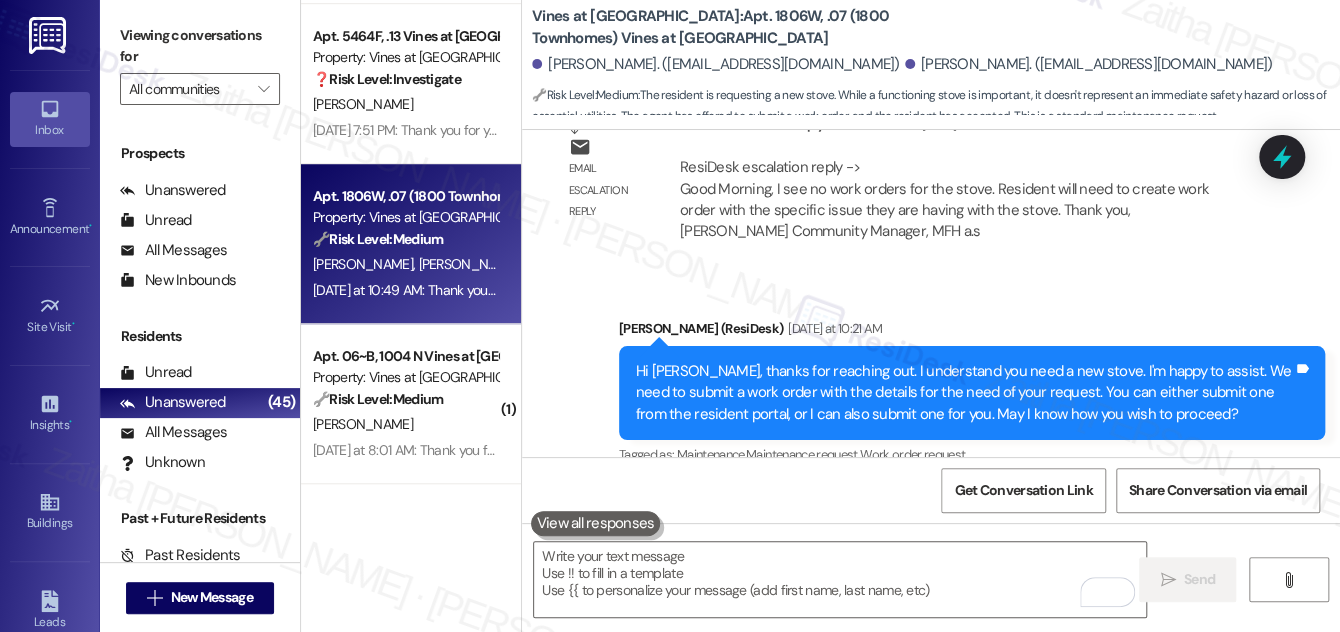 scroll, scrollTop: 9972, scrollLeft: 0, axis: vertical 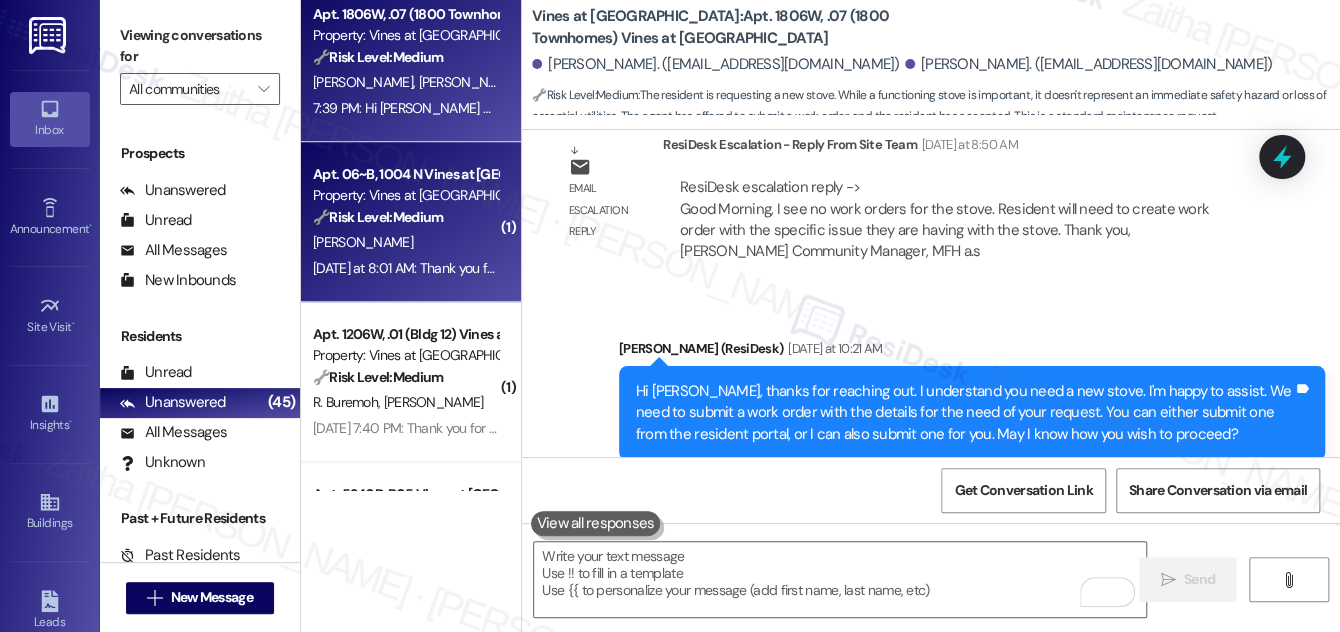 click on "G. Pennington" at bounding box center (405, 242) 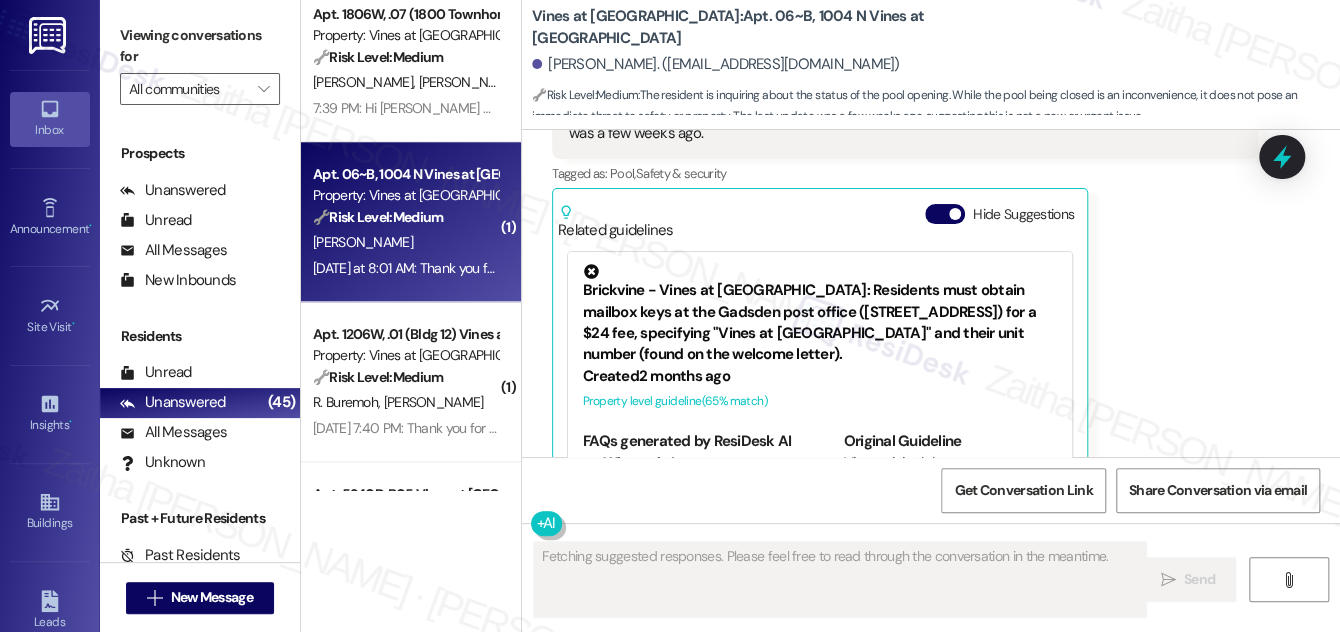 scroll, scrollTop: 2601, scrollLeft: 0, axis: vertical 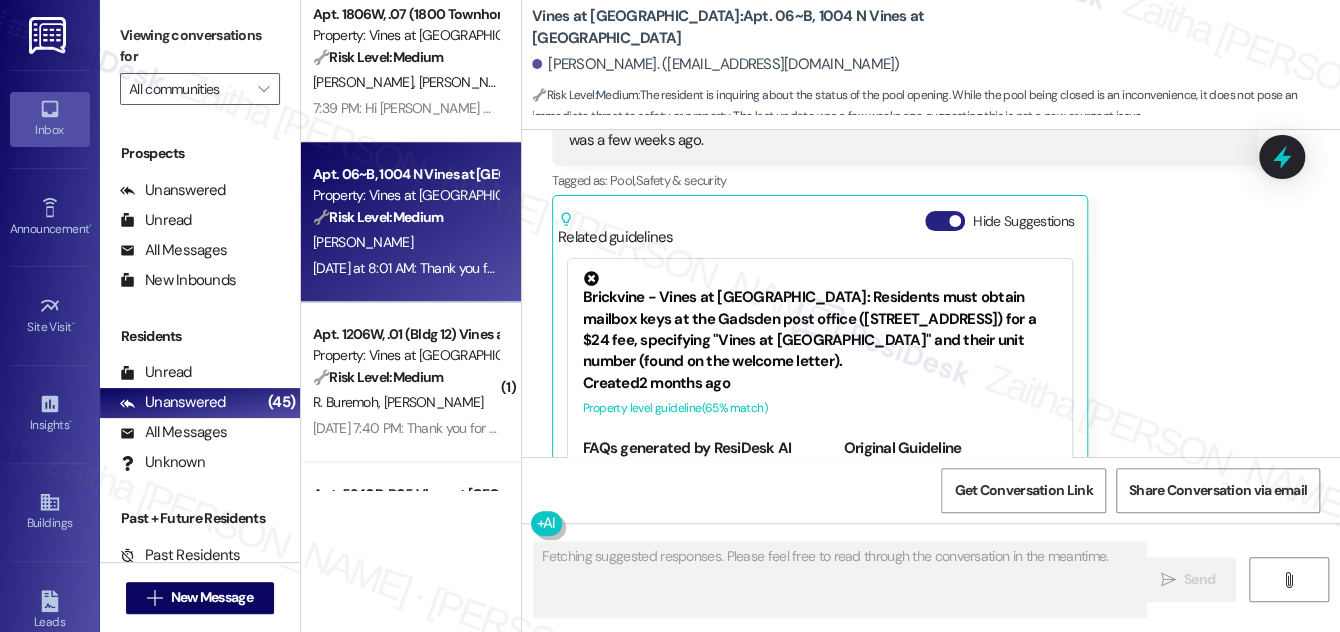click on "Hide Suggestions" at bounding box center (945, 221) 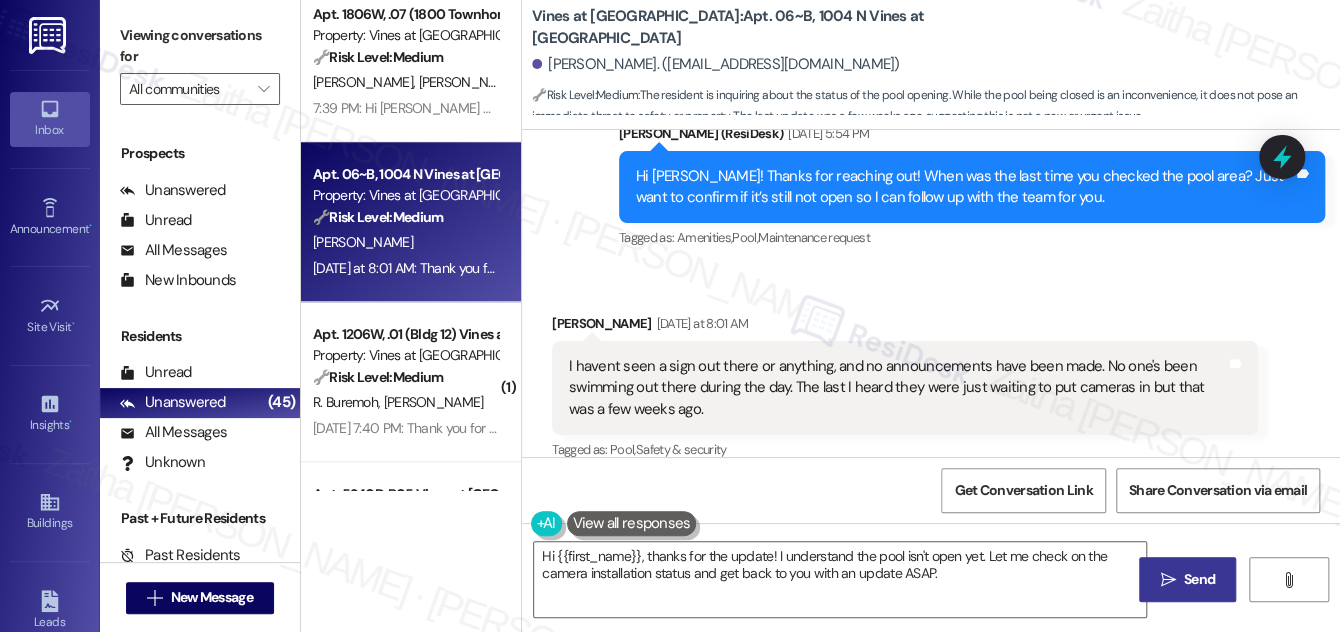 scroll, scrollTop: 2266, scrollLeft: 0, axis: vertical 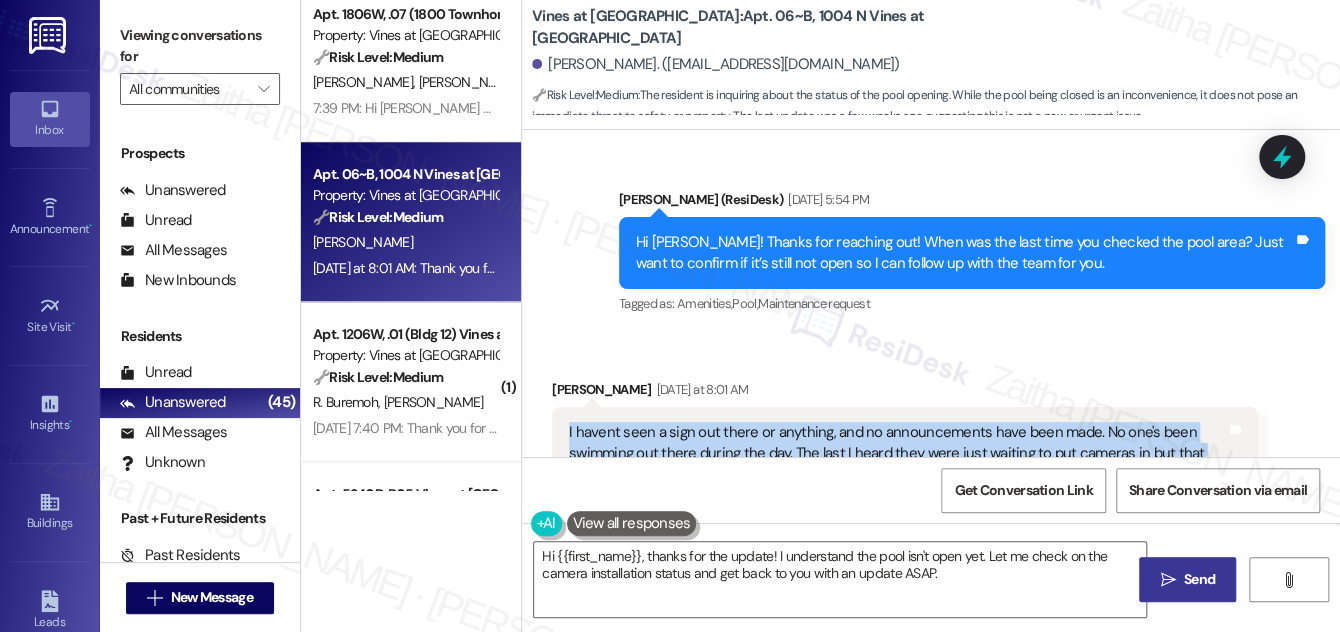 drag, startPoint x: 563, startPoint y: 352, endPoint x: 691, endPoint y: 415, distance: 142.66394 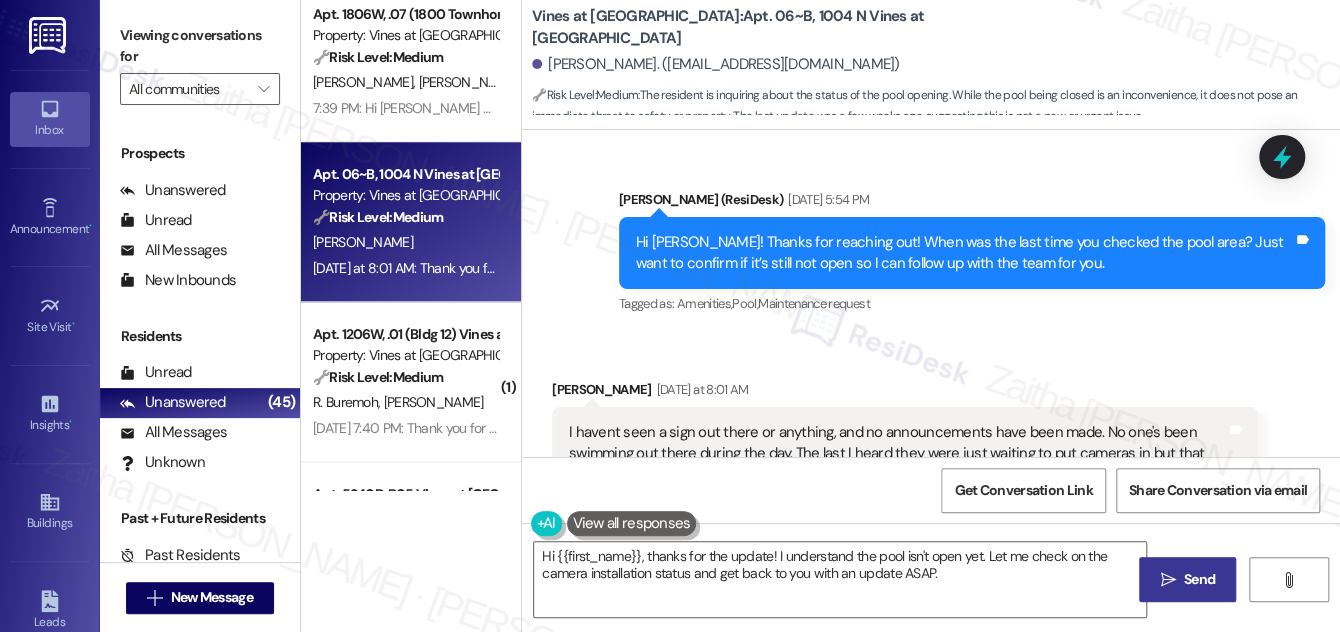 click on "Received via SMS Grayson Pennington Yesterday at 8:01 AM I havent seen a sign out there or anything, and no announcements have been made. No one's been swimming out there during the day. The last I heard they were just waiting to put cameras in but that was a few weeks ago.  Tags and notes Tagged as:   Pool ,  Click to highlight conversations about Pool Safety & security Click to highlight conversations about Safety & security  Related guidelines Show suggestions" at bounding box center [905, 484] 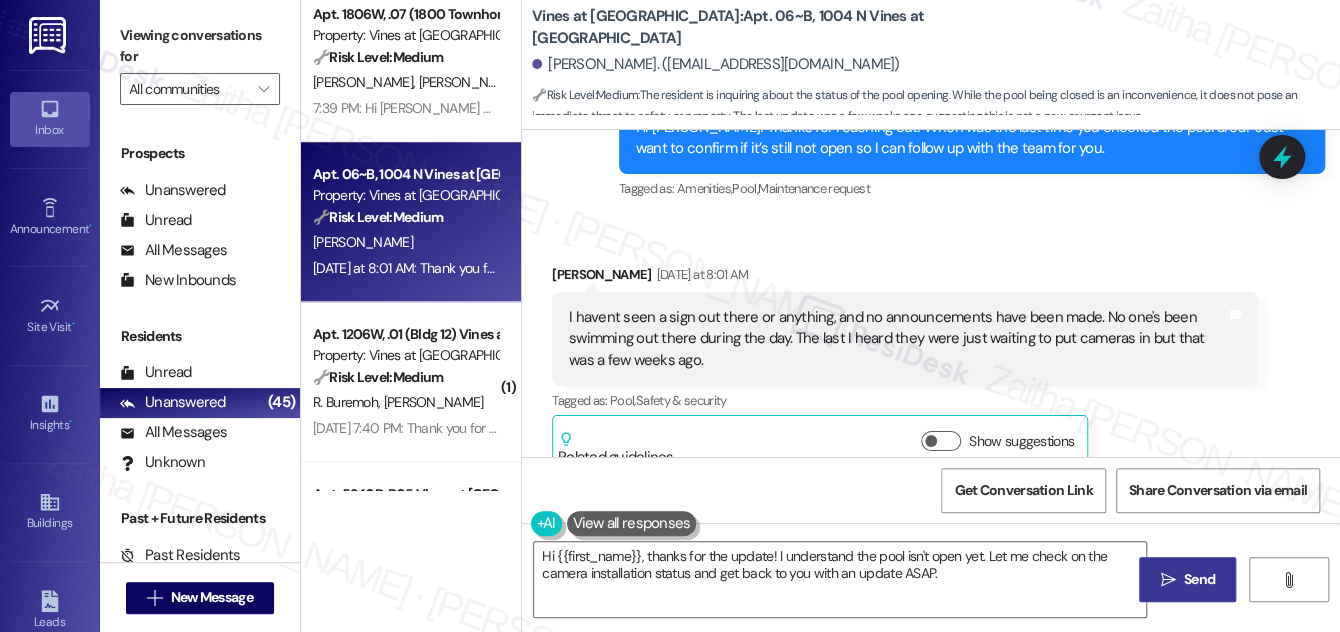 scroll, scrollTop: 2539, scrollLeft: 0, axis: vertical 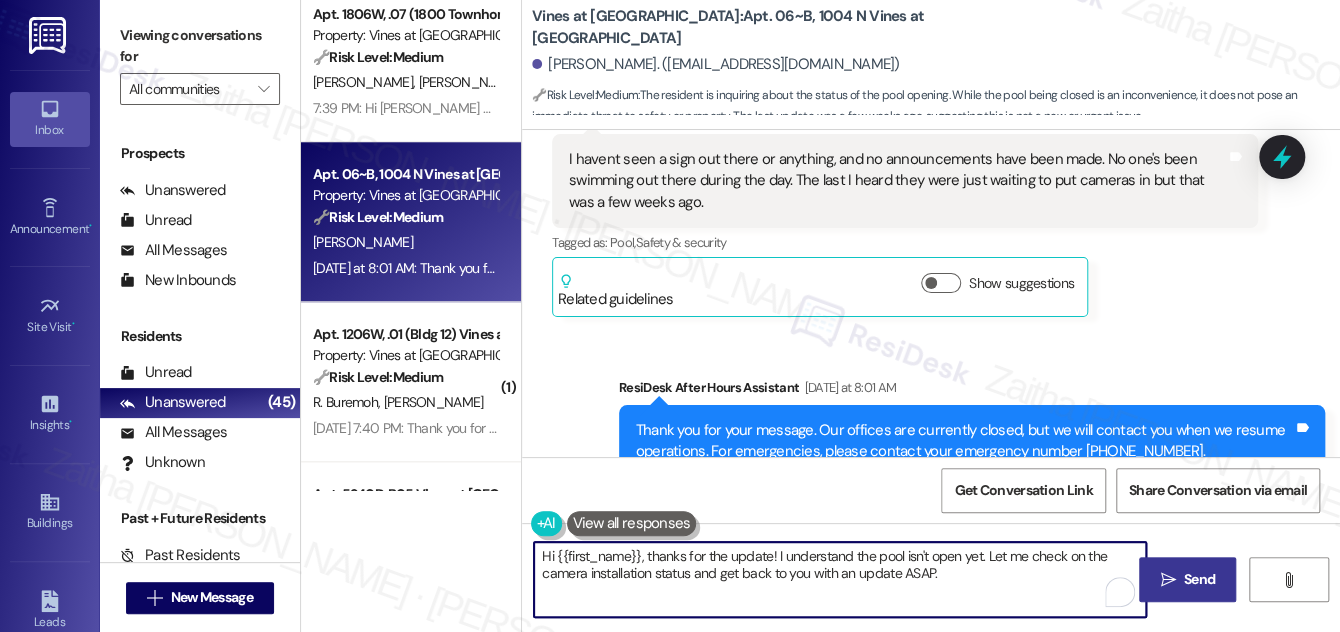 drag, startPoint x: 773, startPoint y: 556, endPoint x: 965, endPoint y: 569, distance: 192.4396 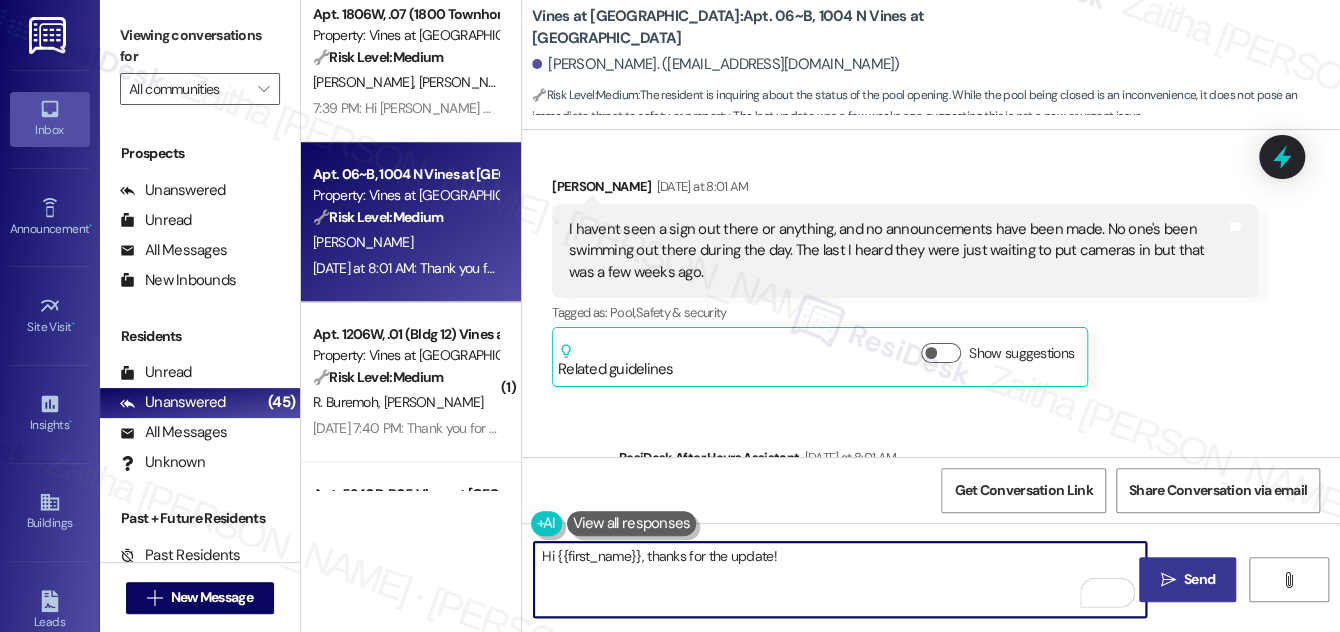 scroll, scrollTop: 2357, scrollLeft: 0, axis: vertical 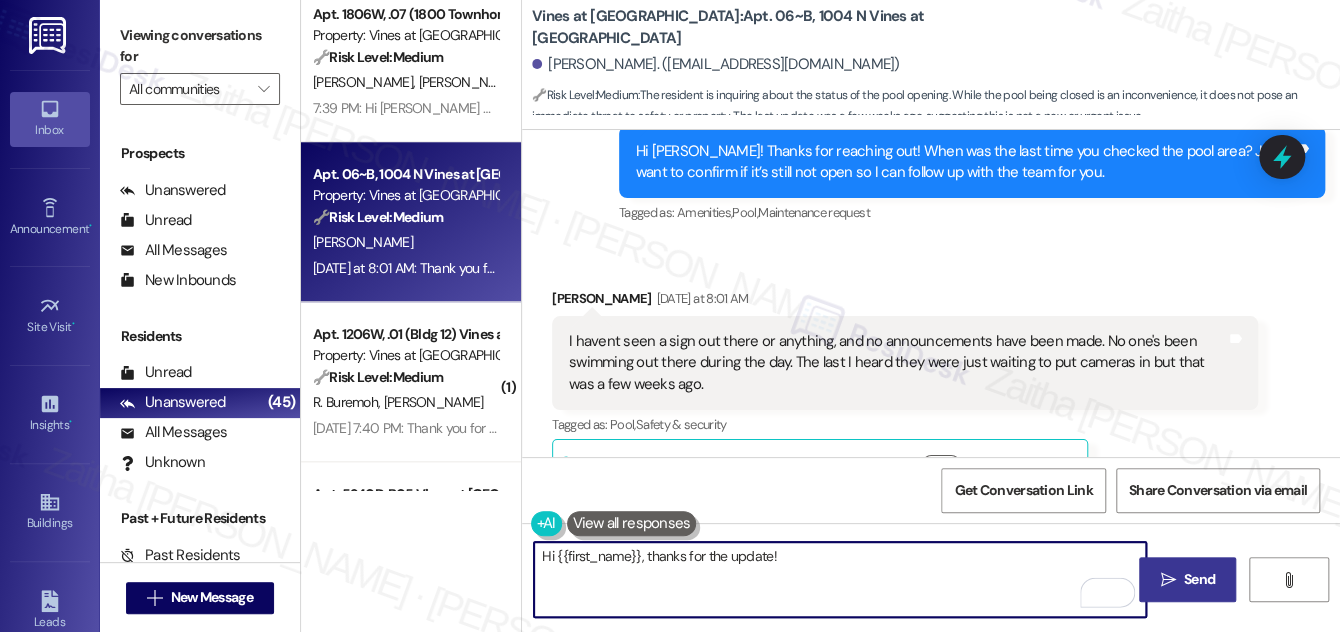 paste on "I appreciate you letting me know. I’ll go ahead and relay this to the team and check on the current status. I’ll follow up as soon as I have more information." 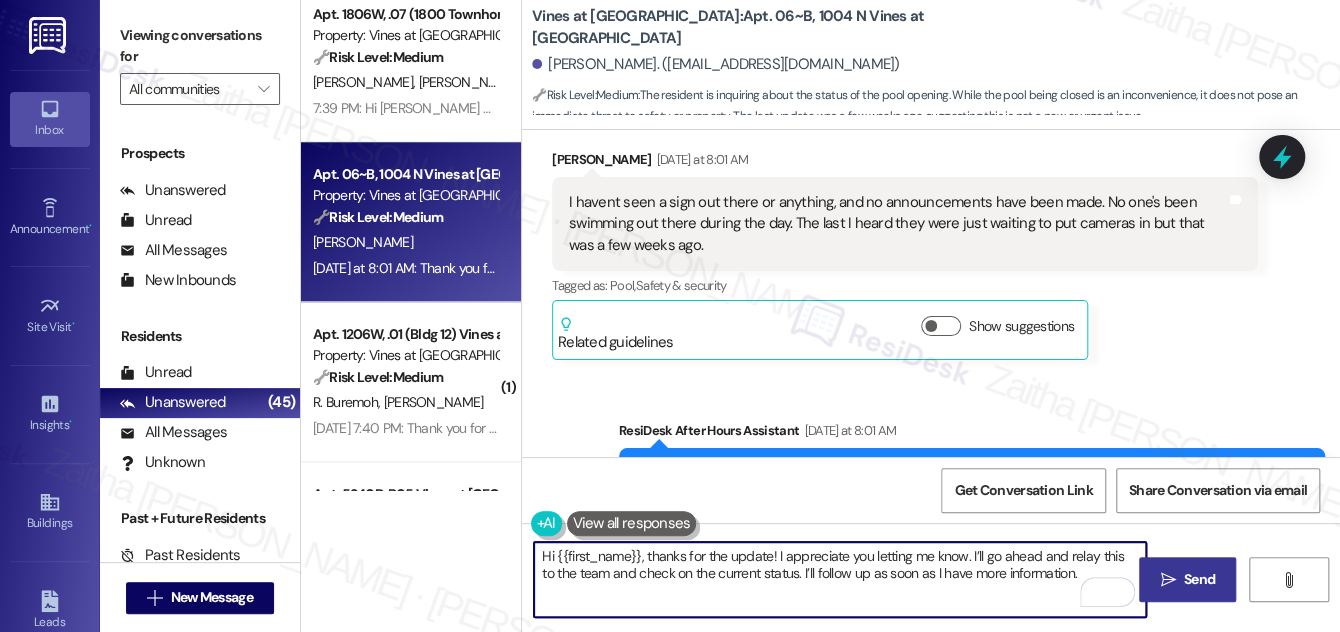scroll, scrollTop: 2539, scrollLeft: 0, axis: vertical 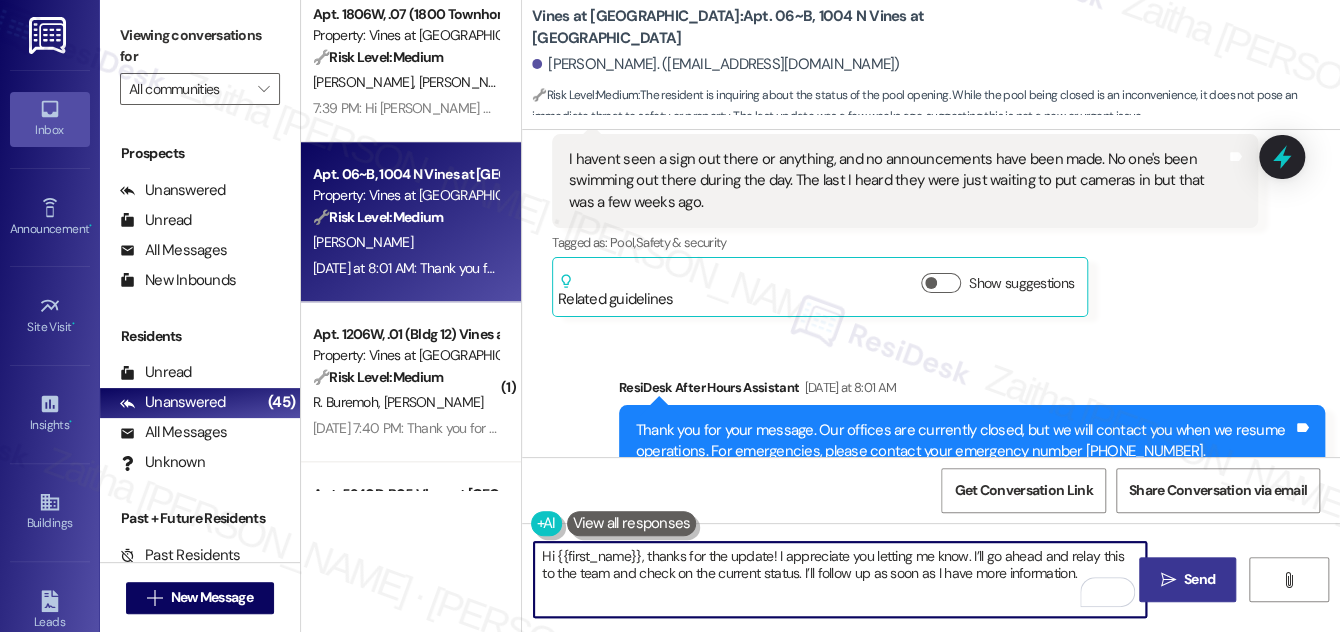 type on "Hi {{first_name}}, thanks for the update! I appreciate you letting me know. I’ll go ahead and relay this to the team and check on the current status. I’ll follow up as soon as I have more information." 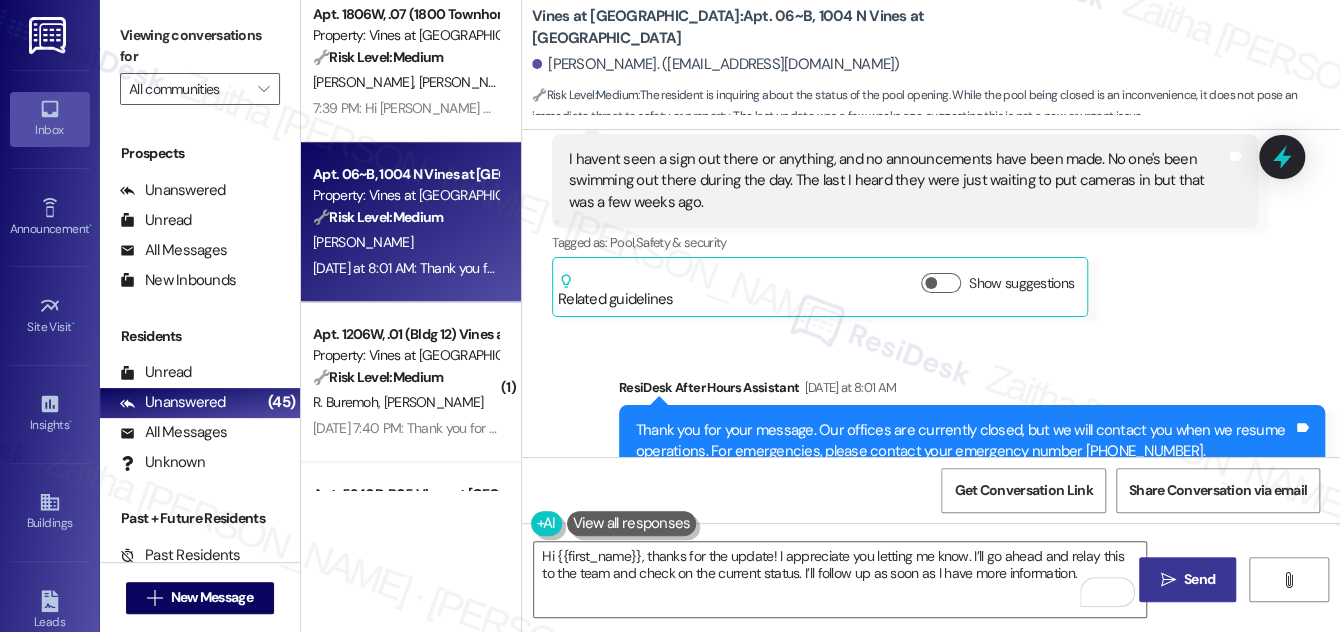 click on "Send" at bounding box center (1199, 579) 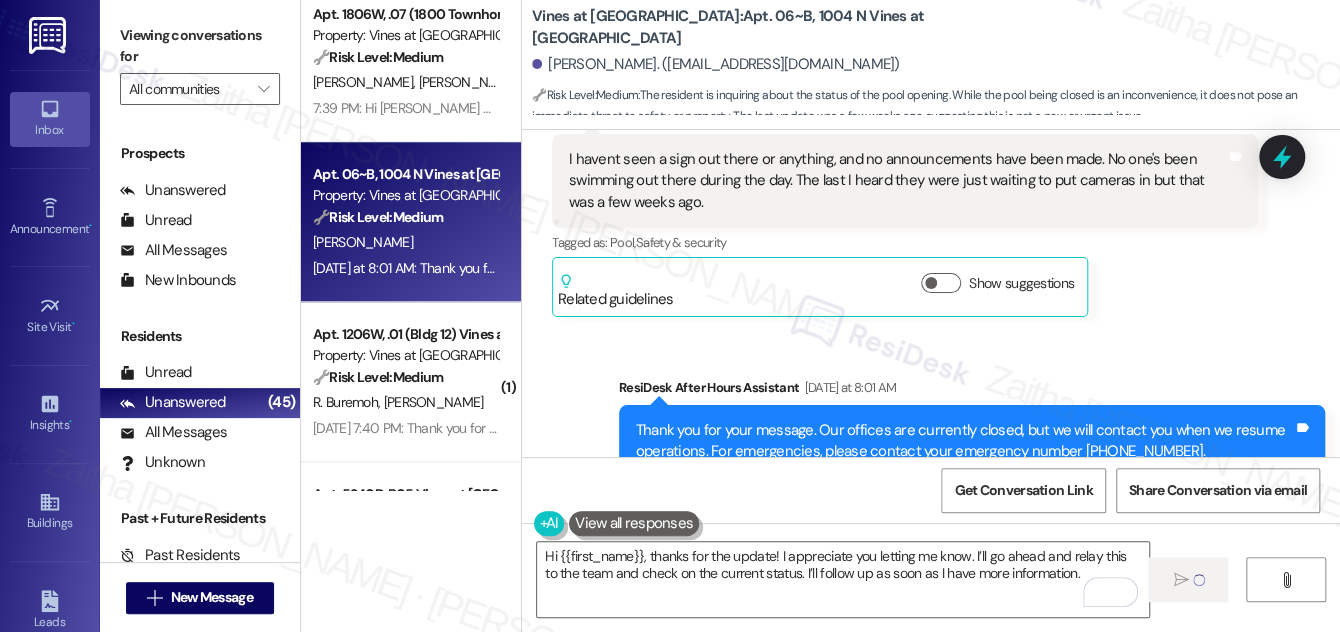 type 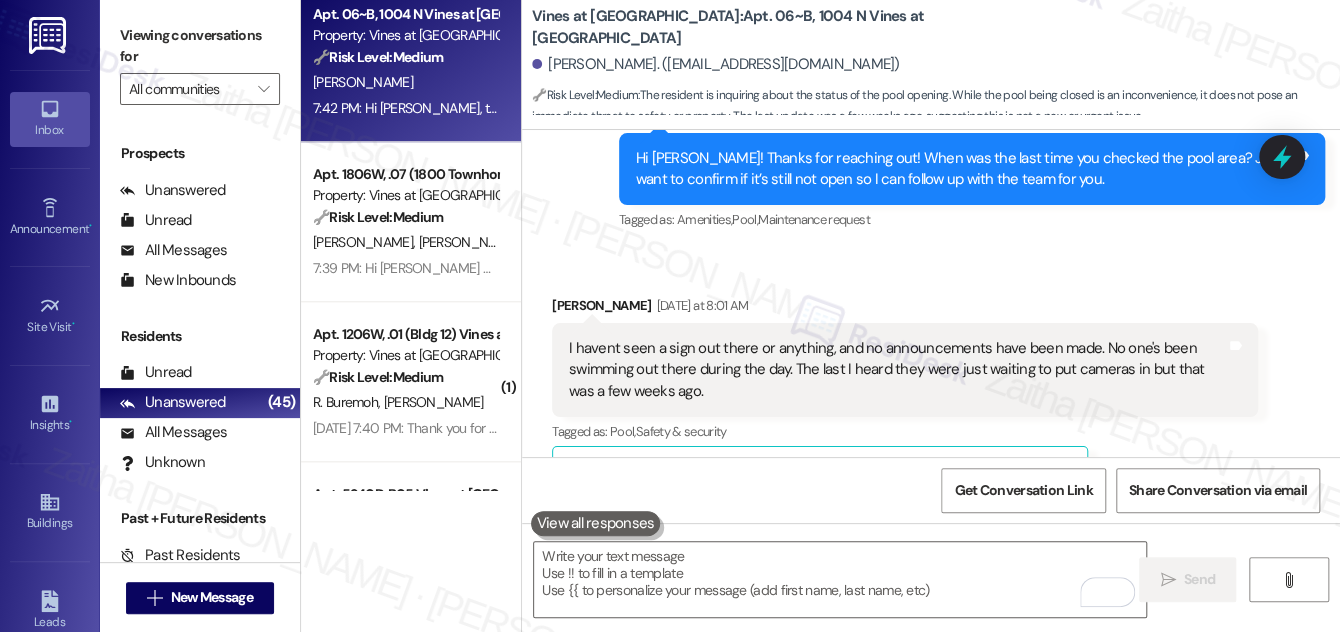 scroll, scrollTop: 2348, scrollLeft: 0, axis: vertical 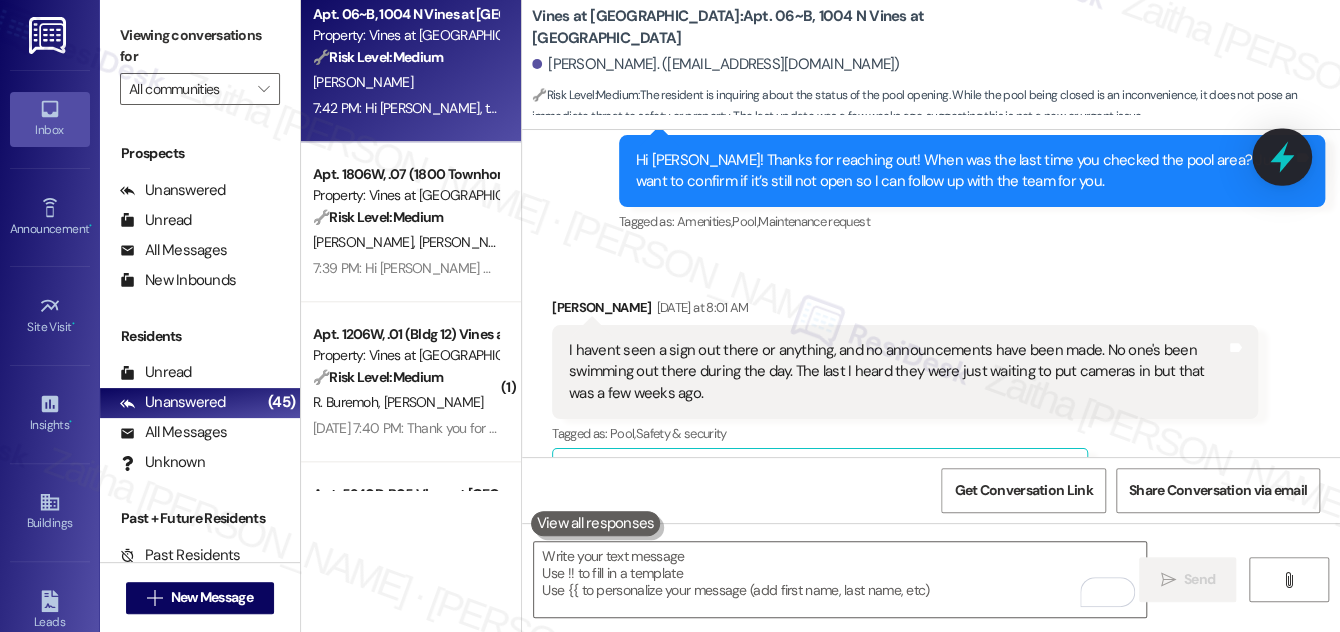 click 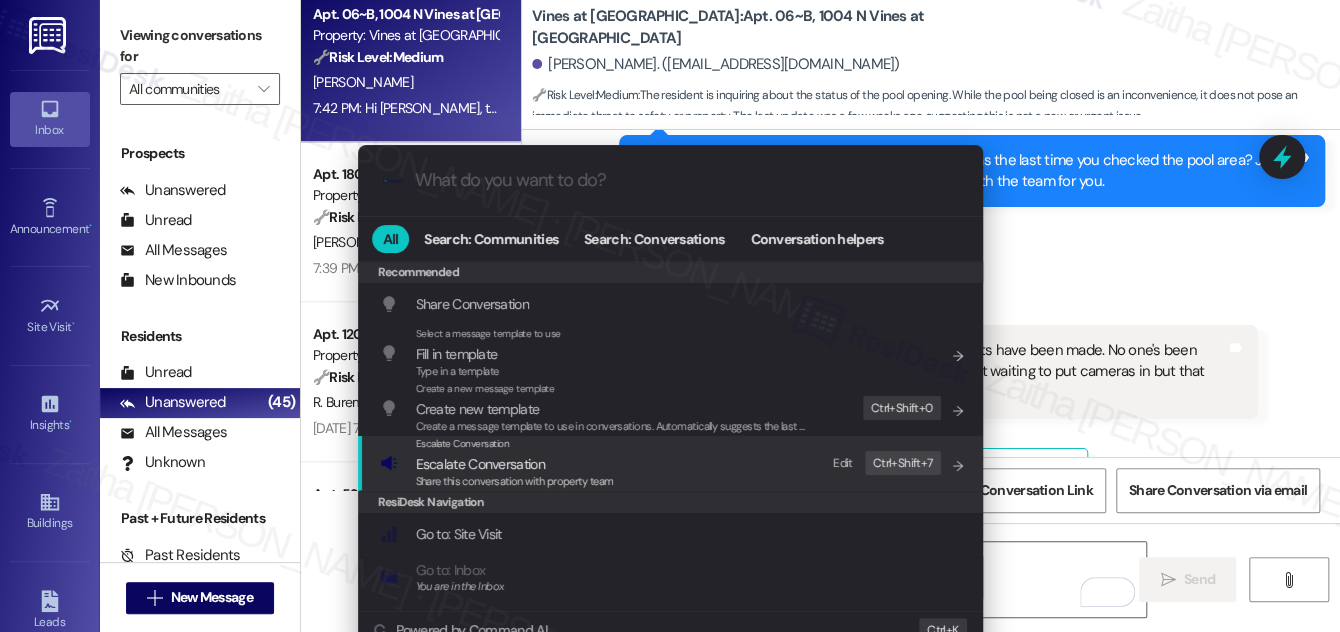 click on "Escalate Conversation" at bounding box center [480, 464] 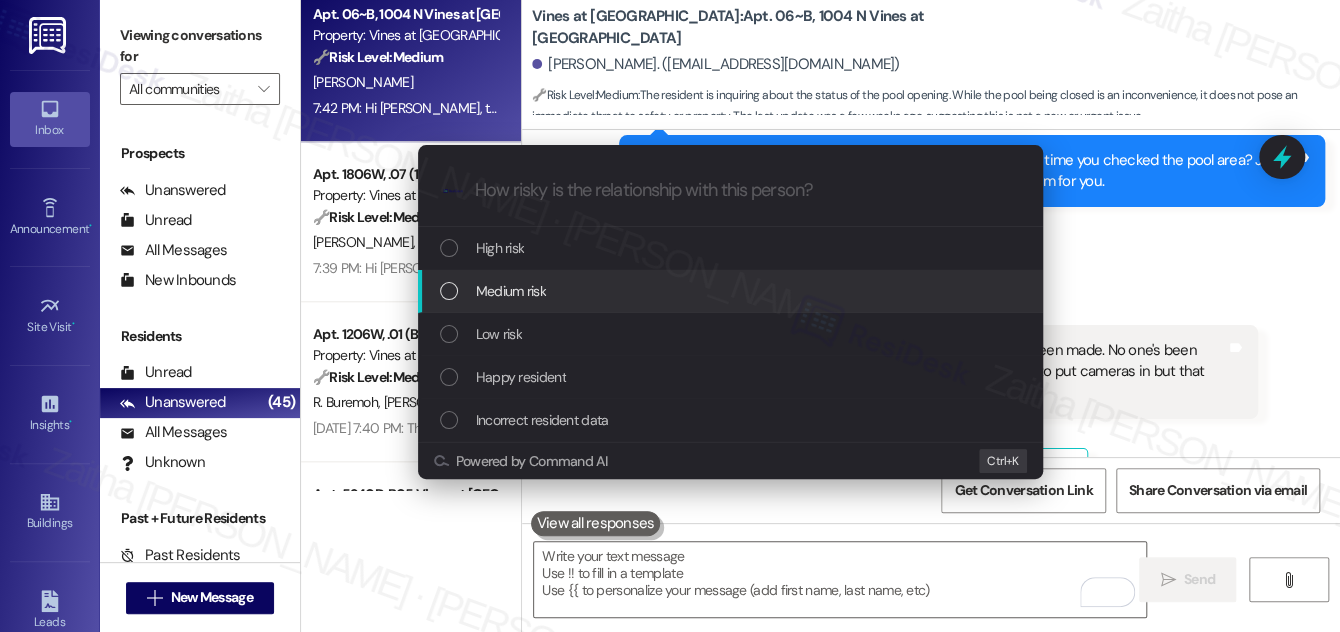 click on "Medium risk" at bounding box center (732, 291) 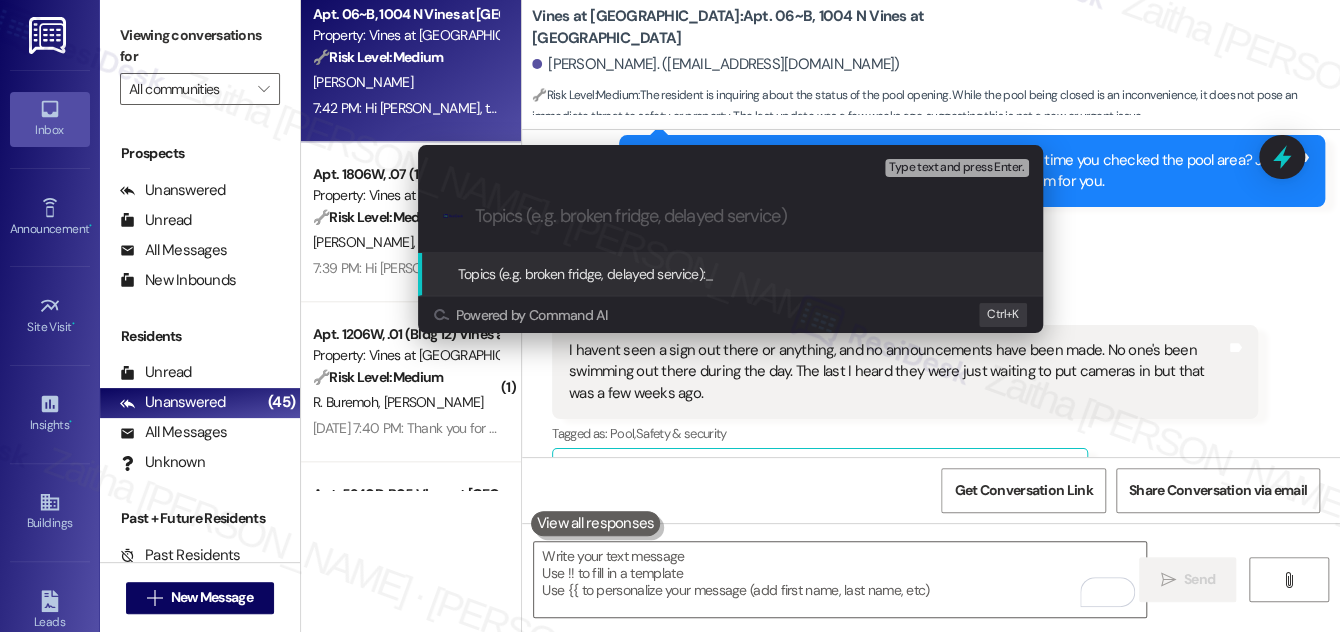 click on "Escalate Conversation Medium risk Topics (e.g. broken fridge, delayed service) Any messages to highlight in the email? Type text and press Enter. .cls-1{fill:#0a055f;}.cls-2{fill:#0cc4c4;} resideskLogoBlueOrange Topics (e.g. broken fridge, delayed service):  _ Powered by Command AI Ctrl+ K" at bounding box center (670, 316) 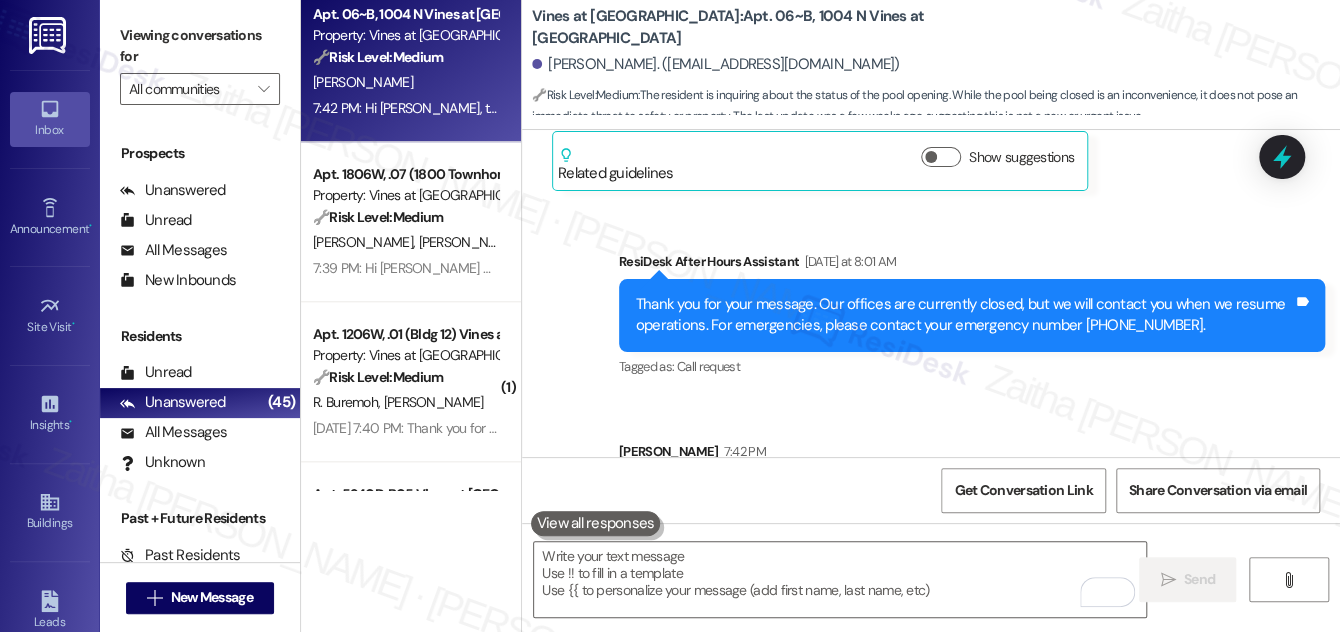 scroll, scrollTop: 2700, scrollLeft: 0, axis: vertical 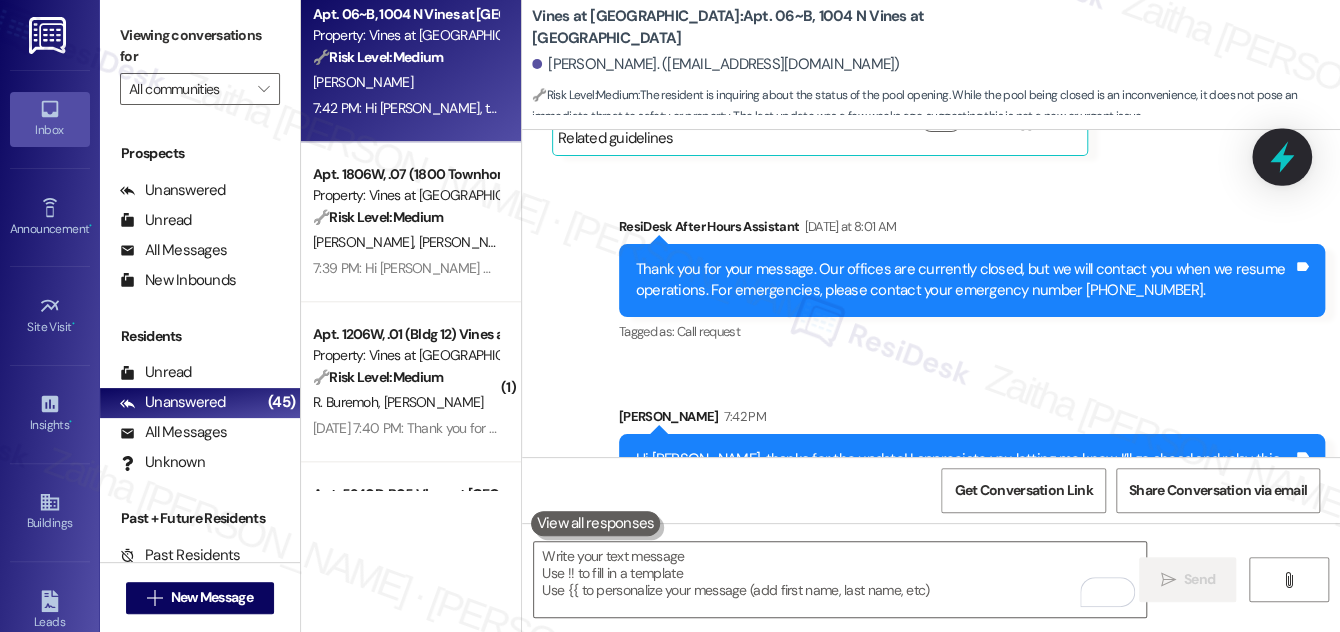 click 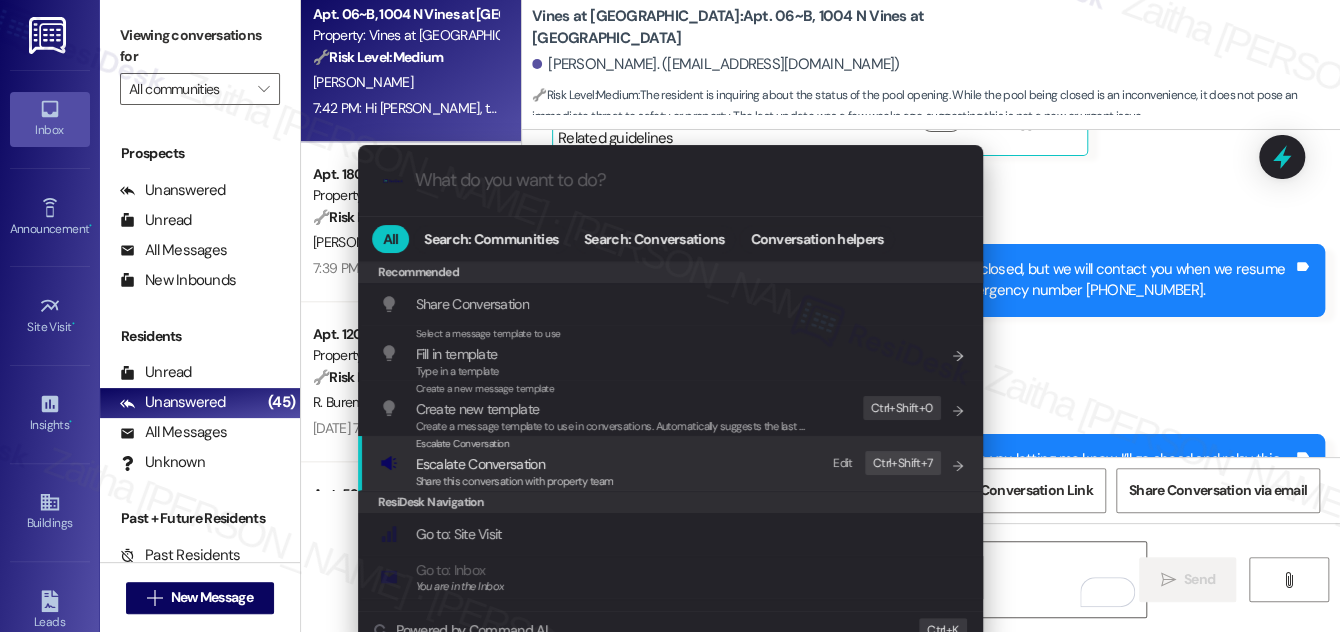 click on "Escalate Conversation" at bounding box center (480, 464) 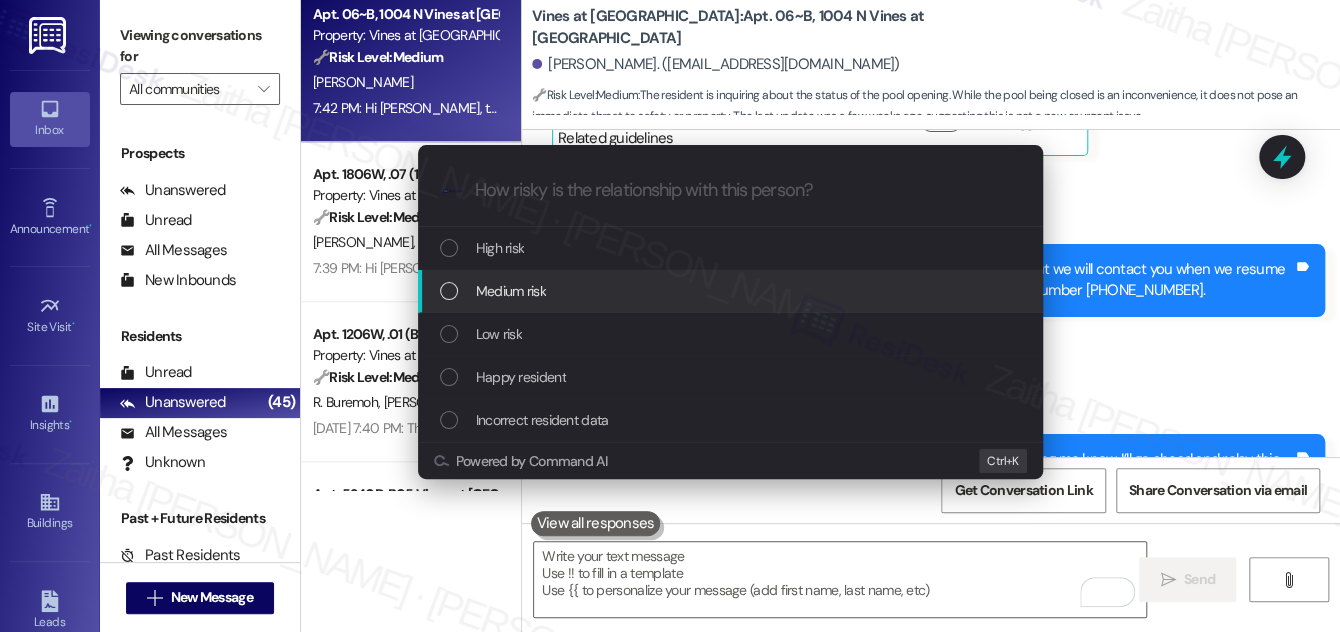 click on "Medium risk" at bounding box center [732, 291] 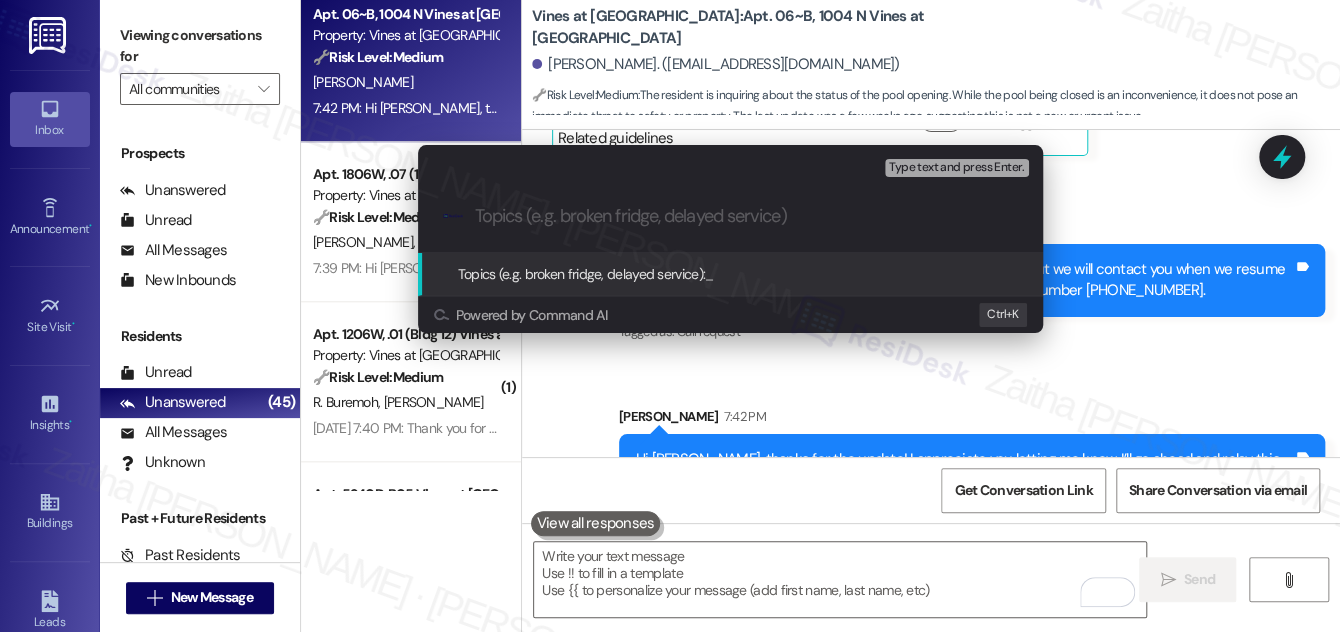 click on "Escalate Conversation Medium risk Topics (e.g. broken fridge, delayed service) Any messages to highlight in the email? Type text and press Enter. .cls-1{fill:#0a055f;}.cls-2{fill:#0cc4c4;} resideskLogoBlueOrange Topics (e.g. broken fridge, delayed service):  _ Powered by Command AI Ctrl+ K" at bounding box center (670, 316) 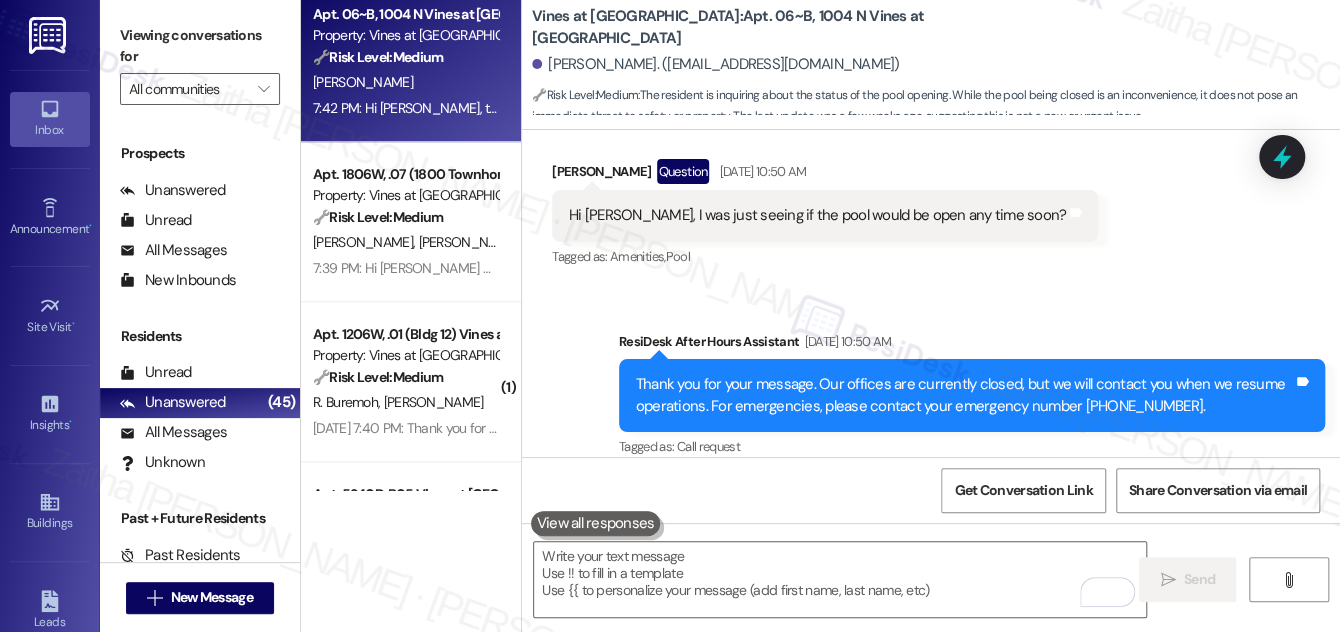 scroll, scrollTop: 1700, scrollLeft: 0, axis: vertical 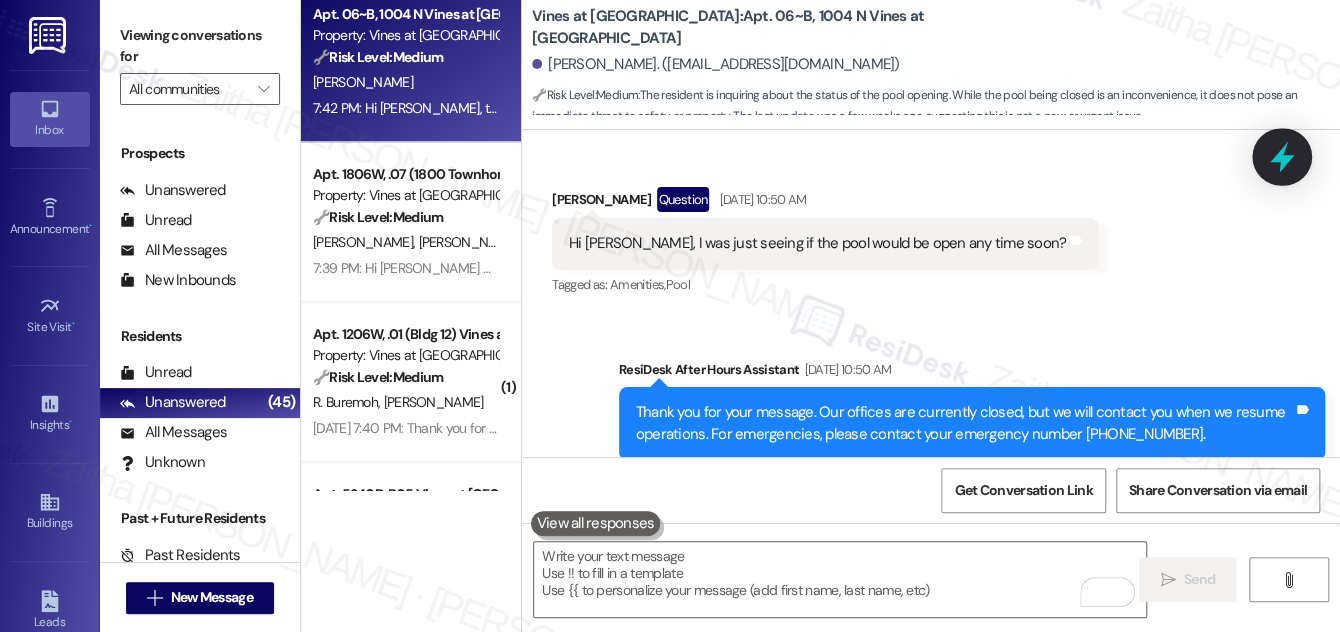 click 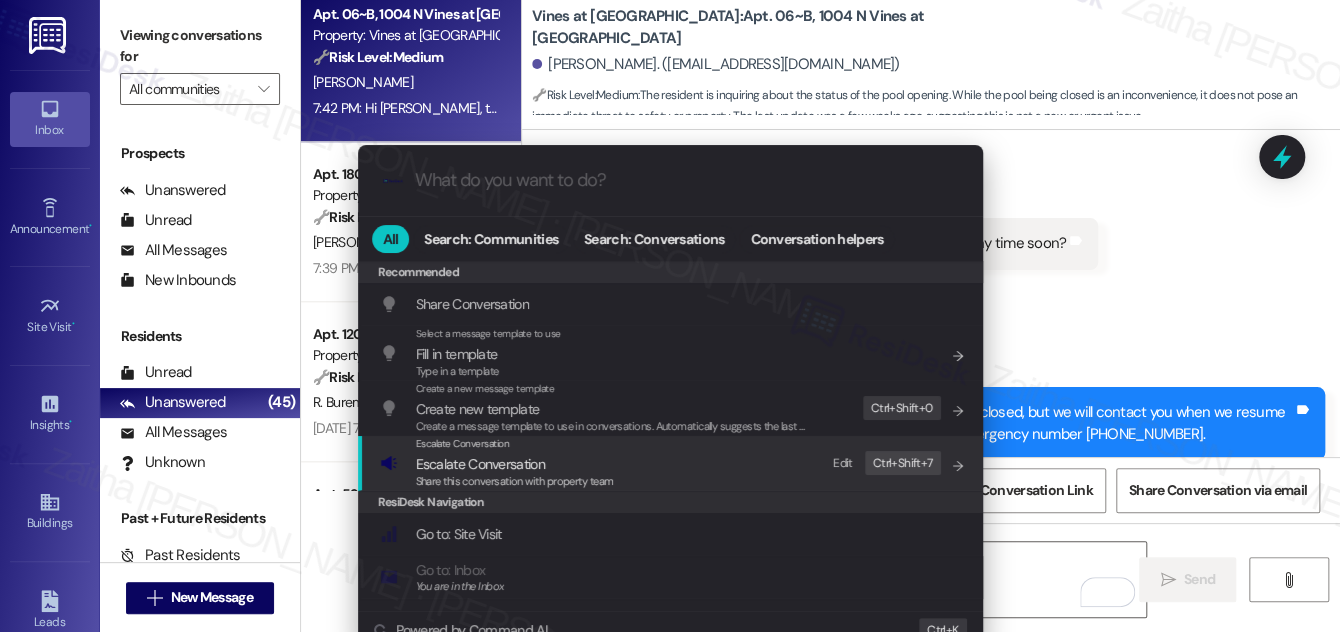 click on "Escalate Conversation" at bounding box center [480, 464] 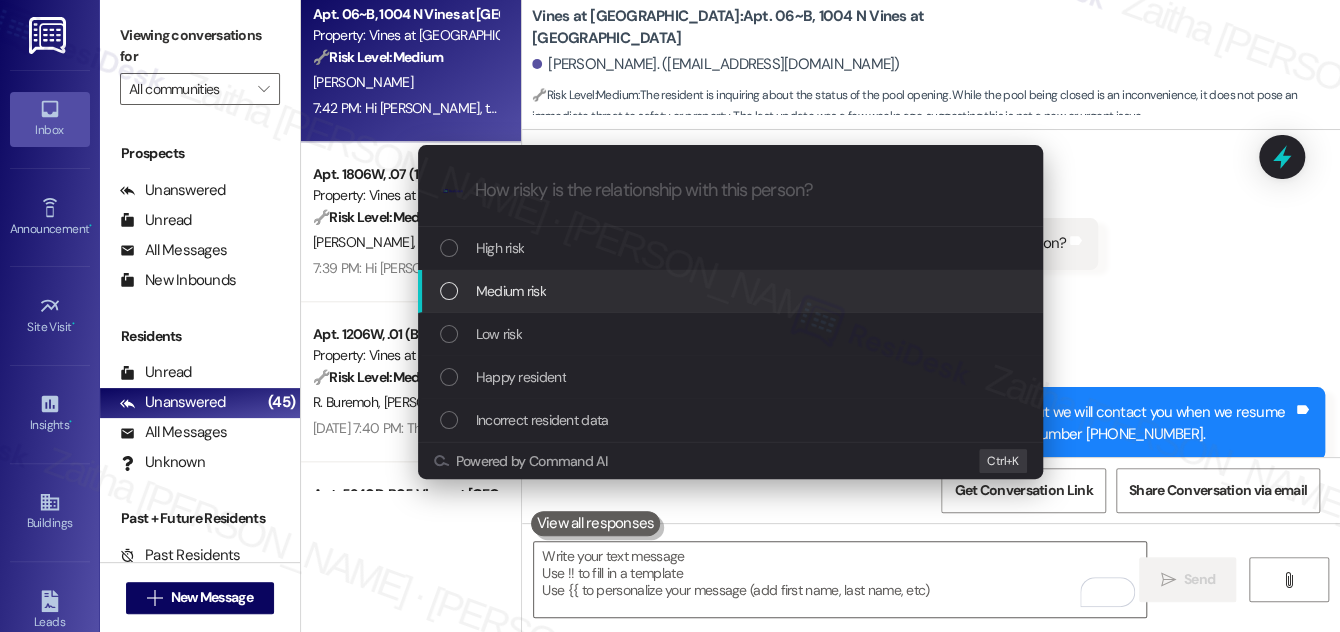 click on "Medium risk" at bounding box center (730, 291) 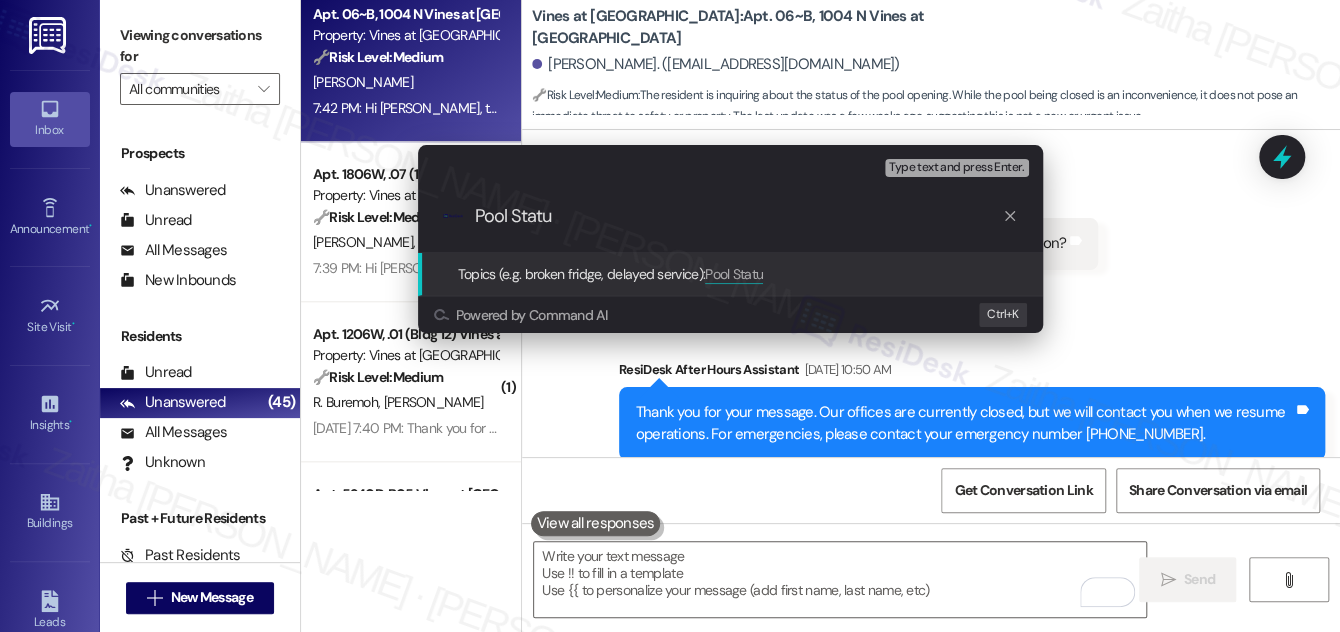 type on "Pool Status" 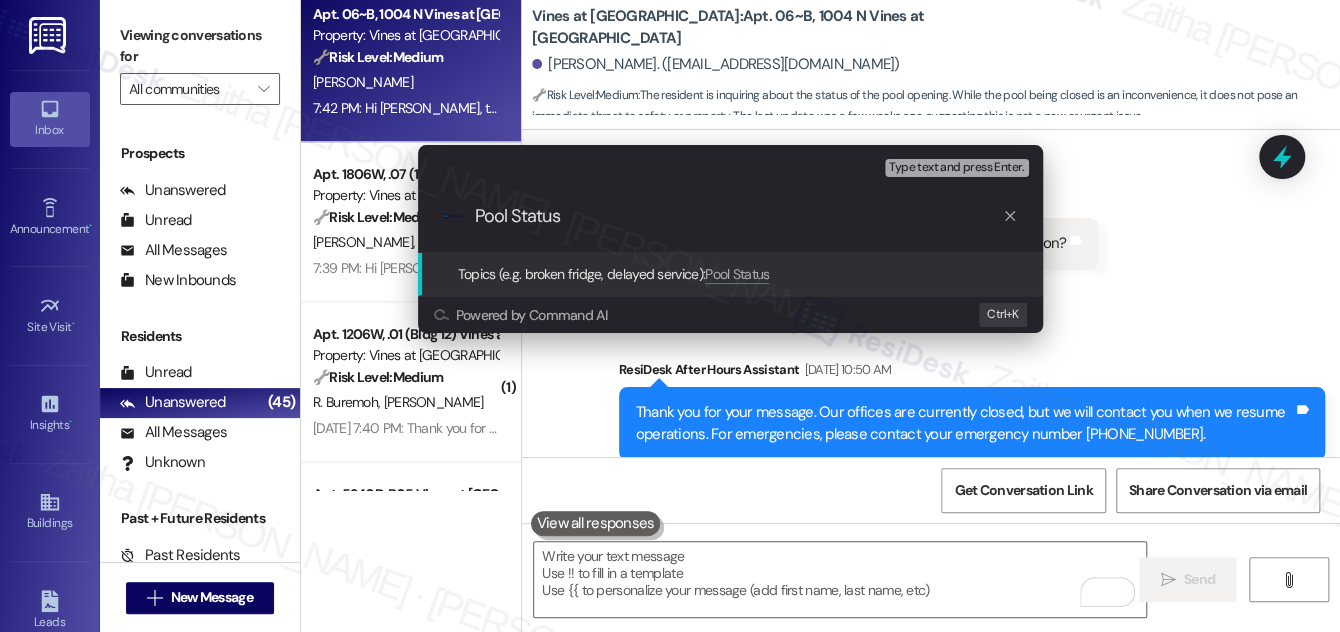 type 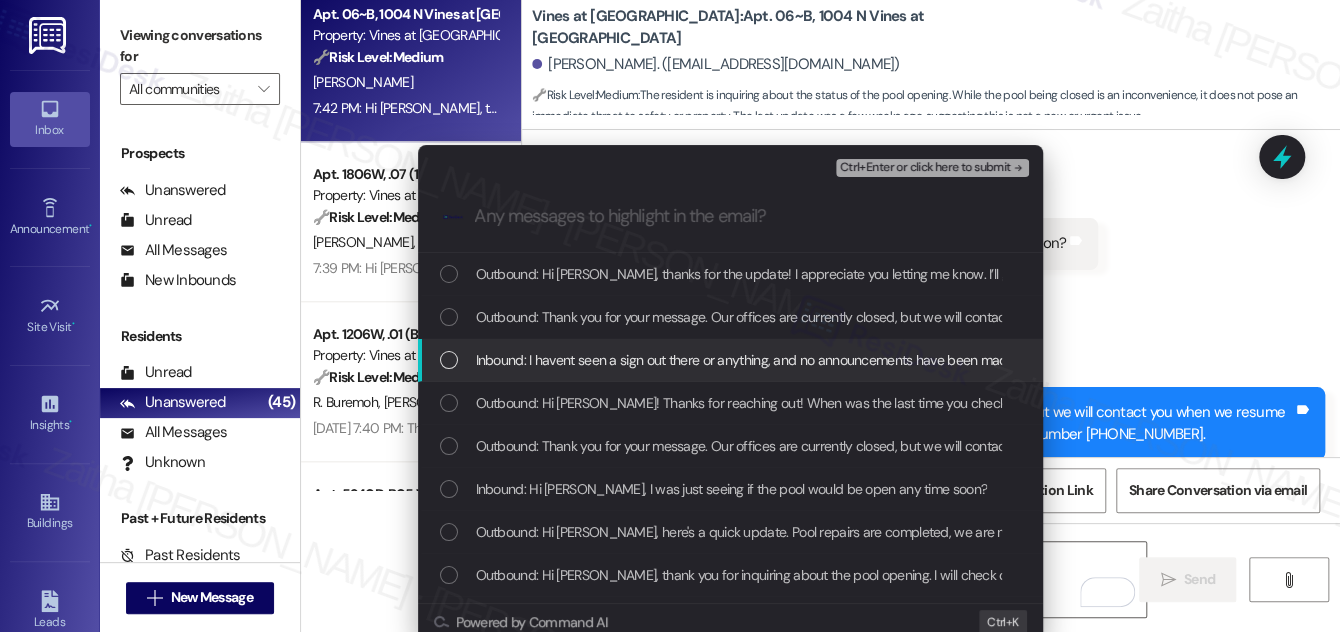 click at bounding box center [449, 360] 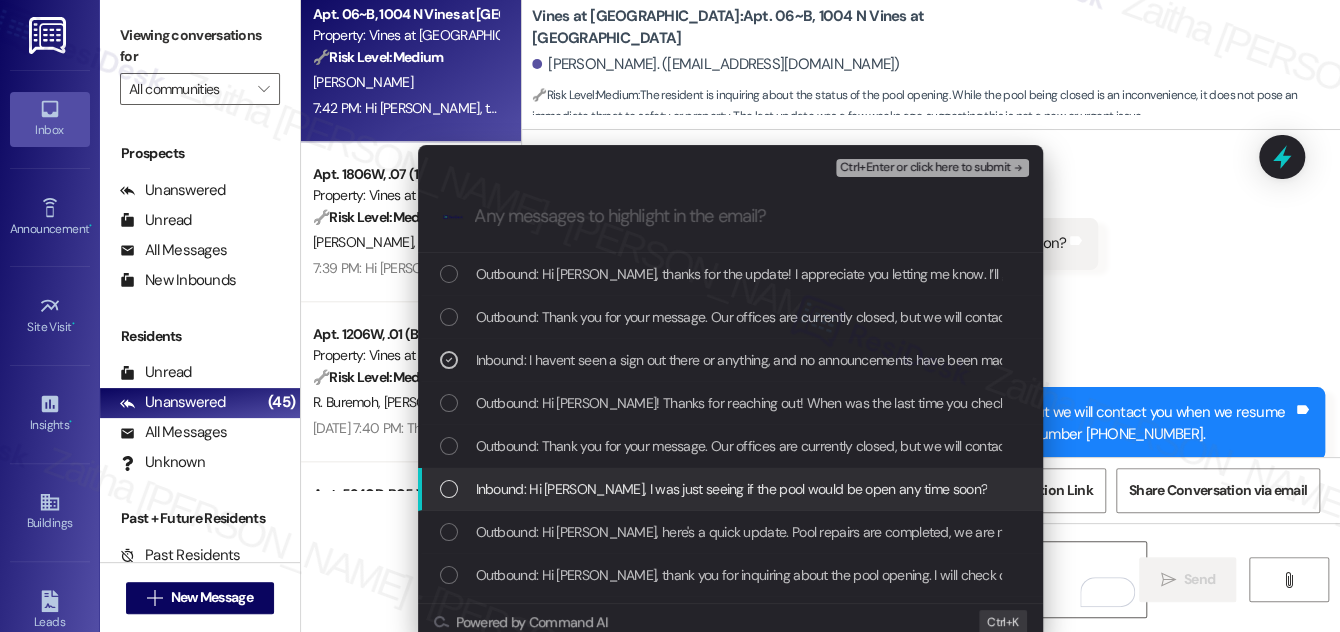 click at bounding box center [449, 489] 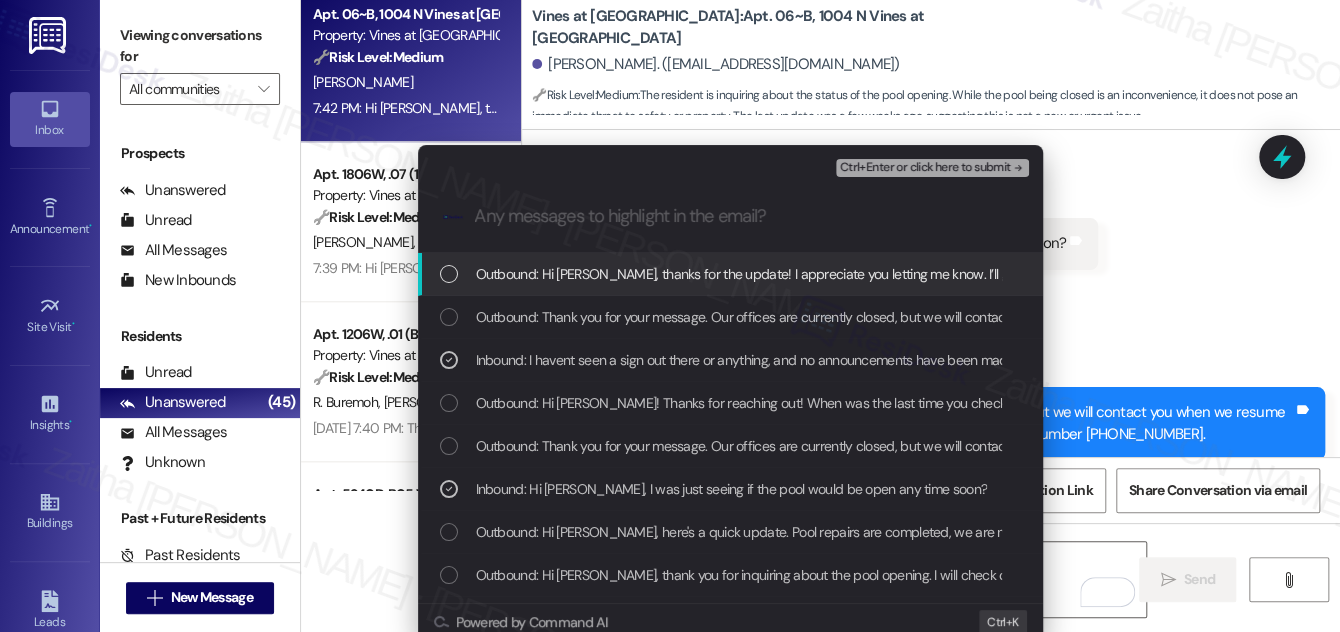 click on "Ctrl+Enter or click here to submit" at bounding box center [925, 168] 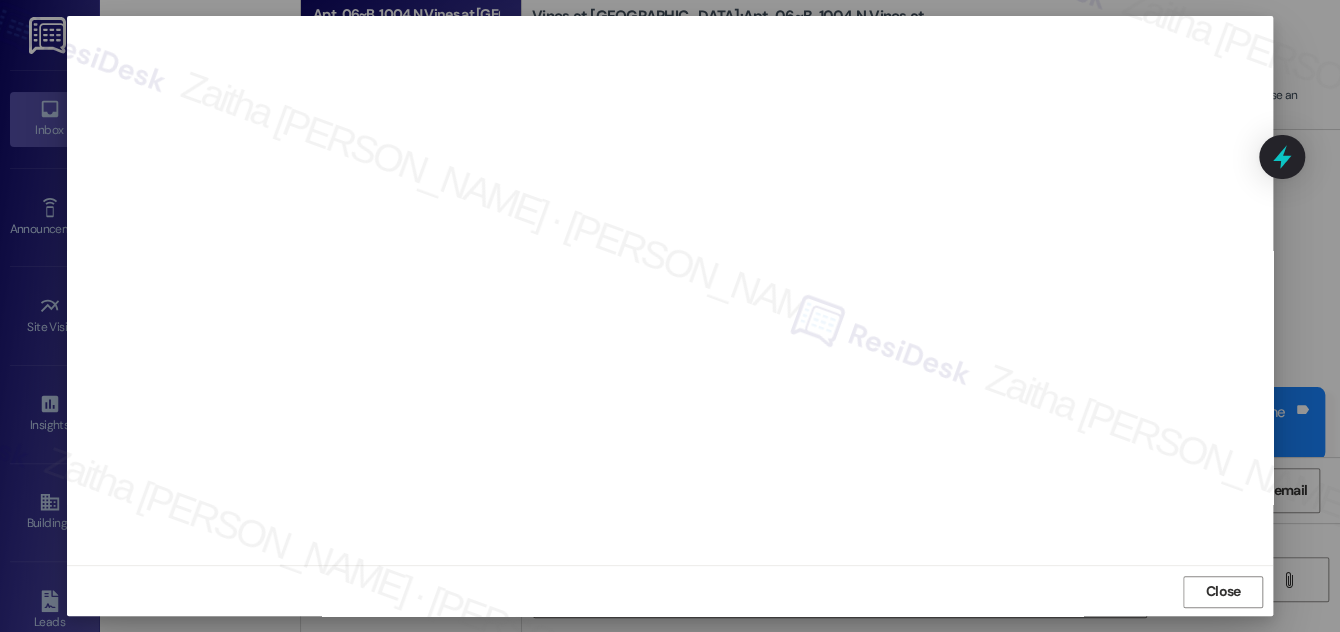 scroll, scrollTop: 21, scrollLeft: 0, axis: vertical 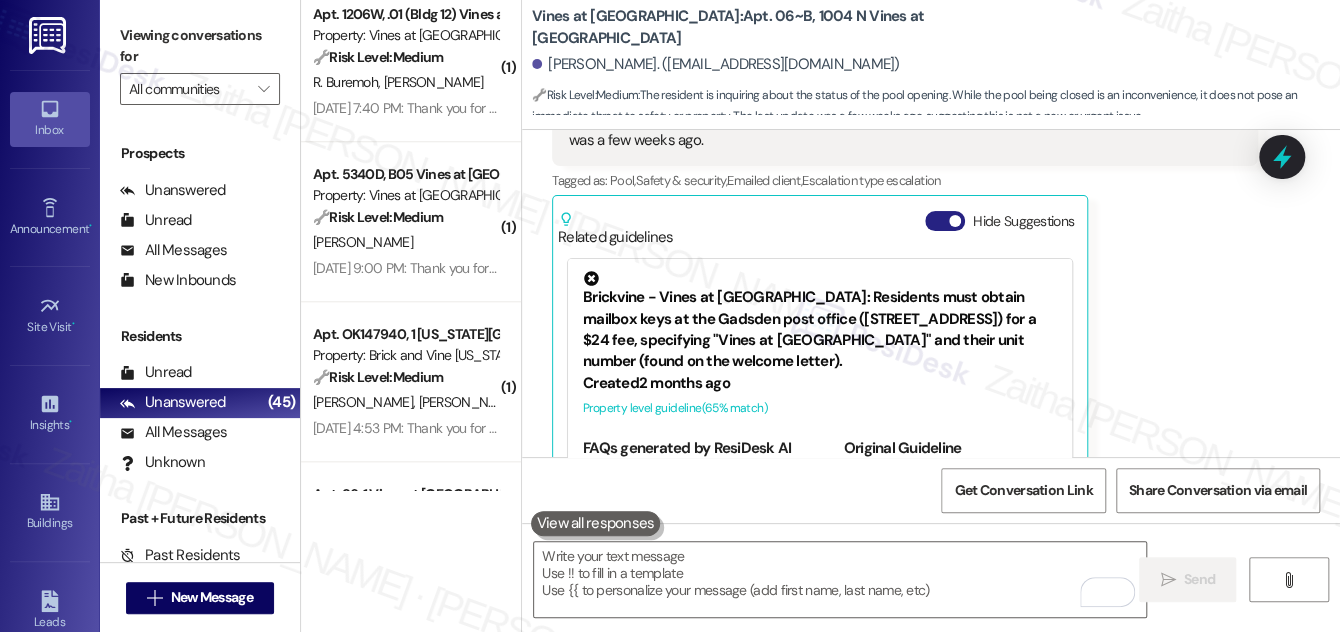 click on "Hide Suggestions" at bounding box center (945, 221) 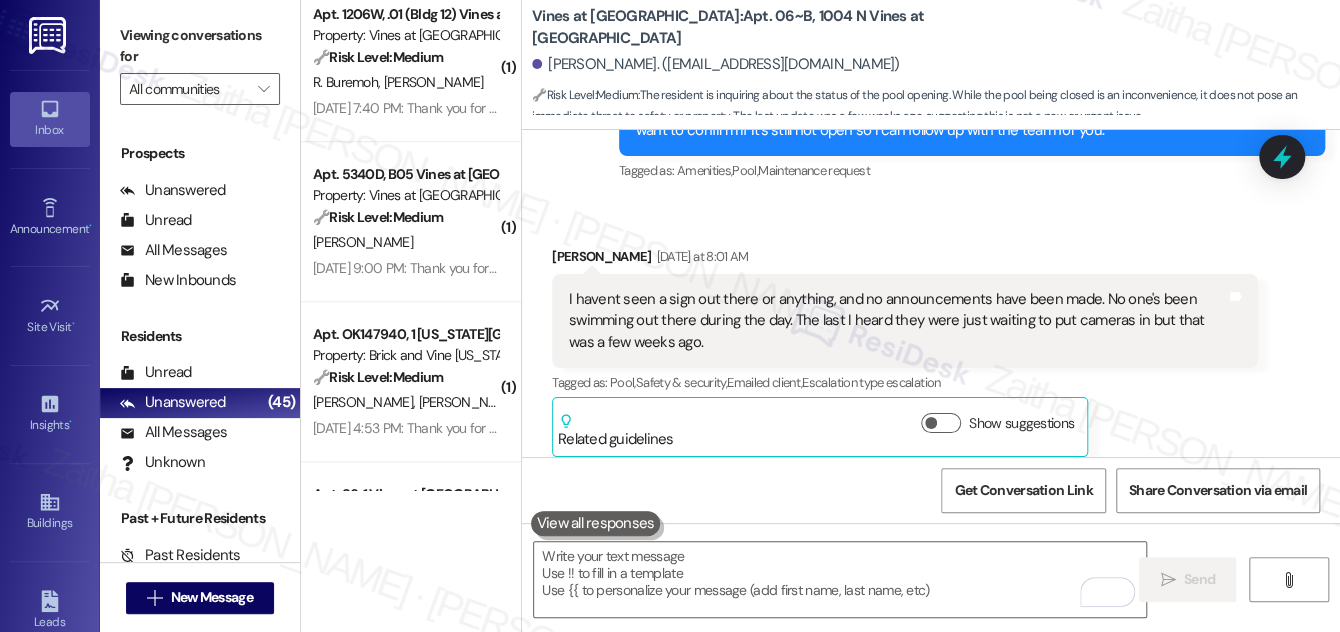 scroll, scrollTop: 2328, scrollLeft: 0, axis: vertical 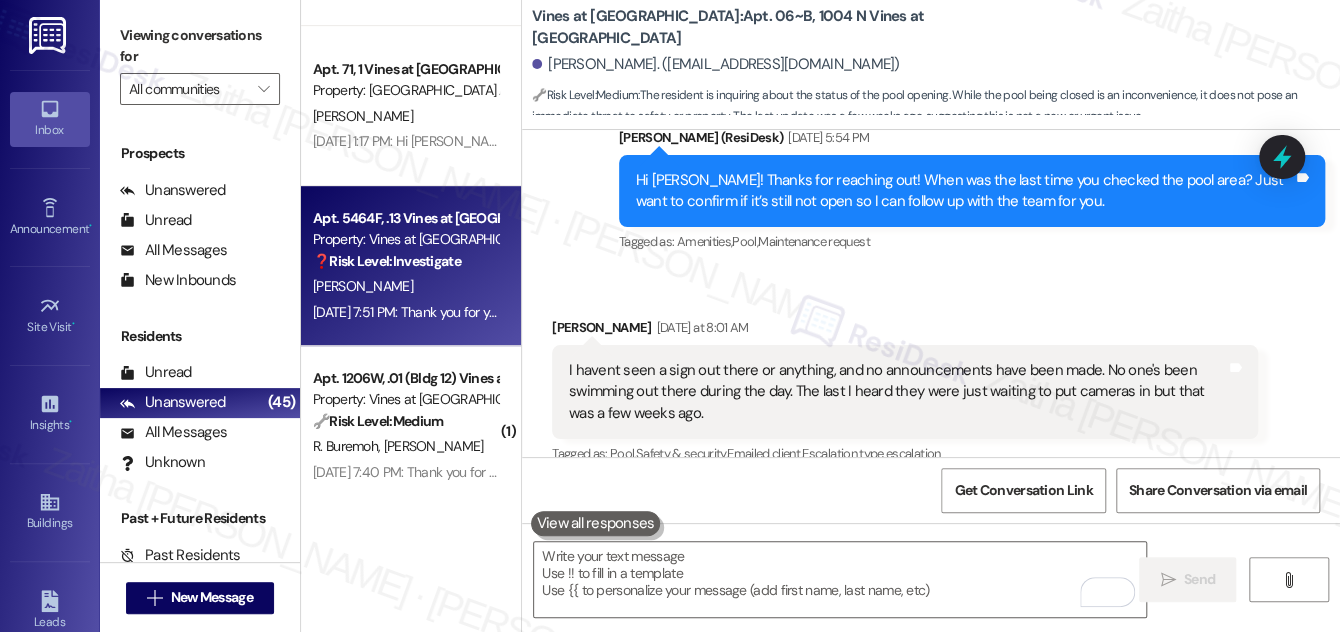 click on "S. Rose" at bounding box center [405, 286] 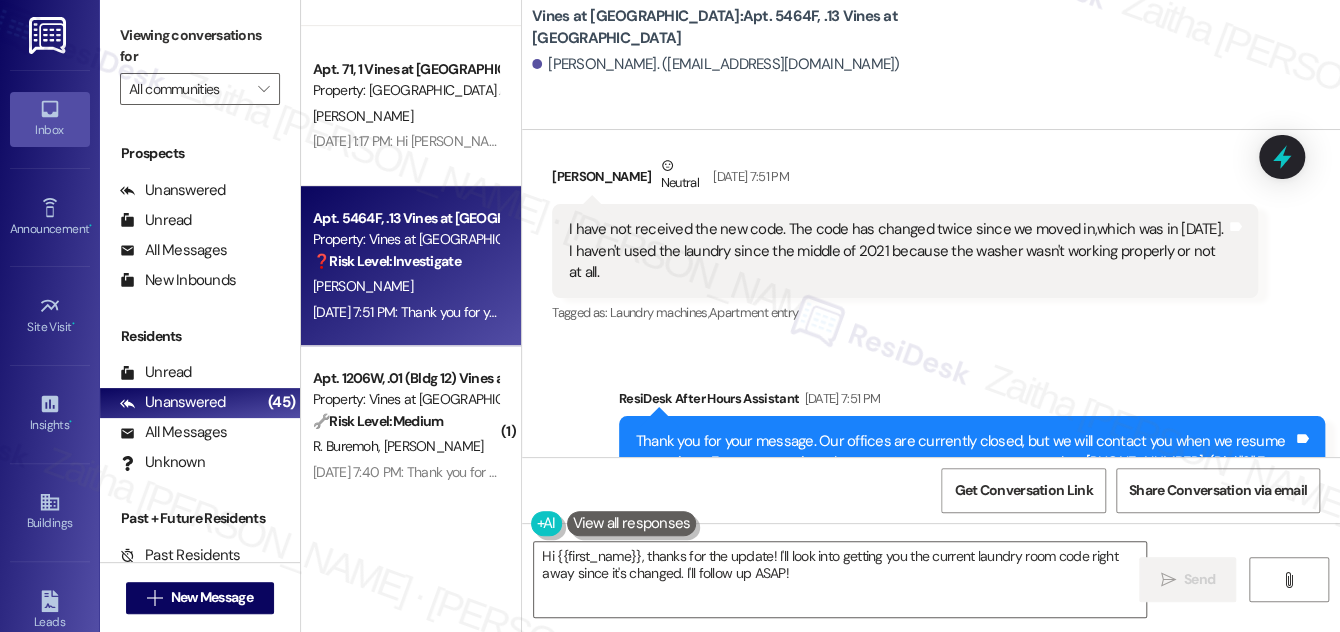 scroll, scrollTop: 6442, scrollLeft: 0, axis: vertical 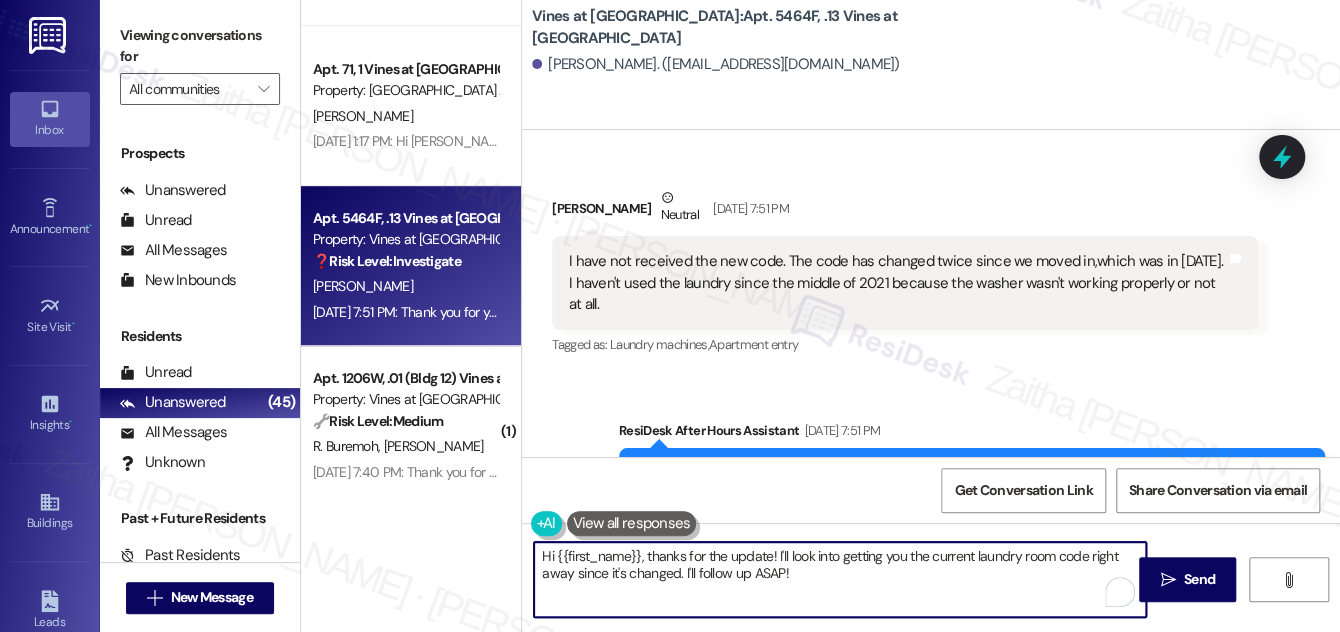 drag, startPoint x: 641, startPoint y: 554, endPoint x: 843, endPoint y: 582, distance: 203.93137 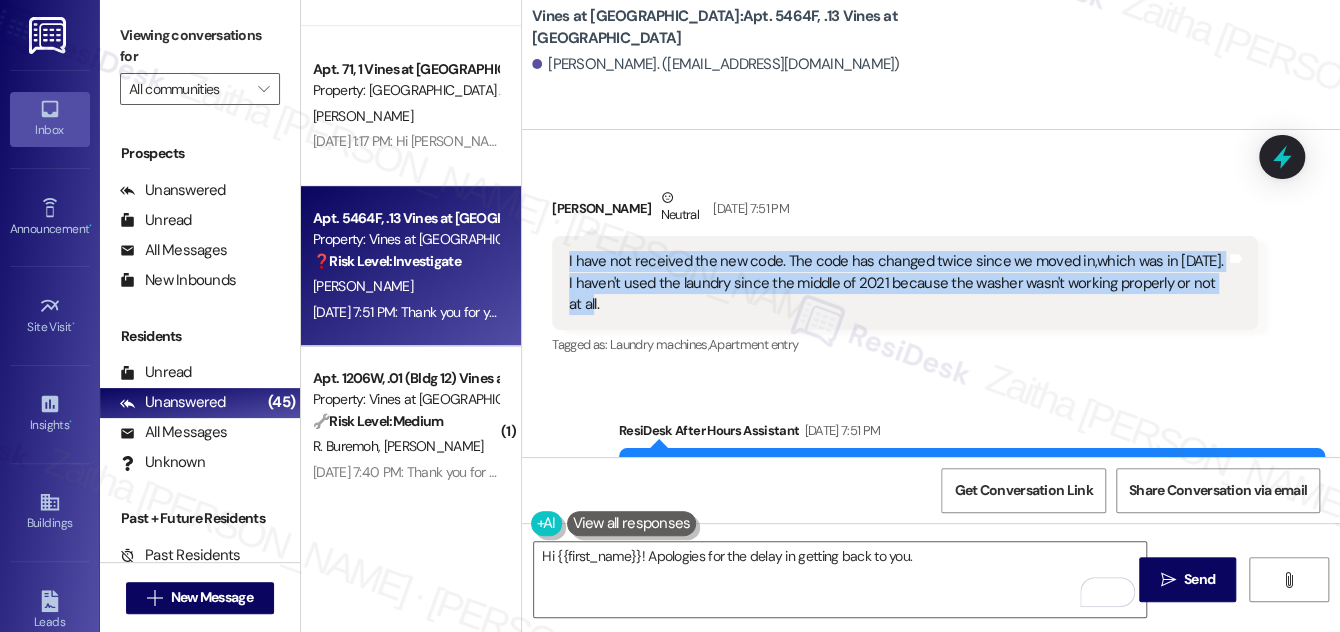 drag, startPoint x: 565, startPoint y: 208, endPoint x: 600, endPoint y: 257, distance: 60.216278 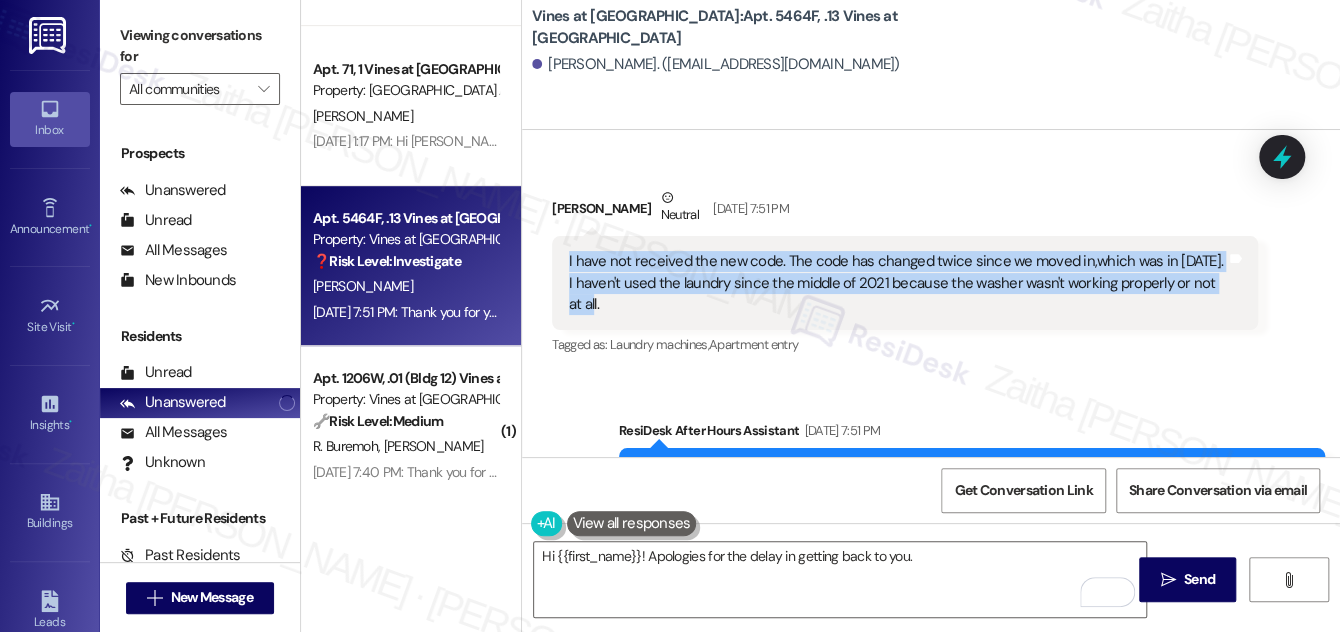 copy on "I have not received the new code. The code has changed twice since we moved in,which was in 2019. I haven't used the laundry since the middle of 2021 because the washer wasn't  working properly or not at all." 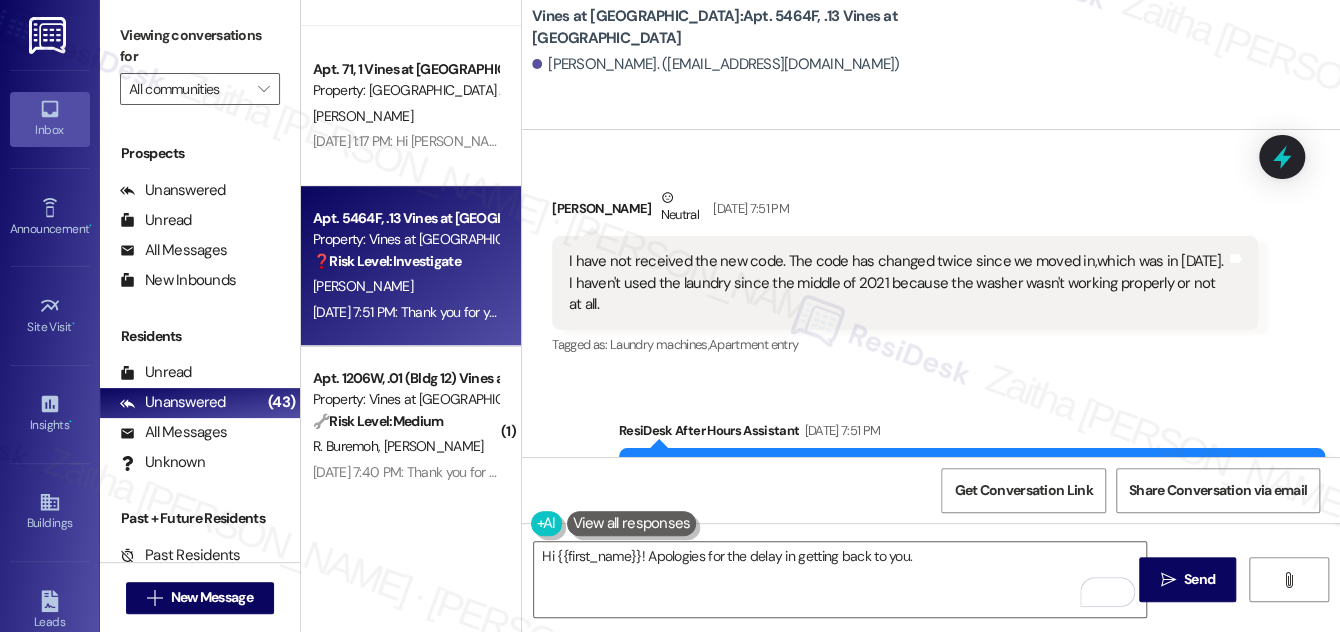 click on "Sent via SMS ResiDesk After Hours Assistant Jul 09, 2025 at 7:51 PM Thank you for your message. Our offices are currently closed, but we will contact you when we resume operations. For emergencies, please contact your emergency number 405-946-0926. (Dial "2" For Emergency Maintenance.) Tags and notes Tagged as:   Maintenance ,  Click to highlight conversations about Maintenance Call request Click to highlight conversations about Call request" at bounding box center (931, 481) 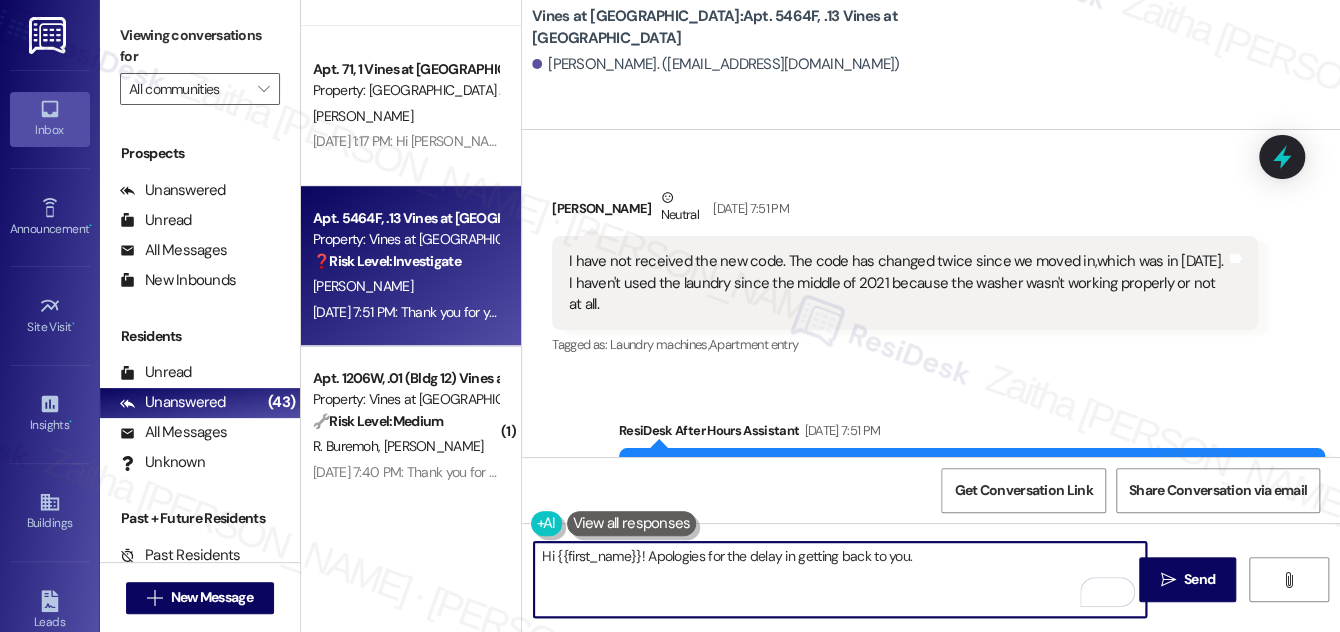 click on "Hi {{first_name}}! Apologies for the delay in getting back to you." at bounding box center [840, 579] 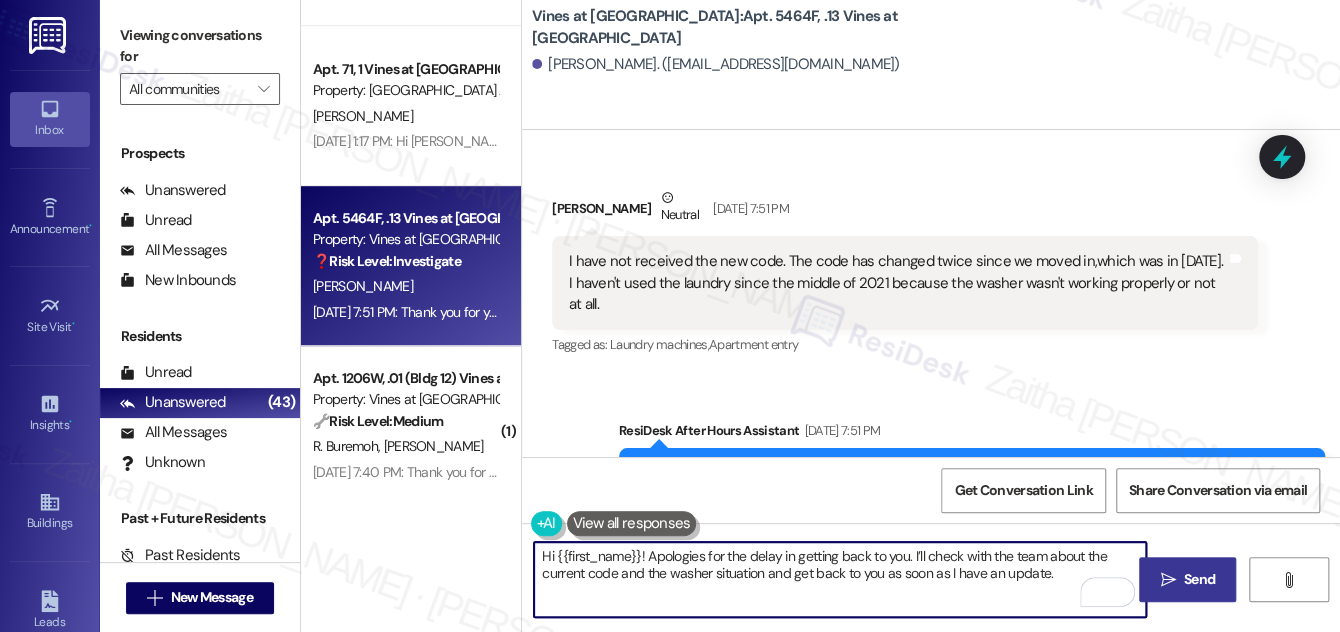 type on "Hi {{first_name}}! Apologies for the delay in getting back to you. I’ll check with the team about the current code and the washer situation and get back to you as soon as I have an update." 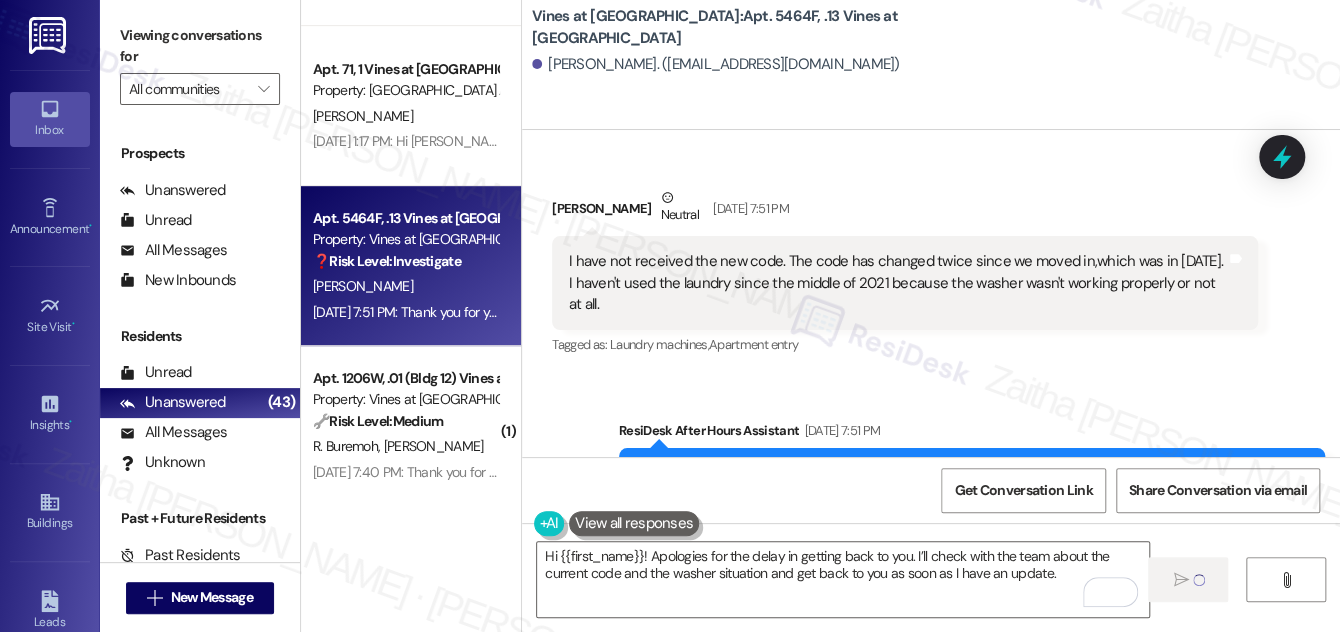 type 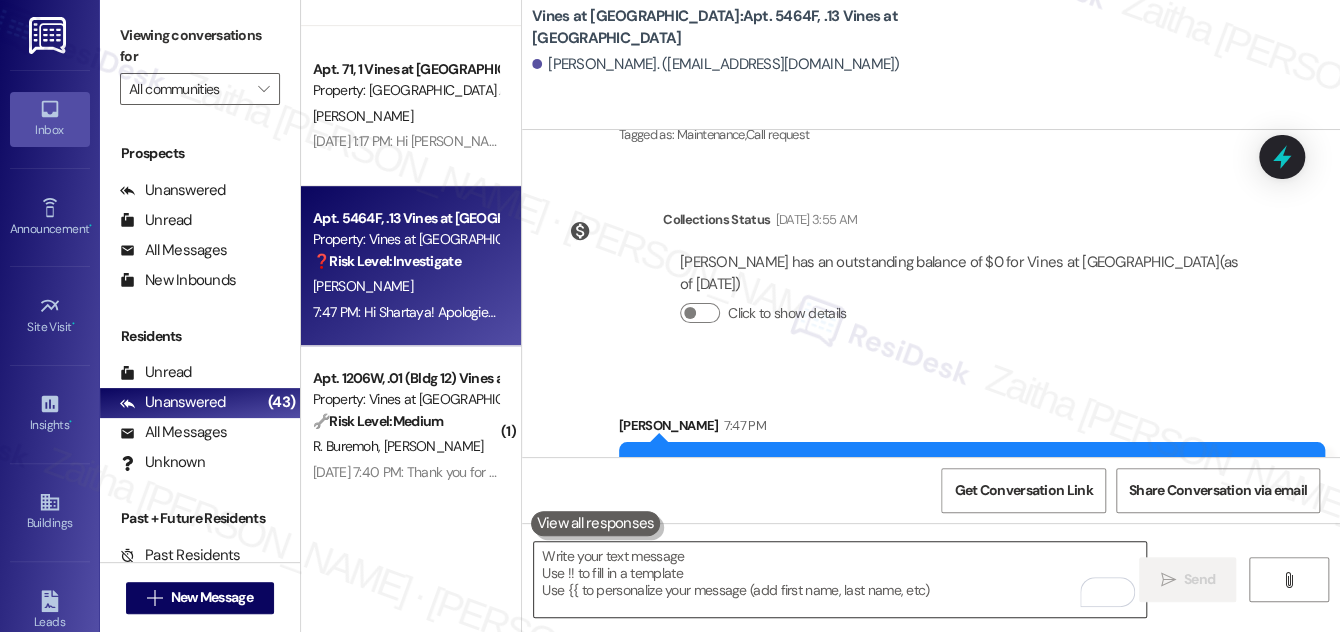 scroll, scrollTop: 6875, scrollLeft: 0, axis: vertical 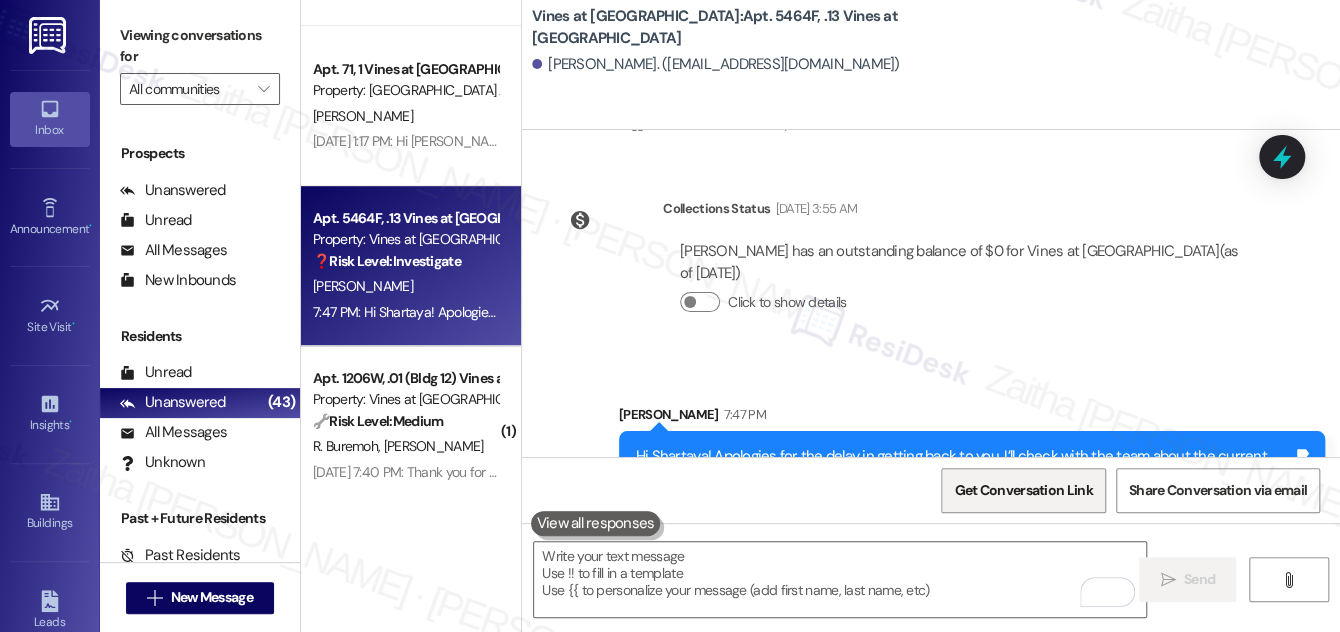 click on "Get Conversation Link" at bounding box center [1023, 490] 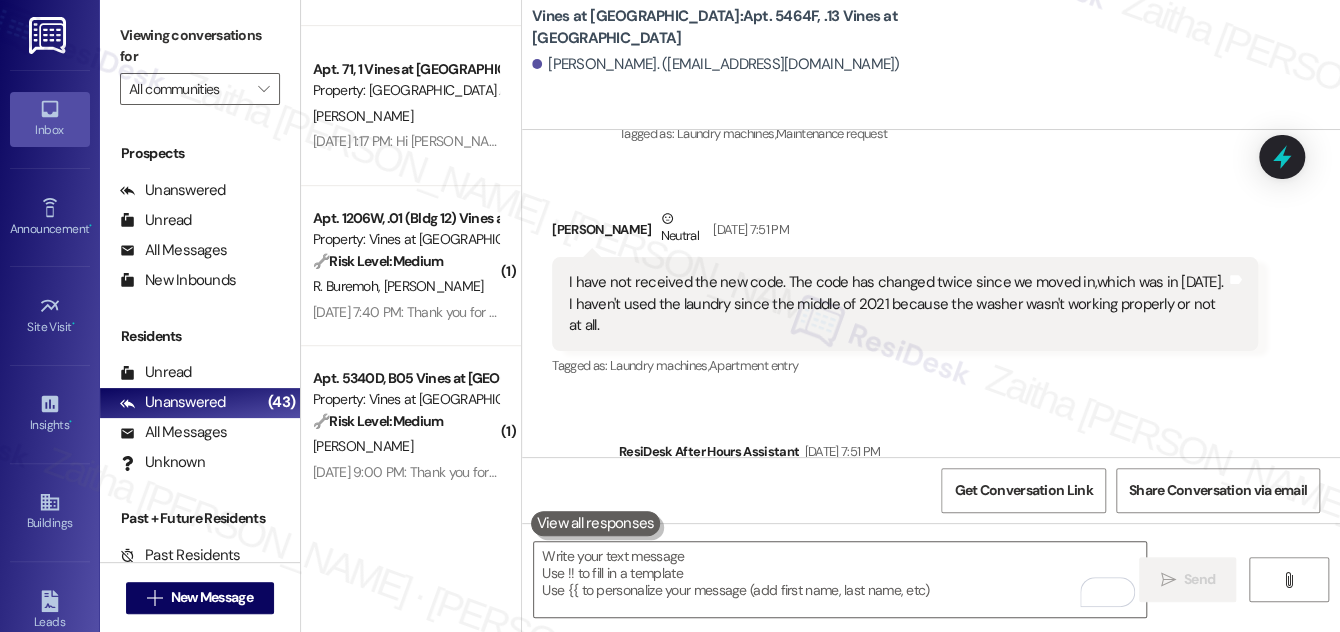 scroll, scrollTop: 6512, scrollLeft: 0, axis: vertical 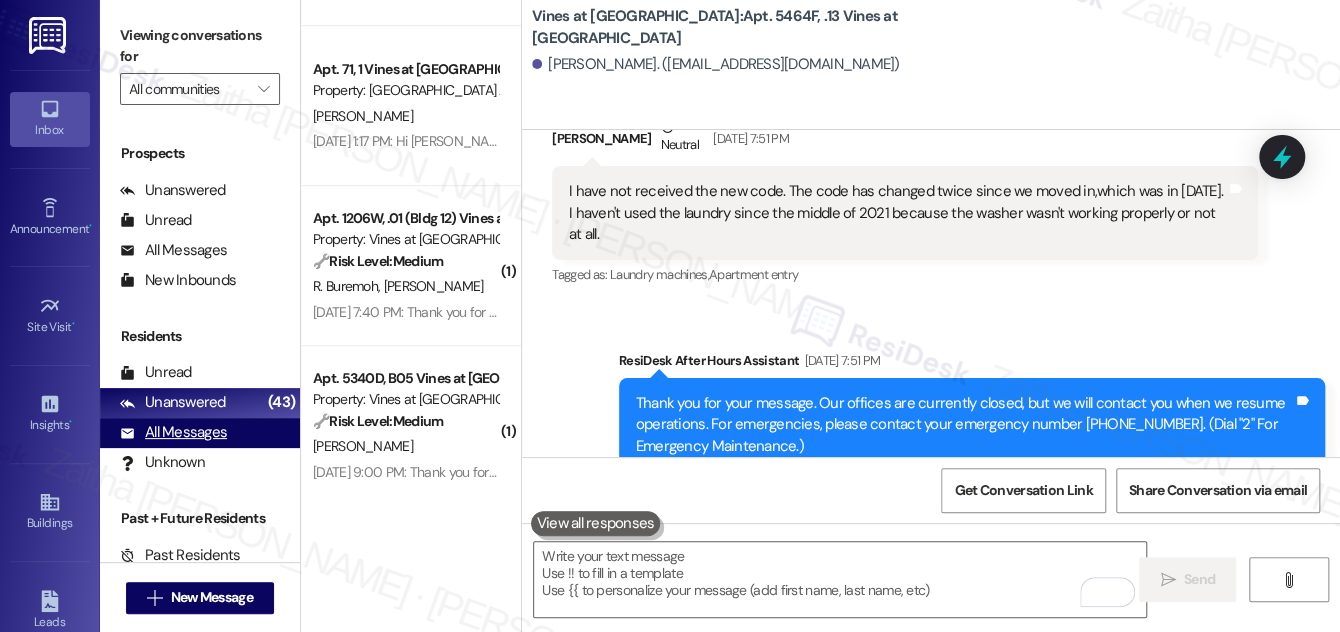 click on "All Messages" at bounding box center (173, 432) 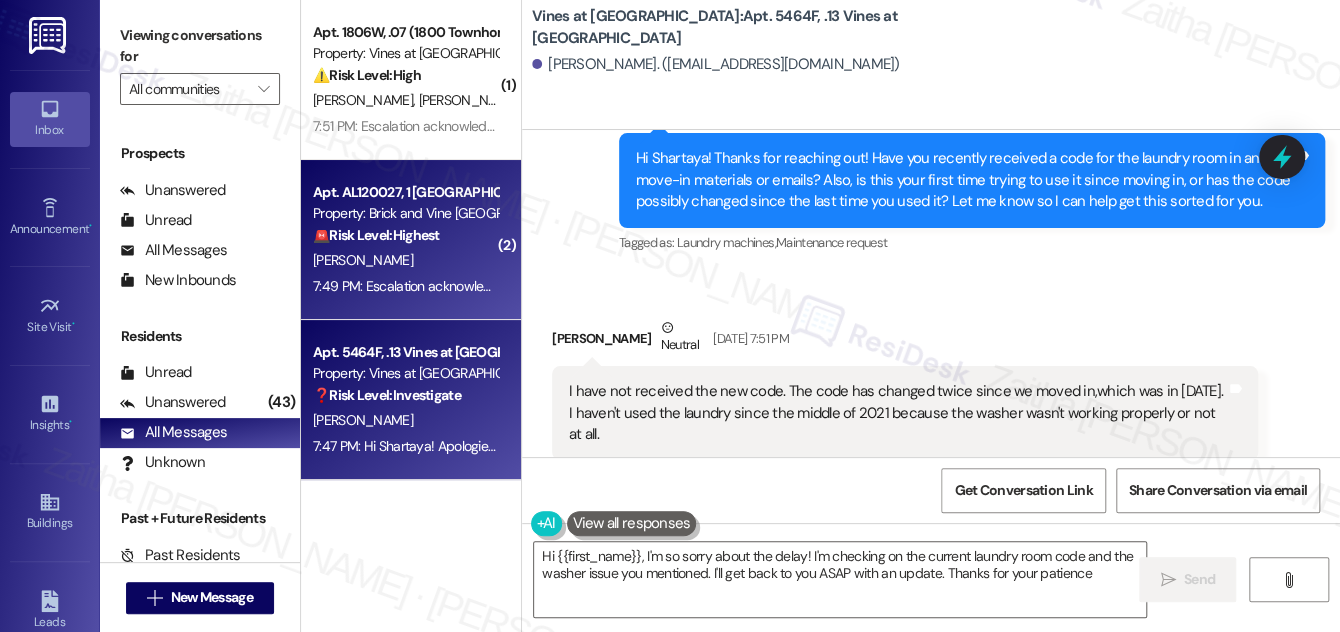 type on "Hi {{first_name}}, I'm so sorry about the delay! I'm checking on the current laundry room code and the washer issue you mentioned. I'll get back to you ASAP with an update. Thanks for your patience!" 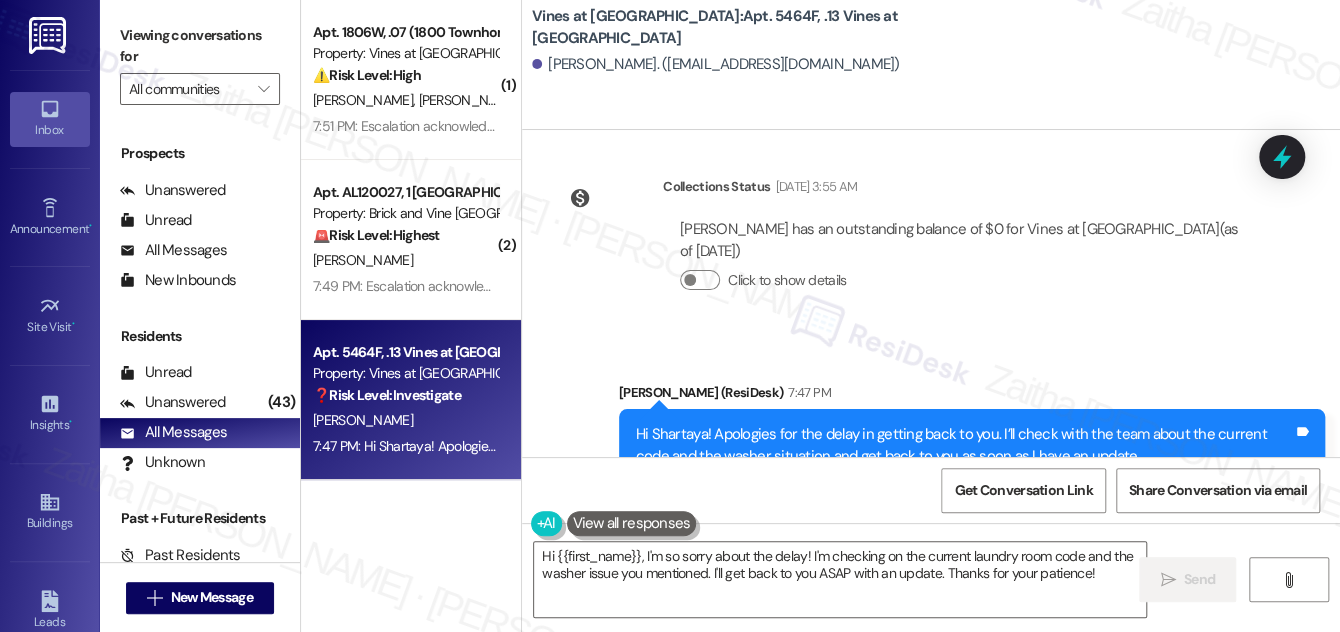scroll, scrollTop: 6904, scrollLeft: 0, axis: vertical 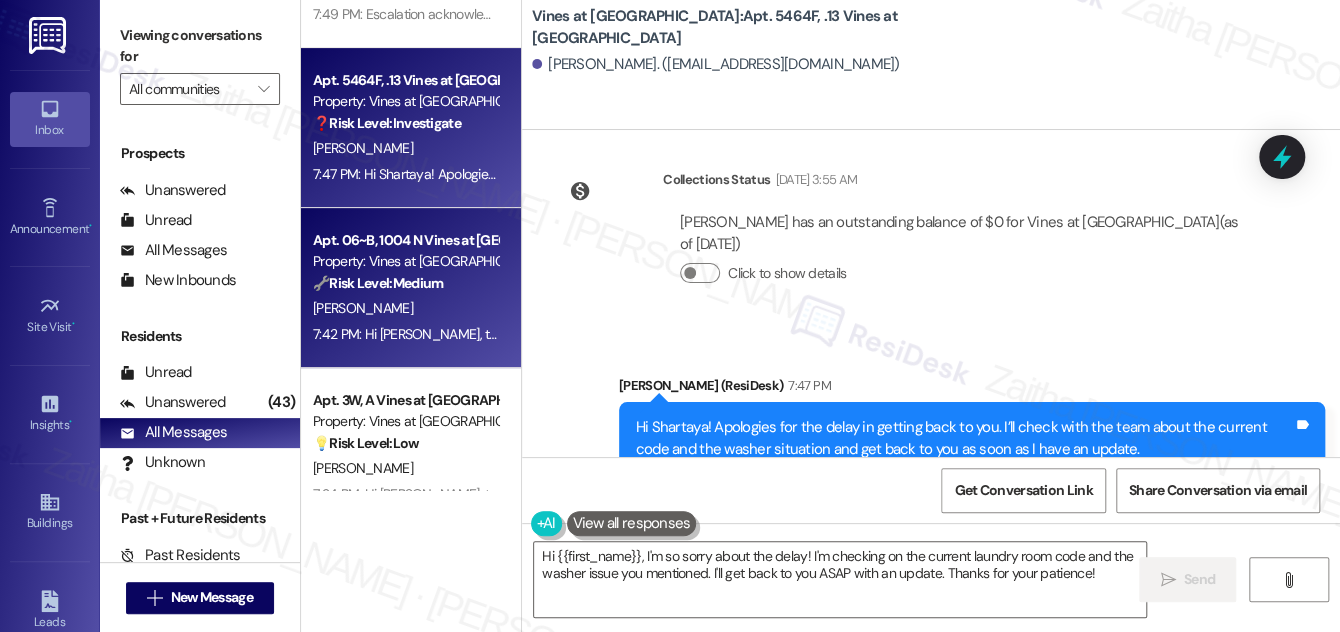 click on "G. Pennington" at bounding box center [405, 308] 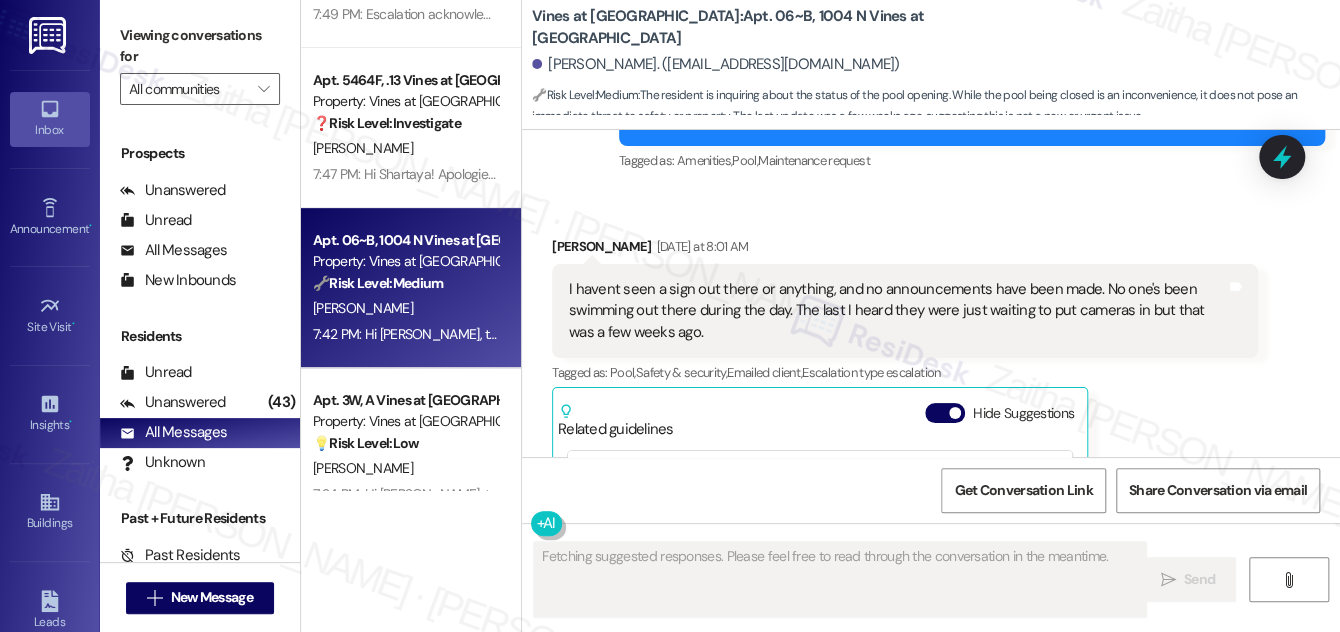 scroll, scrollTop: 2601, scrollLeft: 0, axis: vertical 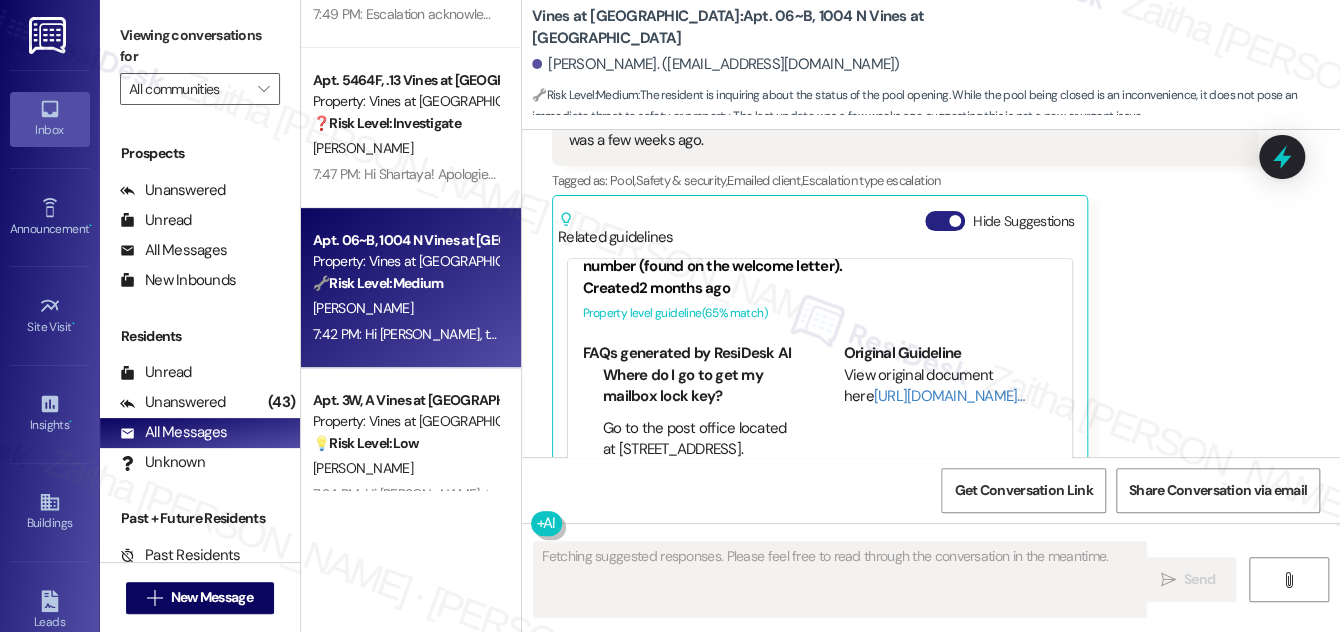 click on "Hide Suggestions" at bounding box center [945, 221] 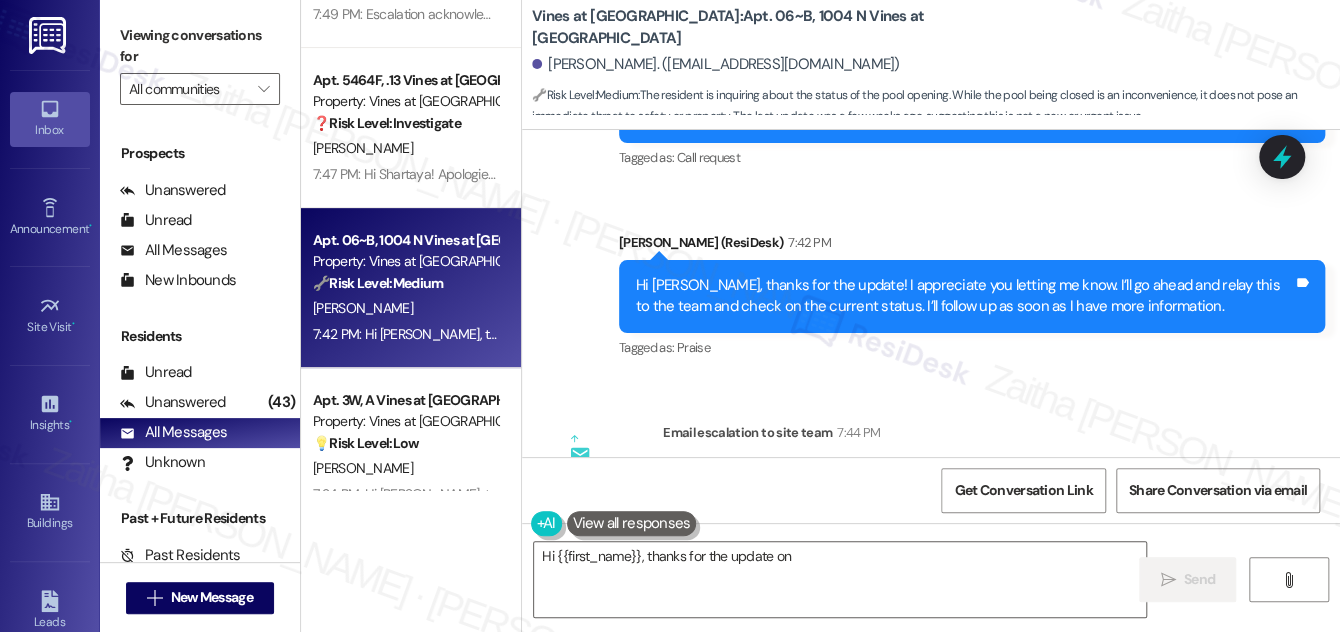 scroll, scrollTop: 2976, scrollLeft: 0, axis: vertical 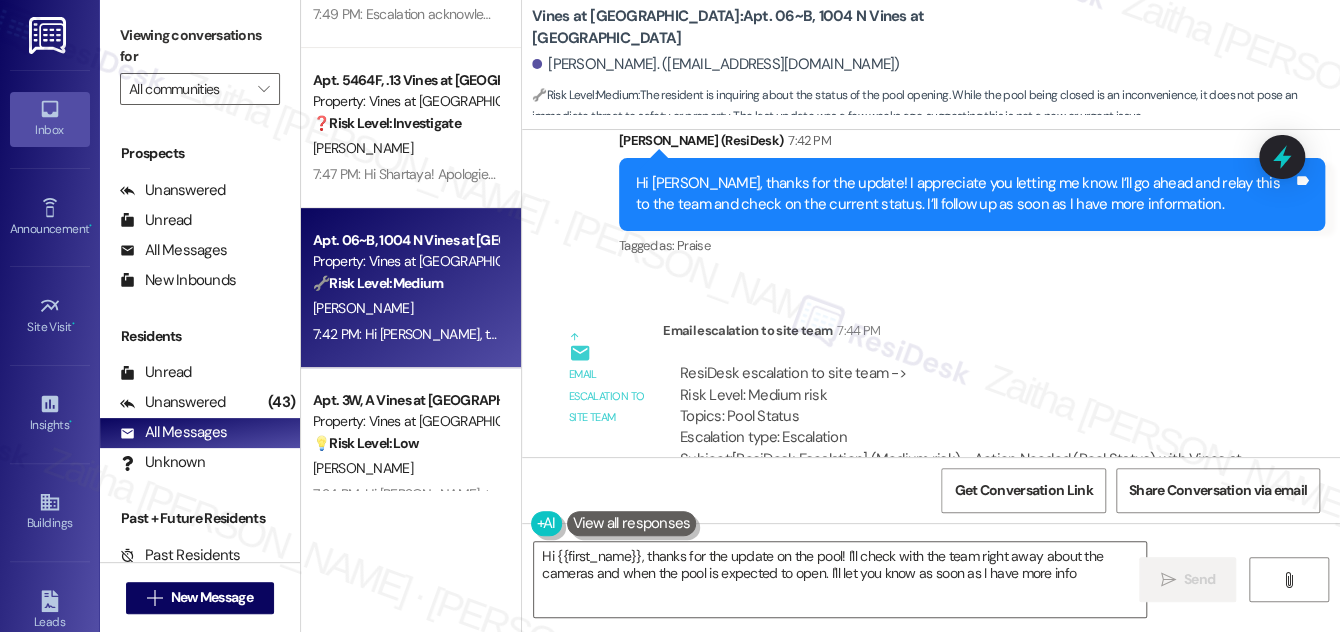 type on "Hi {{first_name}}, thanks for the update on the pool! I'll check with the team right away about the cameras and when the pool is expected to open. I'll let you know as soon as I have more info!" 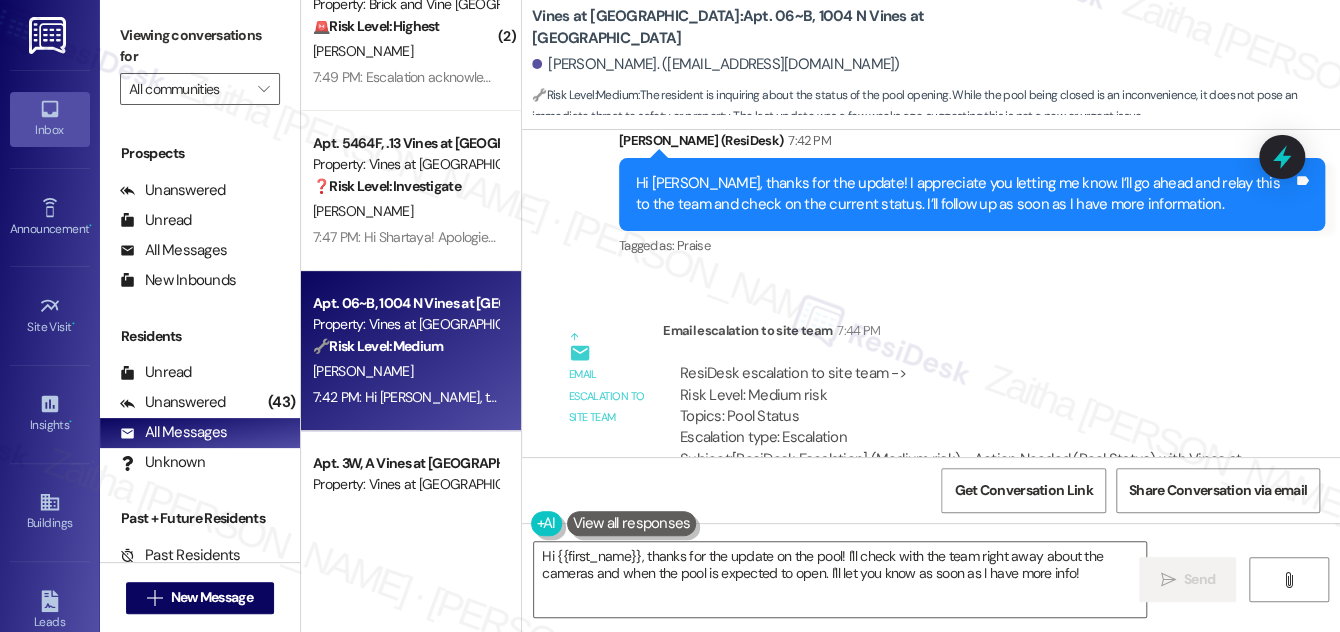 scroll, scrollTop: 0, scrollLeft: 0, axis: both 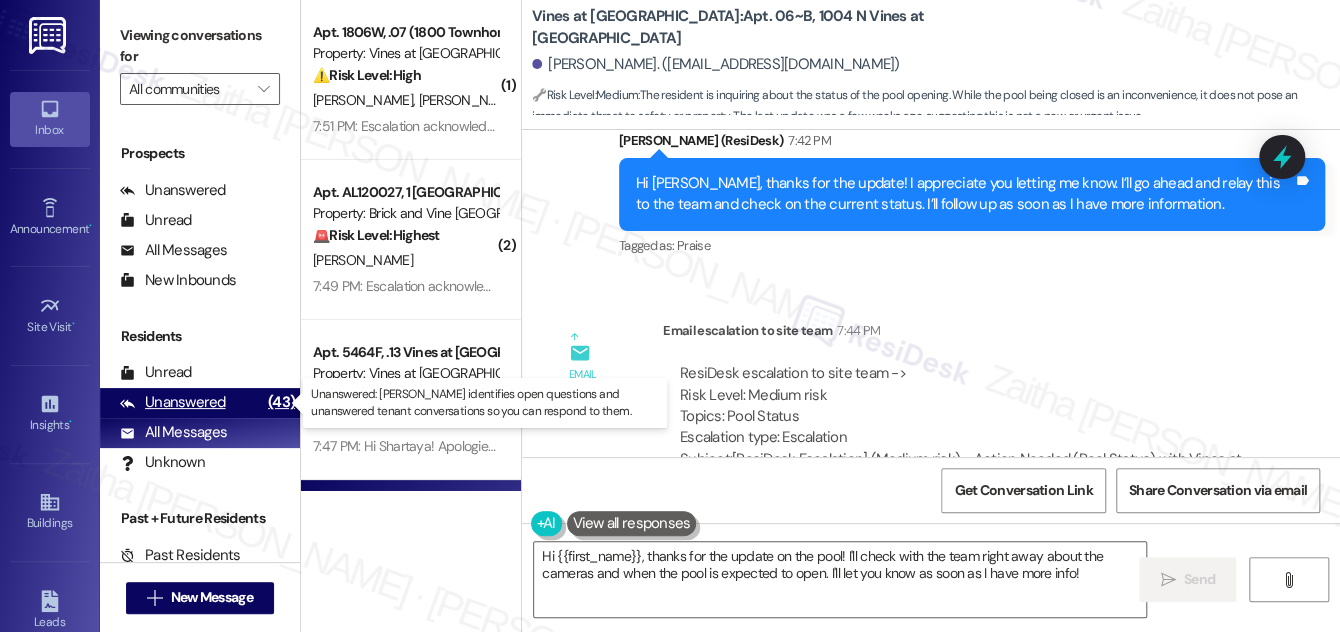 click on "Unanswered" at bounding box center (173, 402) 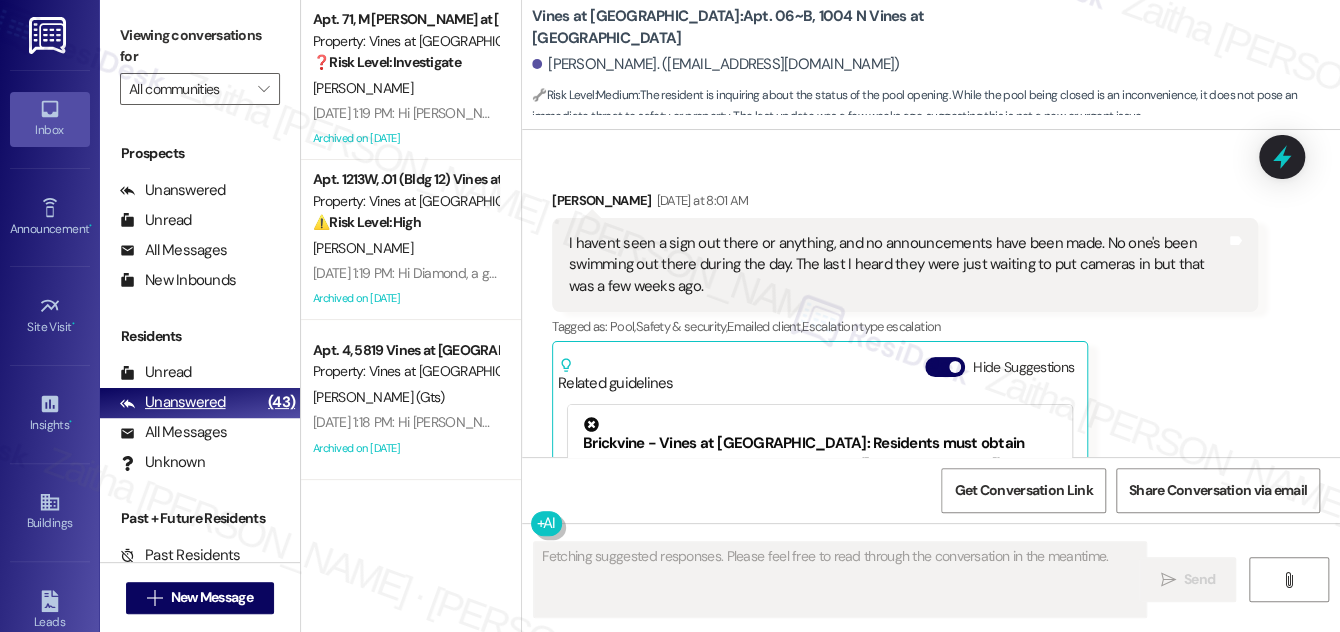 scroll, scrollTop: 2601, scrollLeft: 0, axis: vertical 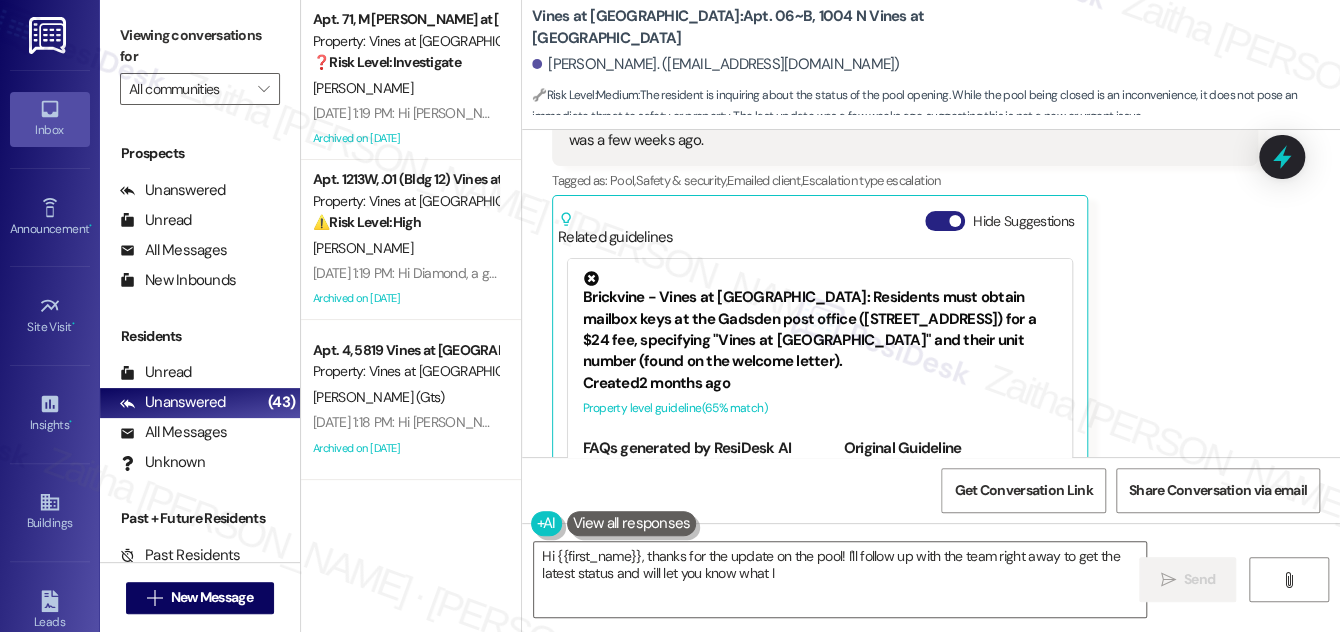 click on "Hide Suggestions" at bounding box center [945, 221] 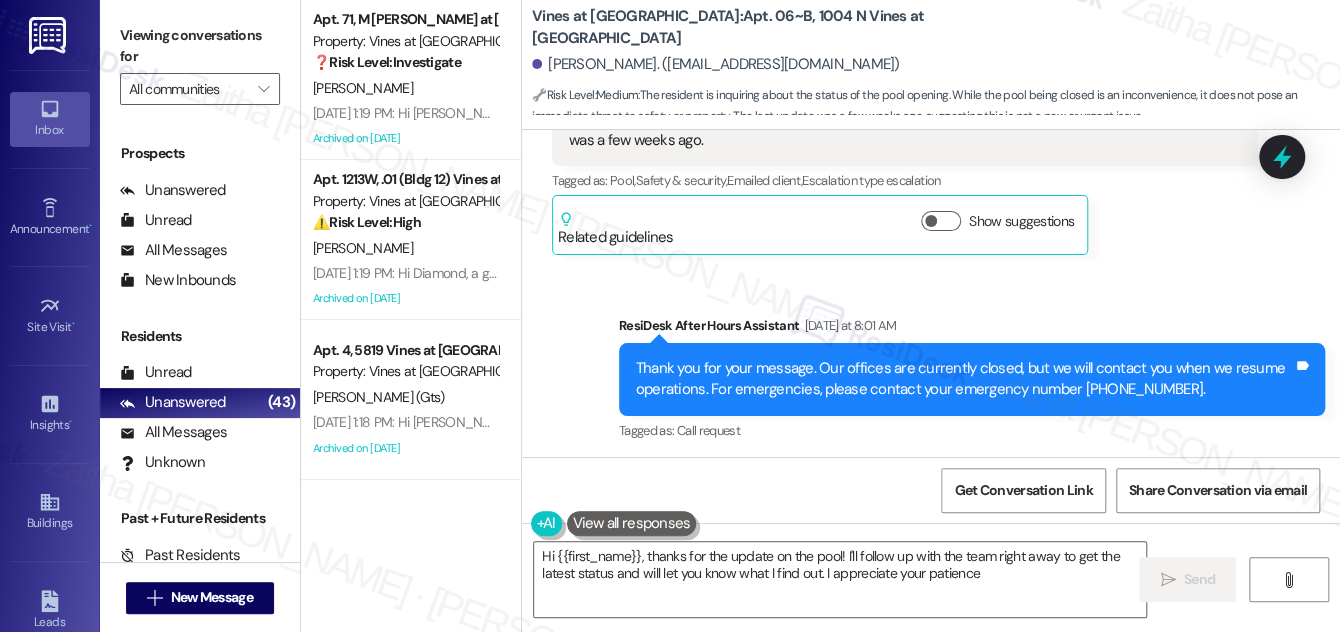 type on "Hi {{first_name}}, thanks for the update on the pool! I'll follow up with the team right away to get the latest status and will let you know what I find out. I appreciate your patience!" 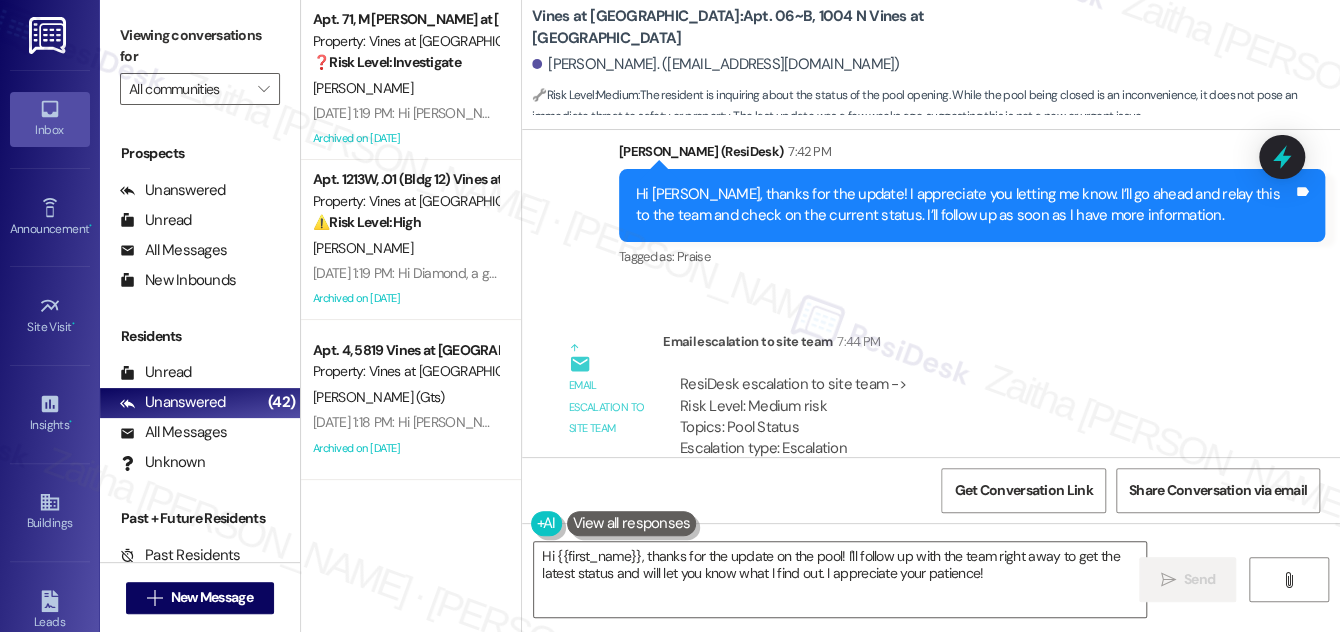 scroll, scrollTop: 2976, scrollLeft: 0, axis: vertical 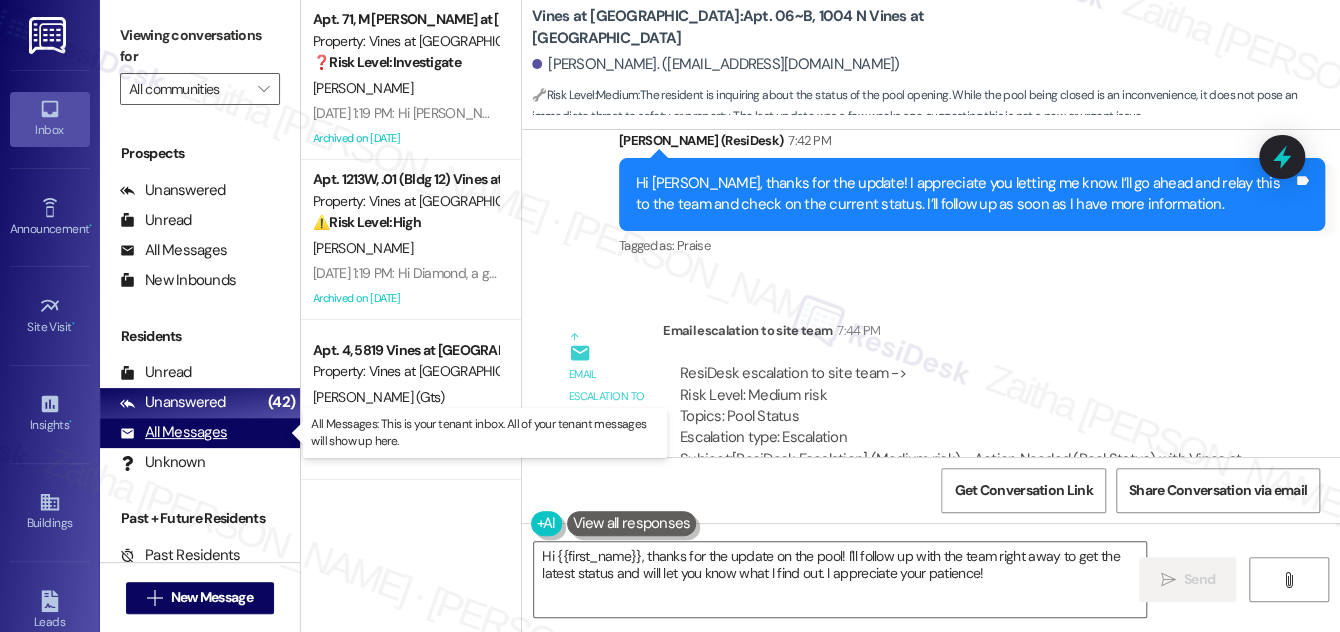 click on "All Messages" at bounding box center (173, 432) 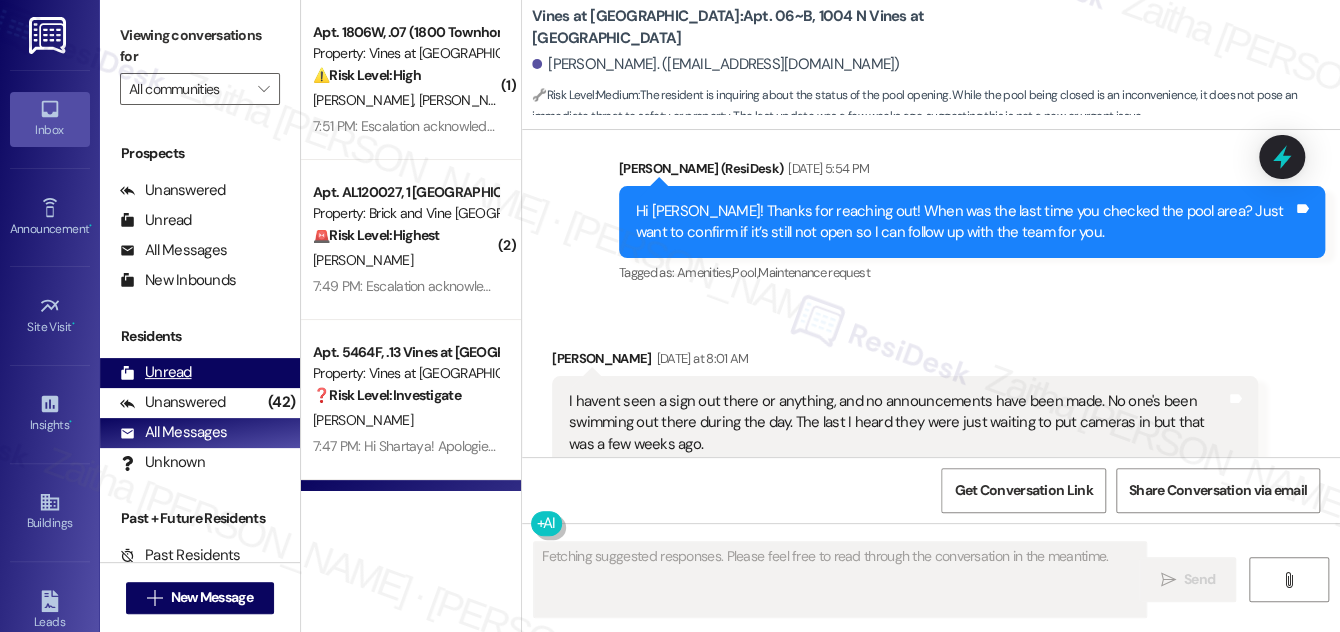 scroll, scrollTop: 2601, scrollLeft: 0, axis: vertical 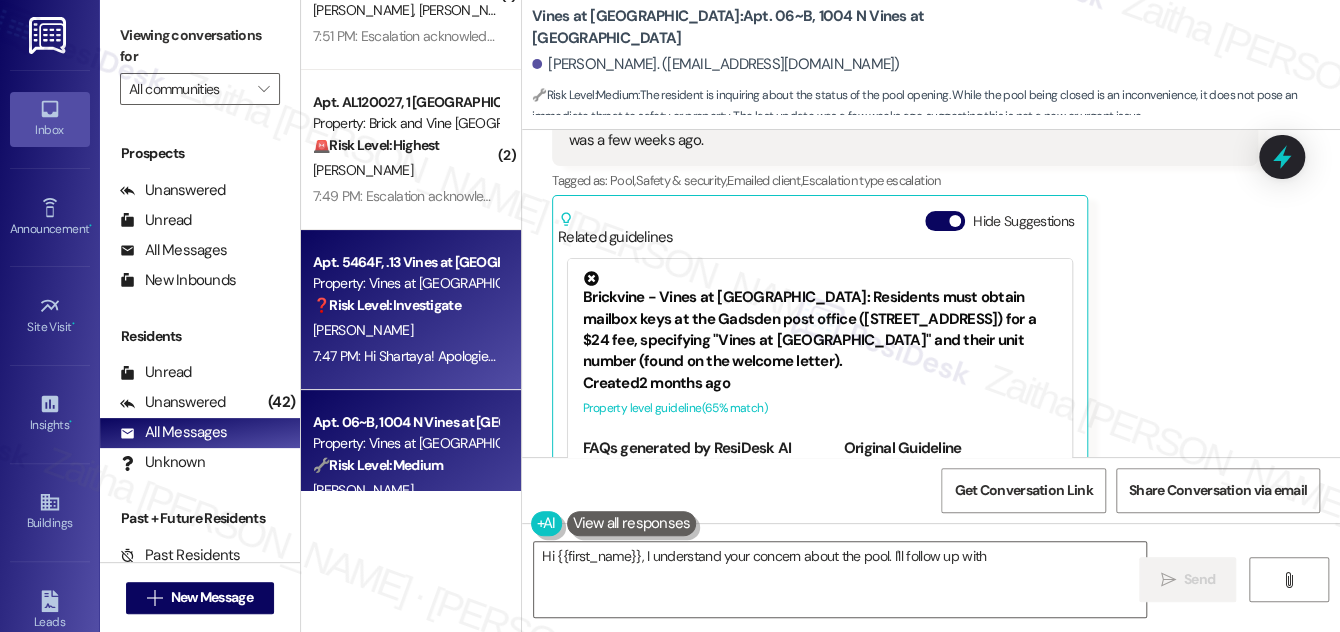type on "Hi {{first_name}}, I understand your concern about the pool. I'll follow up with" 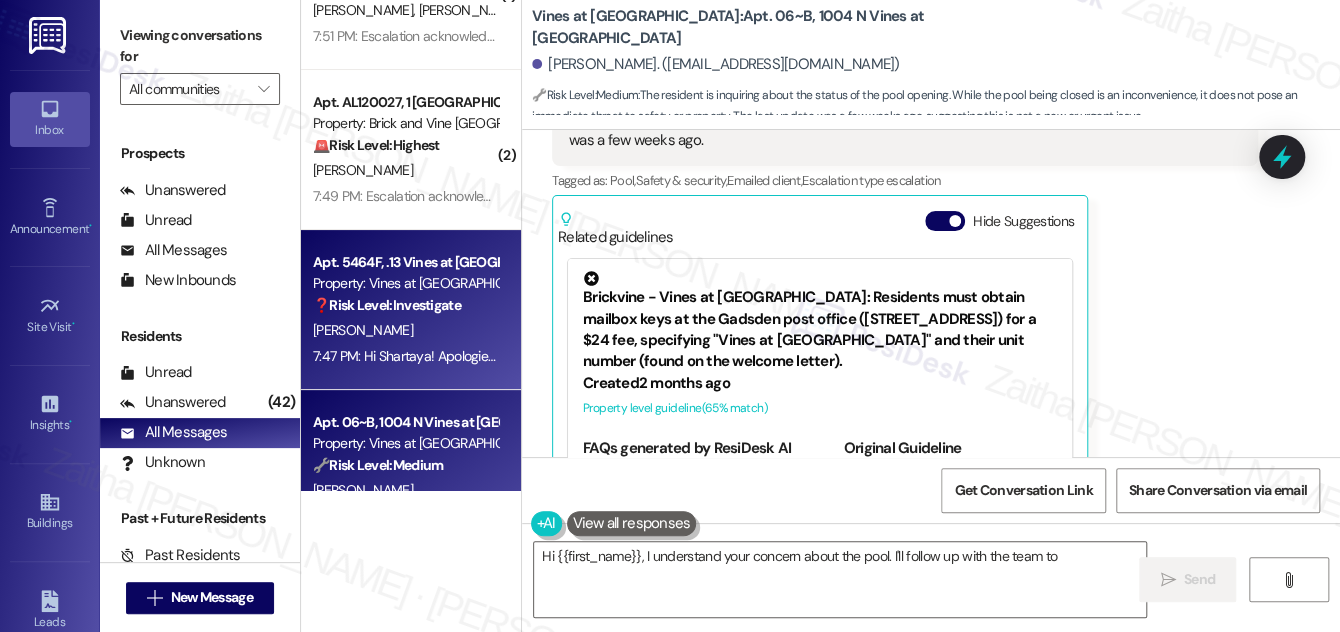 click on "S. Rose" at bounding box center (405, 330) 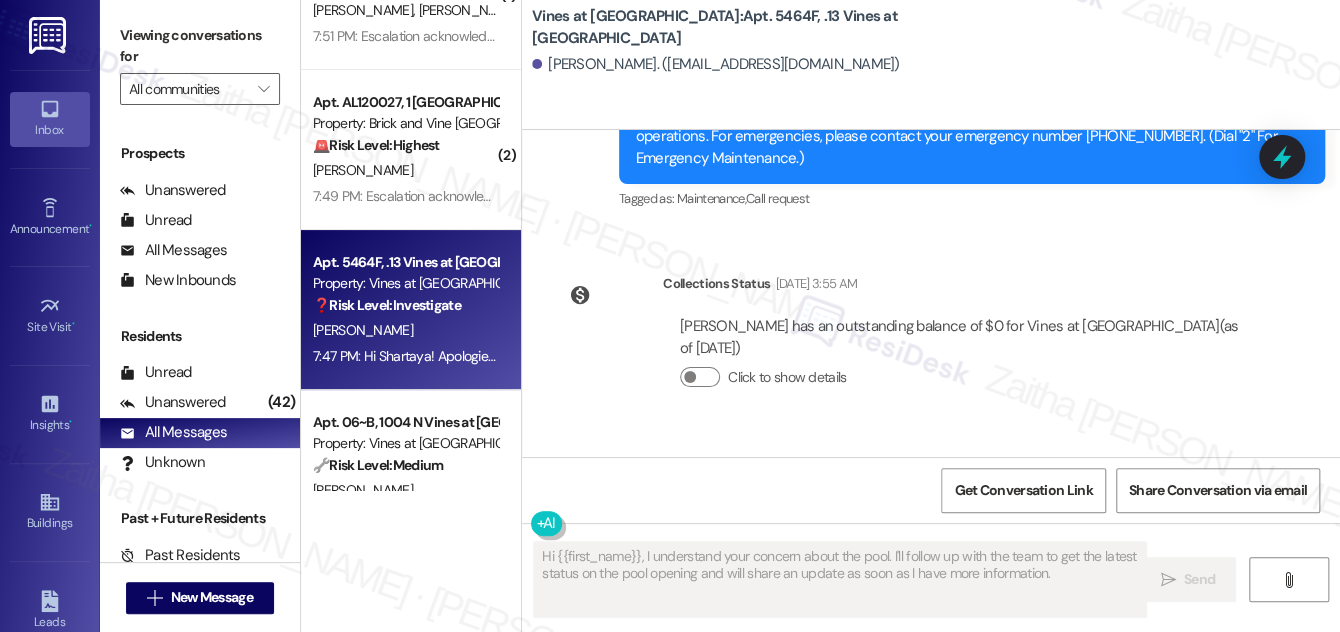 scroll, scrollTop: 6904, scrollLeft: 0, axis: vertical 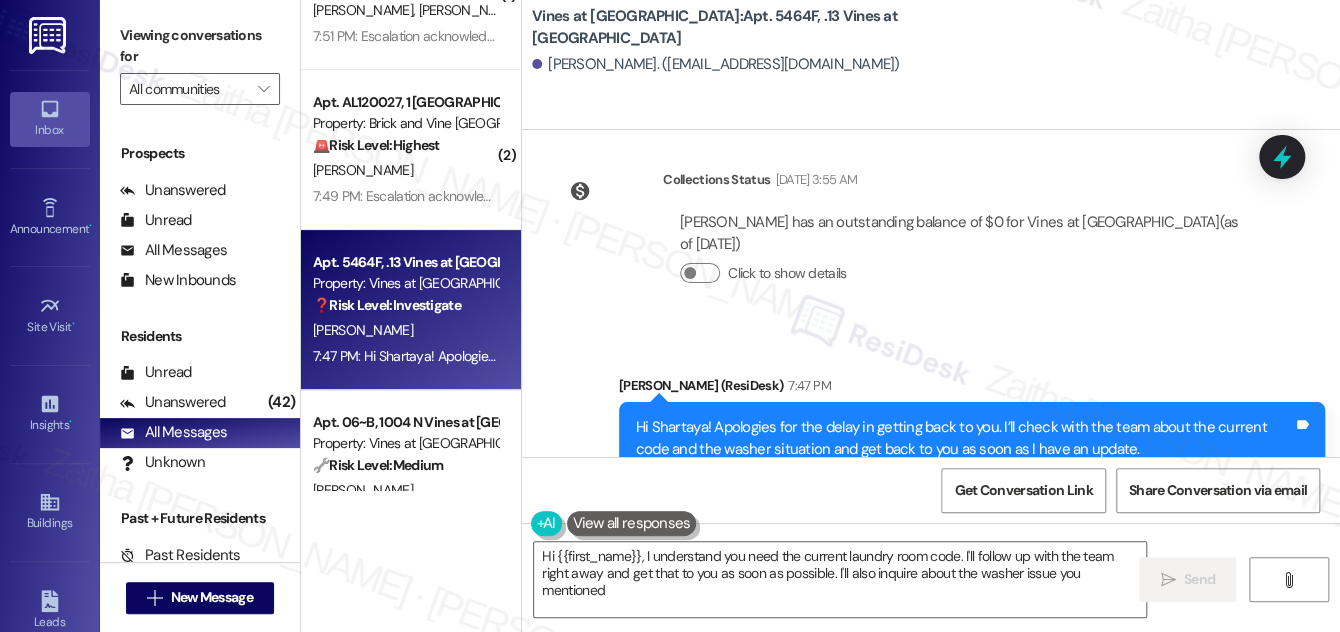 type on "Hi {{first_name}}, I understand you need the current laundry room code. I'll follow up with the team right away and get that to you as soon as possible. I'll also inquire about the washer issue you mentioned!" 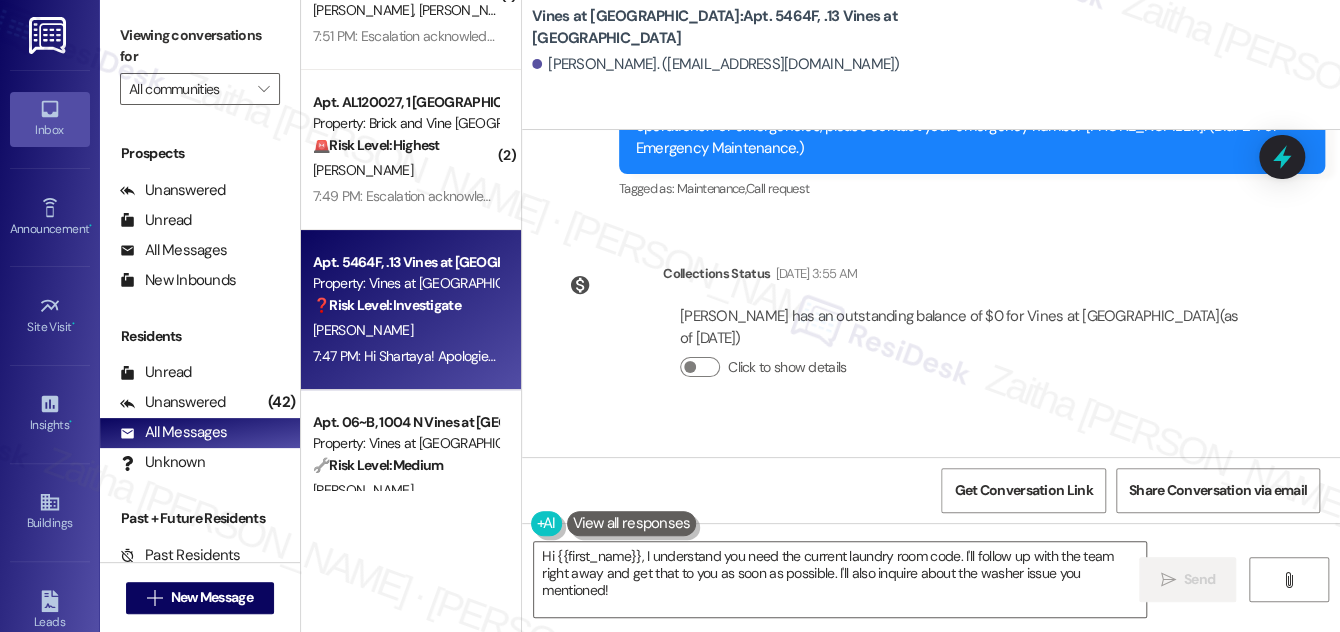 scroll, scrollTop: 6904, scrollLeft: 0, axis: vertical 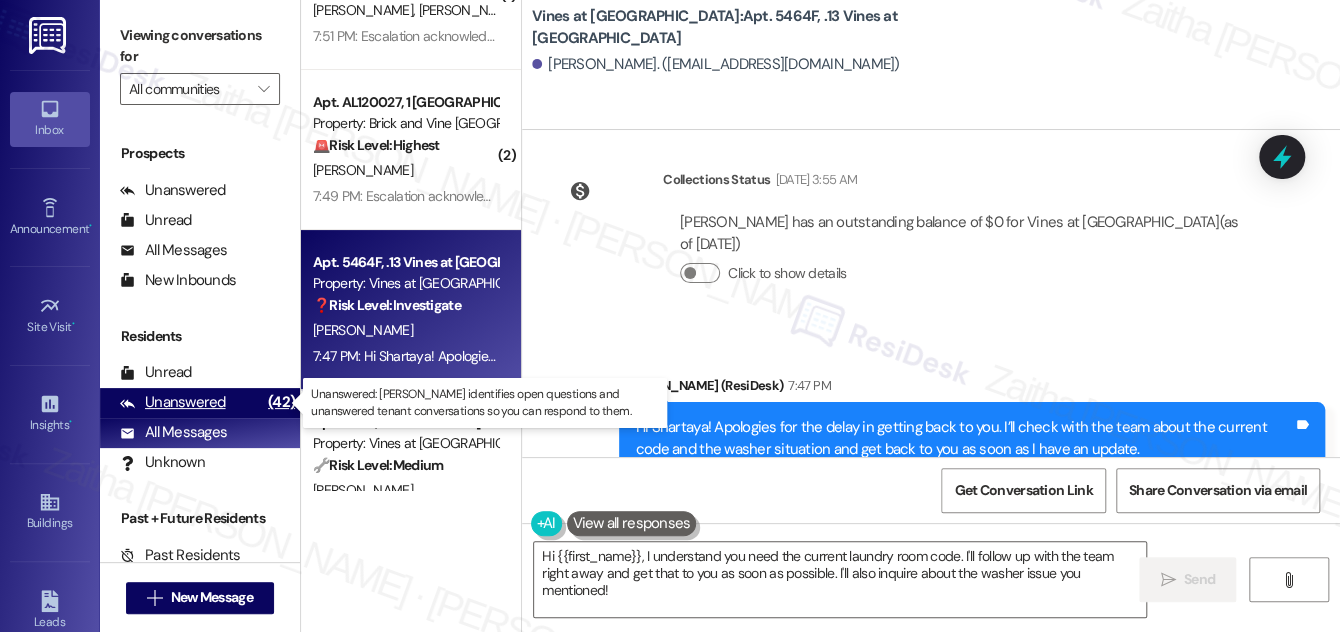 click on "Unanswered" at bounding box center (173, 402) 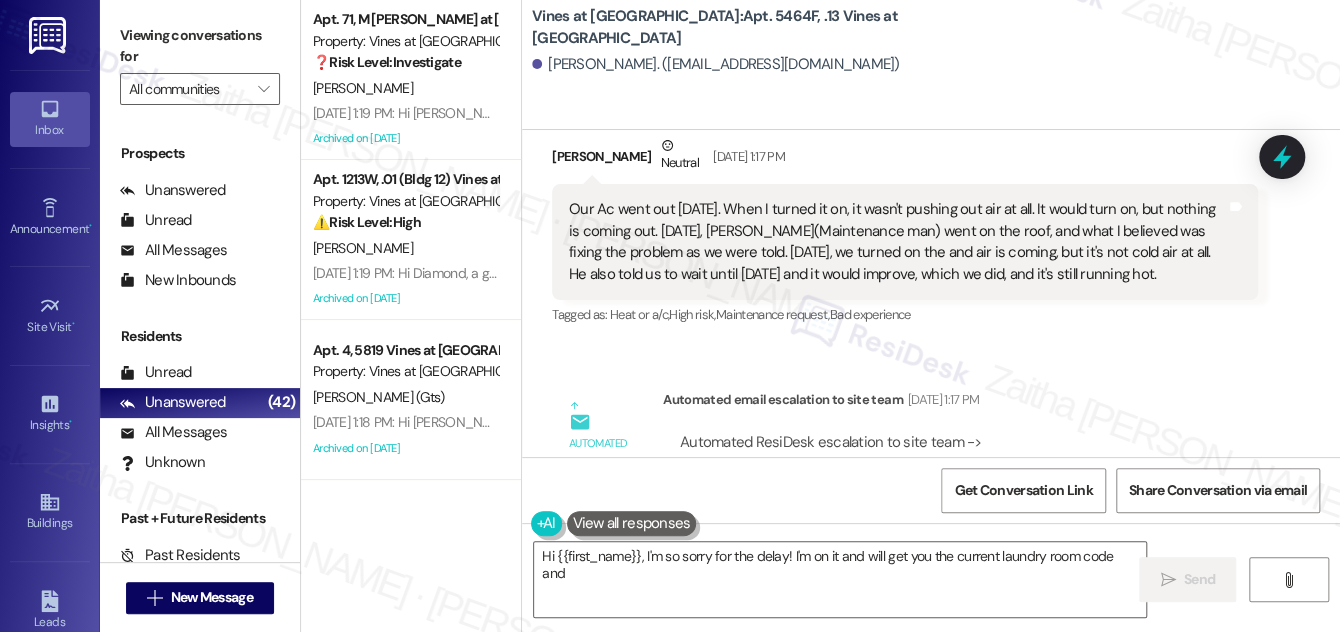 scroll, scrollTop: 6318, scrollLeft: 0, axis: vertical 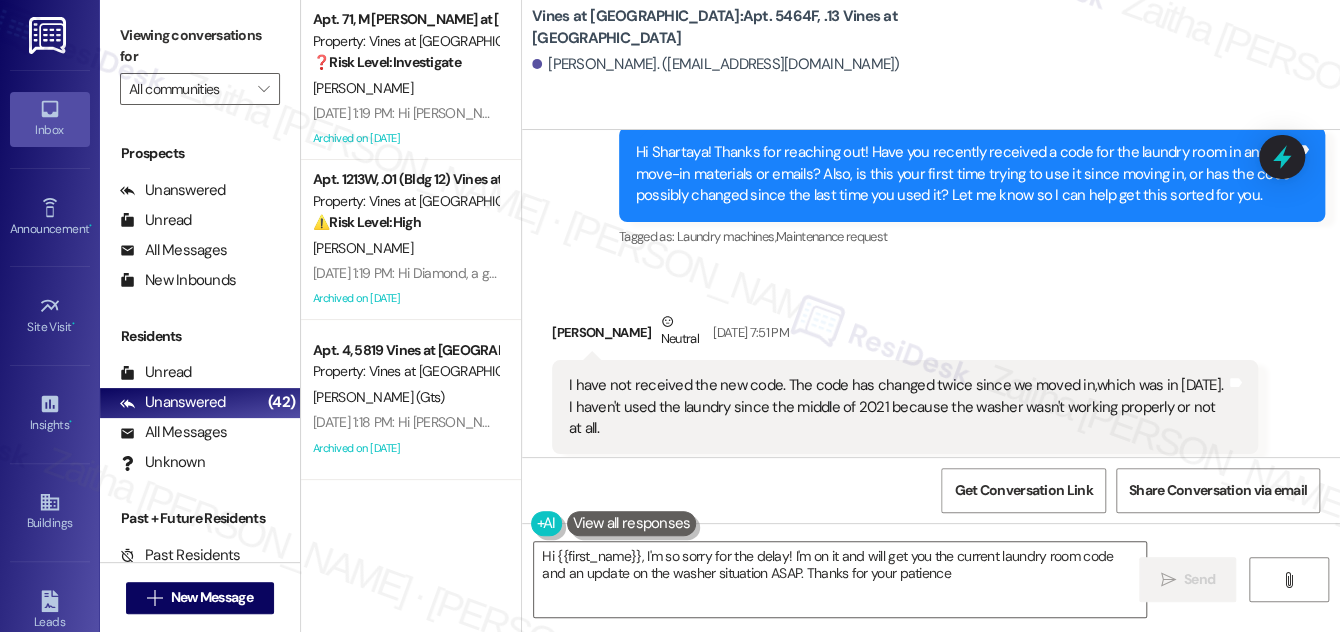 type on "Hi {{first_name}}, I'm so sorry for the delay! I'm on it and will get you the current laundry room code and an update on the washer situation ASAP. Thanks for your patience!" 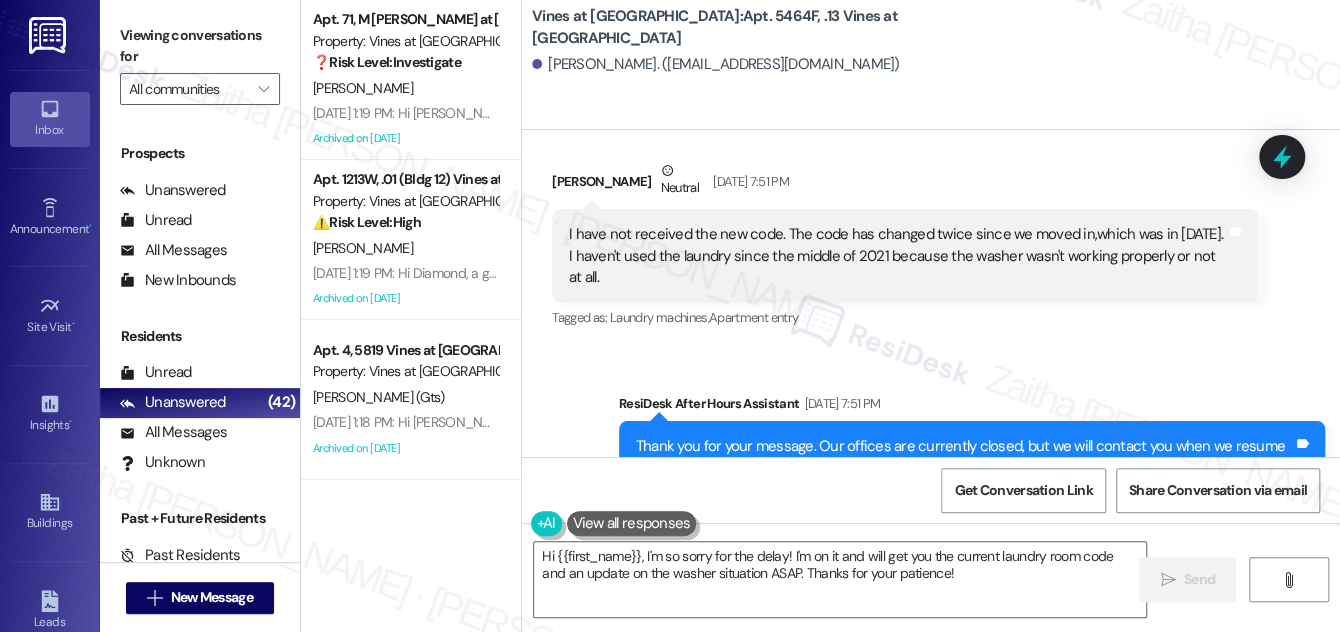 scroll, scrollTop: 6450, scrollLeft: 0, axis: vertical 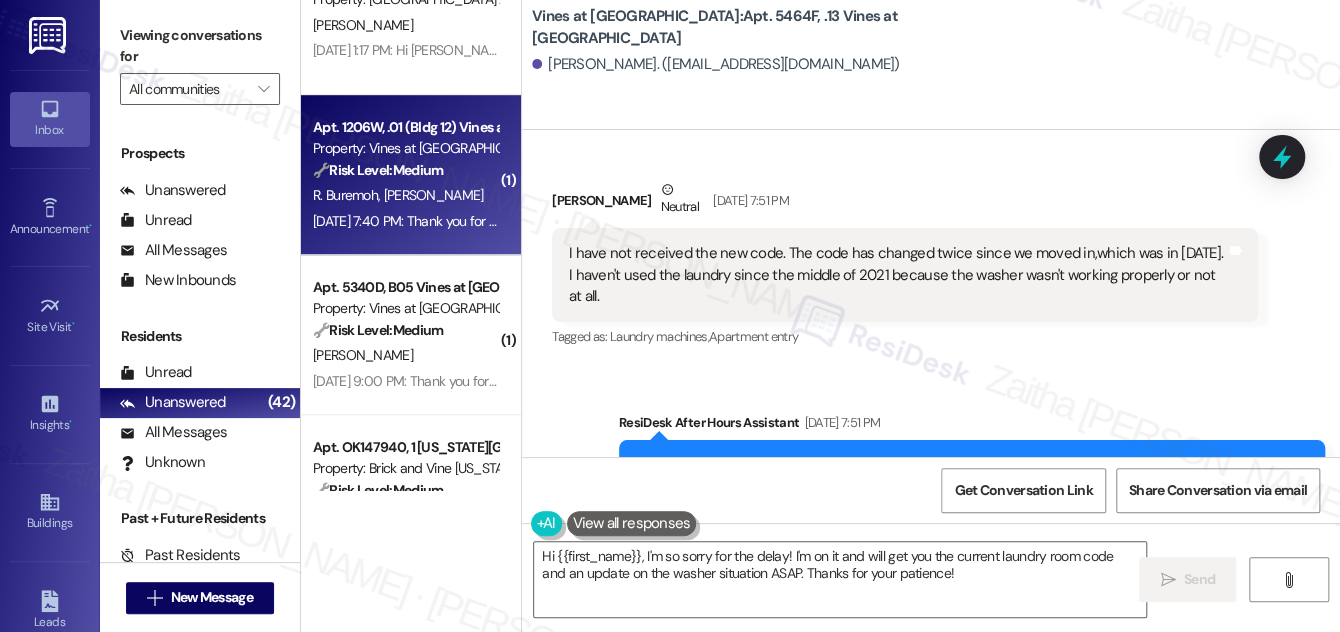 click on "R. Buremoh J. Buremoh" at bounding box center (405, 195) 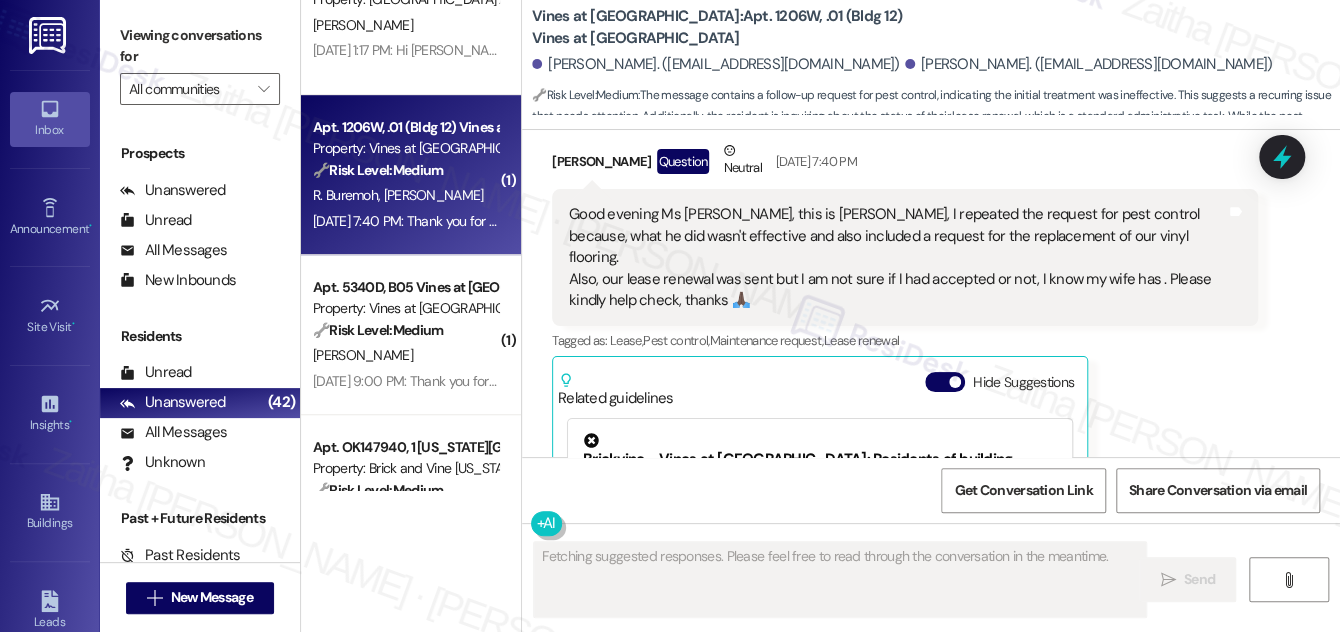 scroll, scrollTop: 5425, scrollLeft: 0, axis: vertical 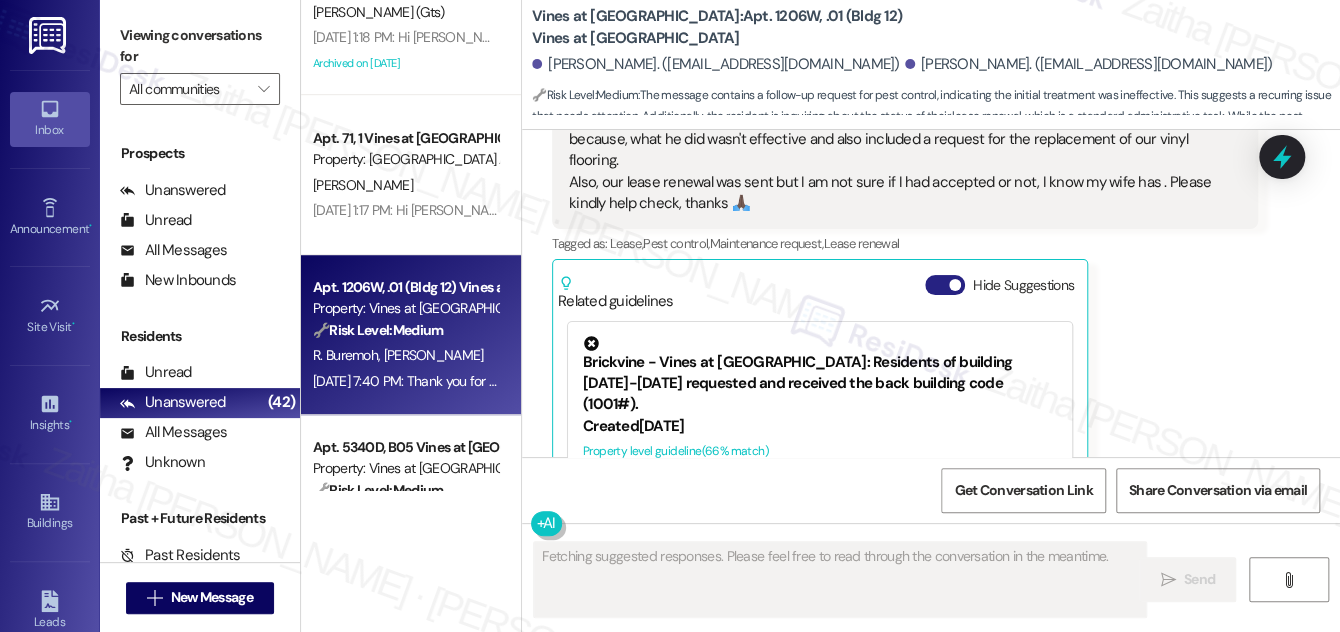 click on "Hide Suggestions" at bounding box center [945, 285] 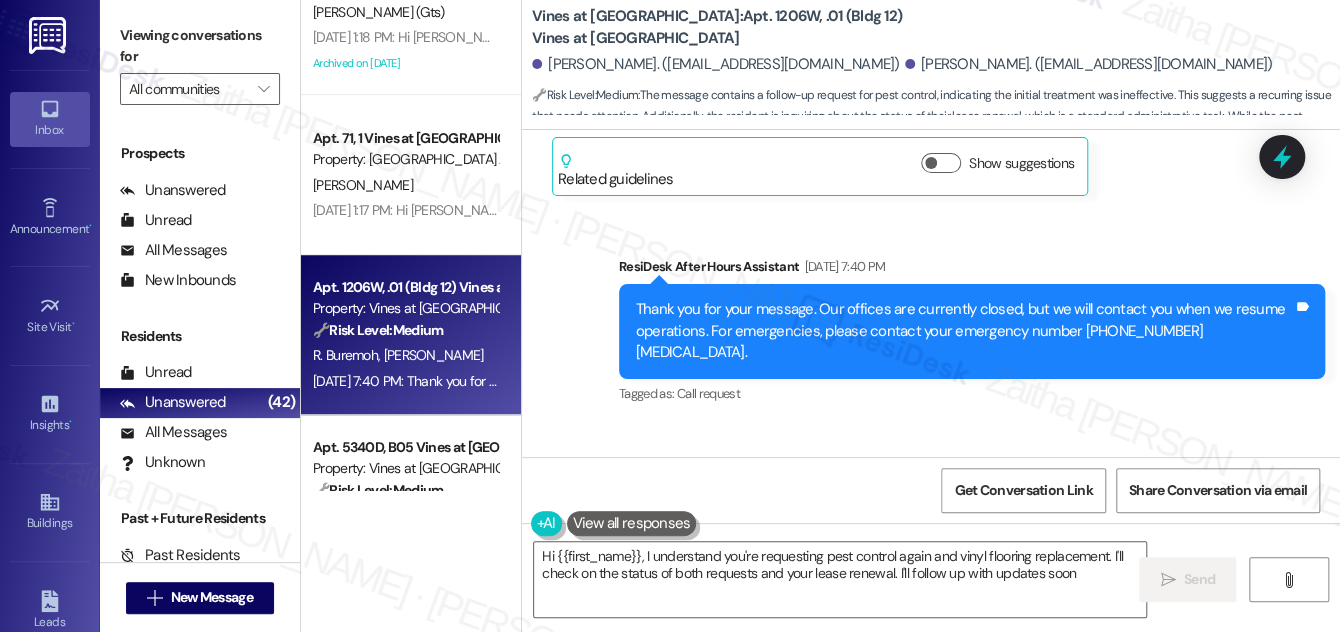type on "Hi {{first_name}}, I understand you're requesting pest control again and vinyl flooring replacement. I'll check on the status of both requests and your lease renewal. I'll follow up with updates soon!" 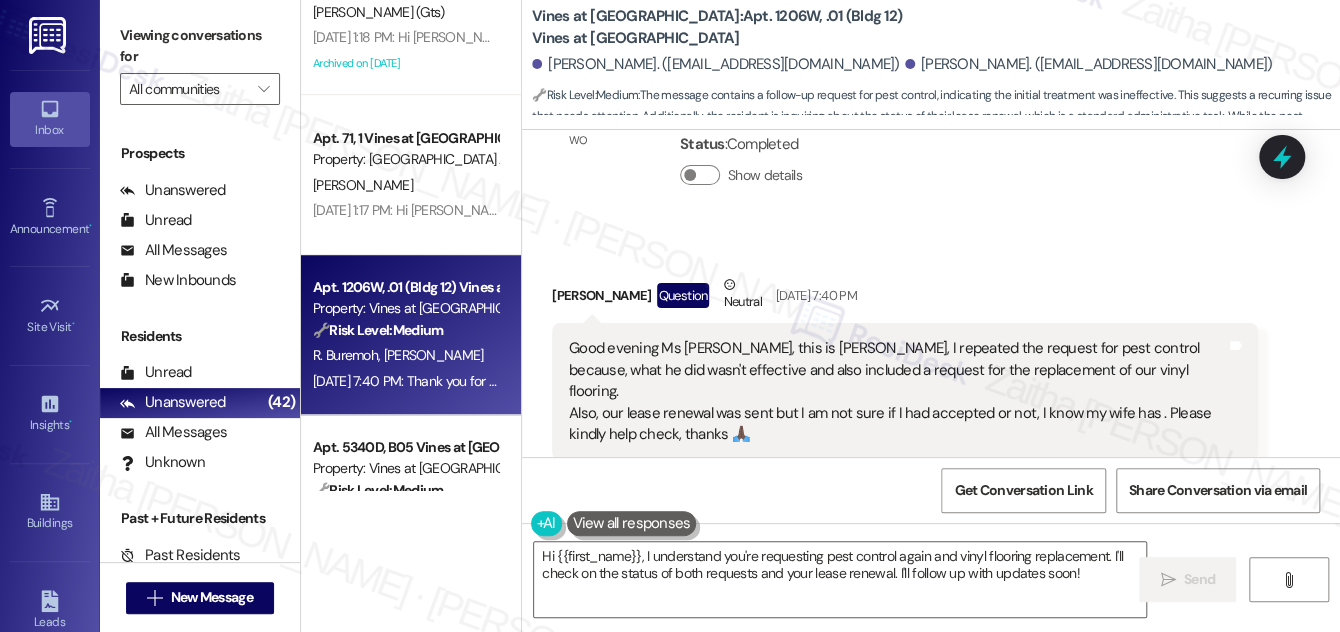scroll, scrollTop: 5184, scrollLeft: 0, axis: vertical 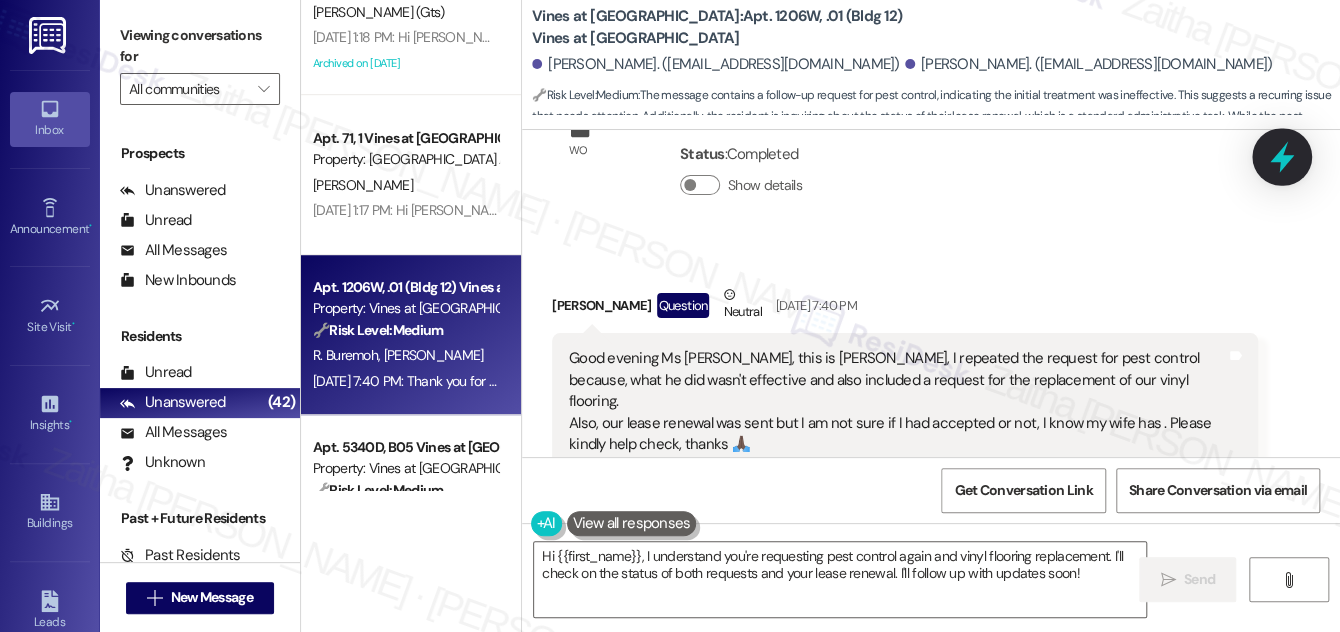 click 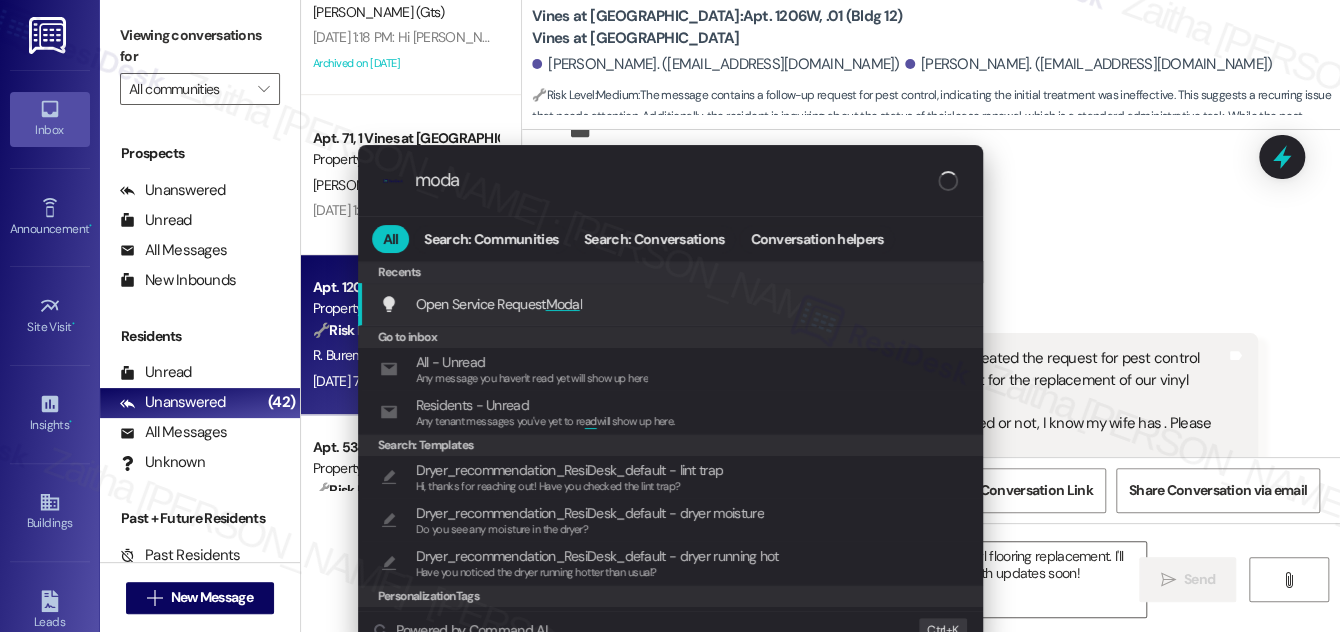 type on "modal" 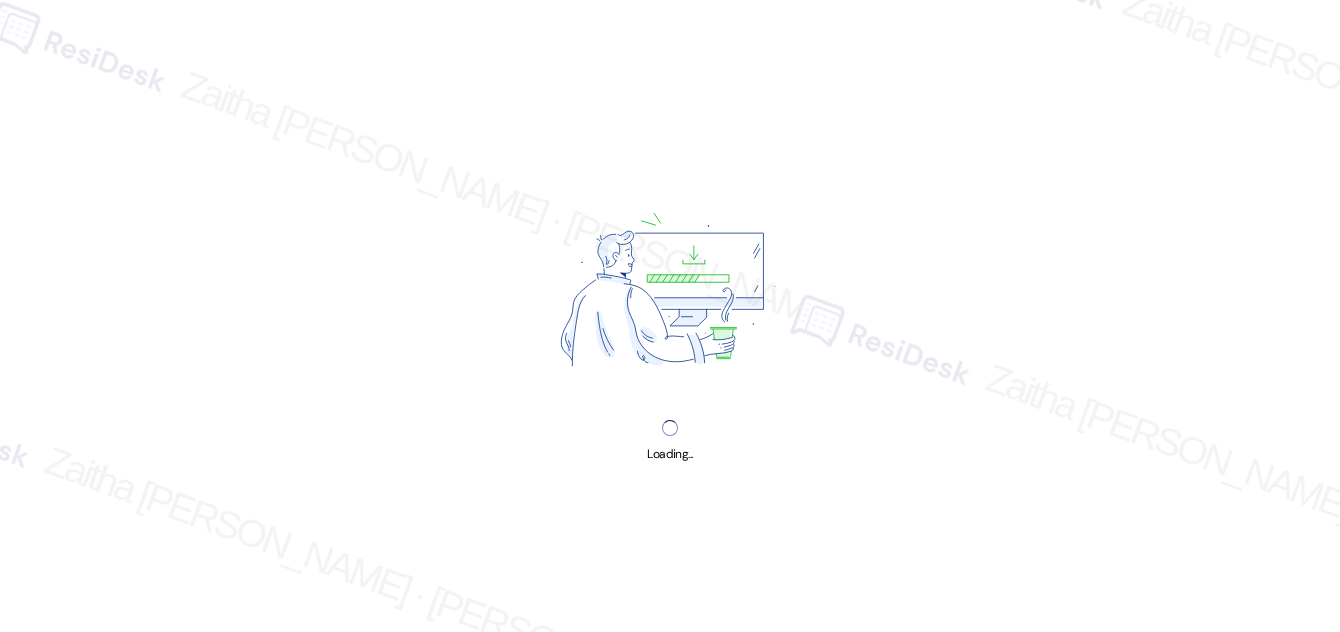 scroll, scrollTop: 0, scrollLeft: 0, axis: both 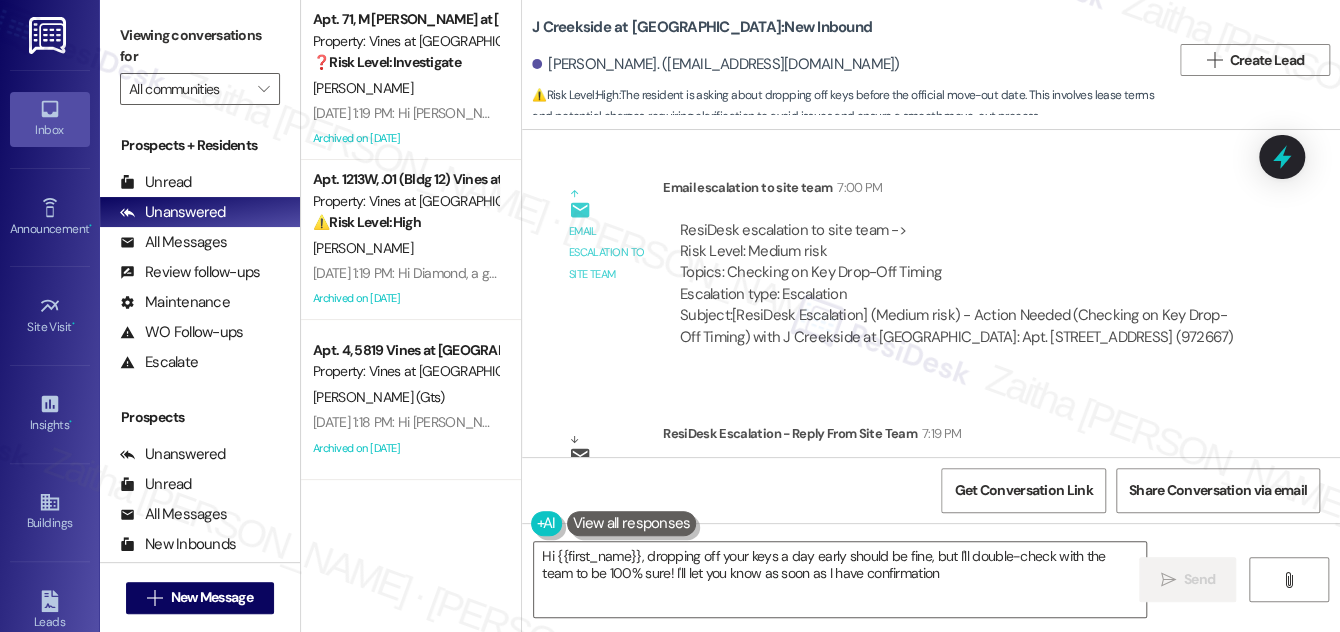 type on "Hi {{first_name}}, dropping off your keys a day early should be fine, but I'll double-check with the team to be 100% sure! I'll let you know as soon as I have confirmation." 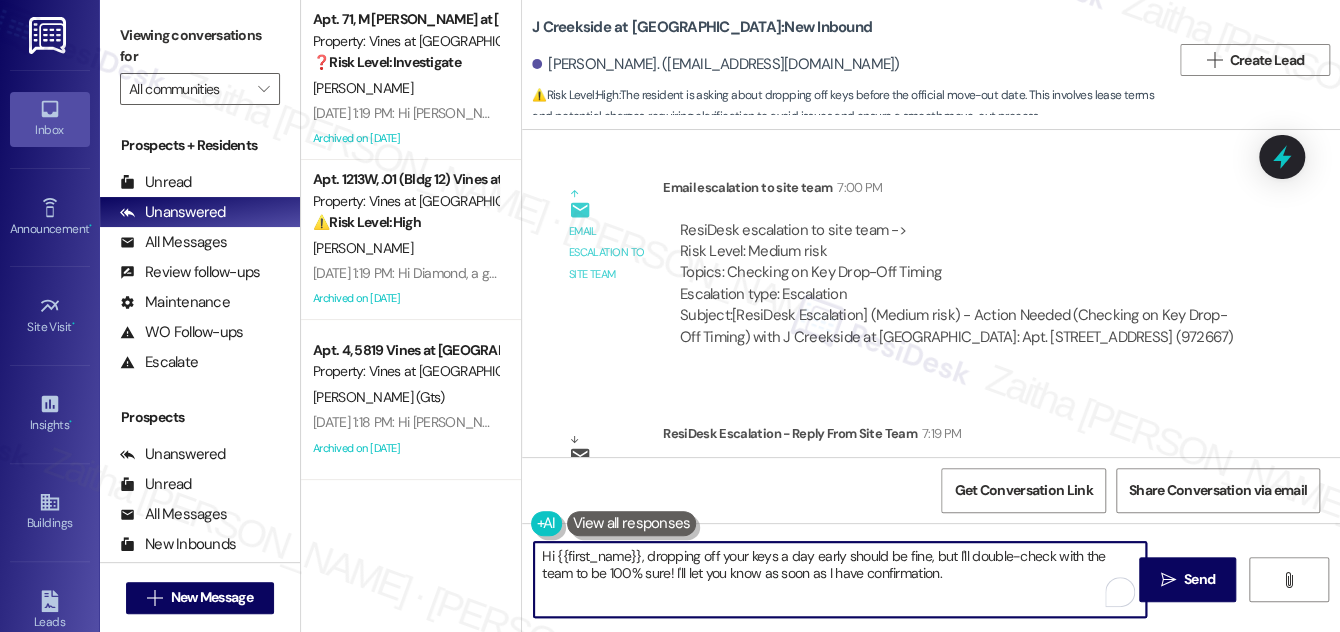 drag, startPoint x: 538, startPoint y: 556, endPoint x: 960, endPoint y: 578, distance: 422.57306 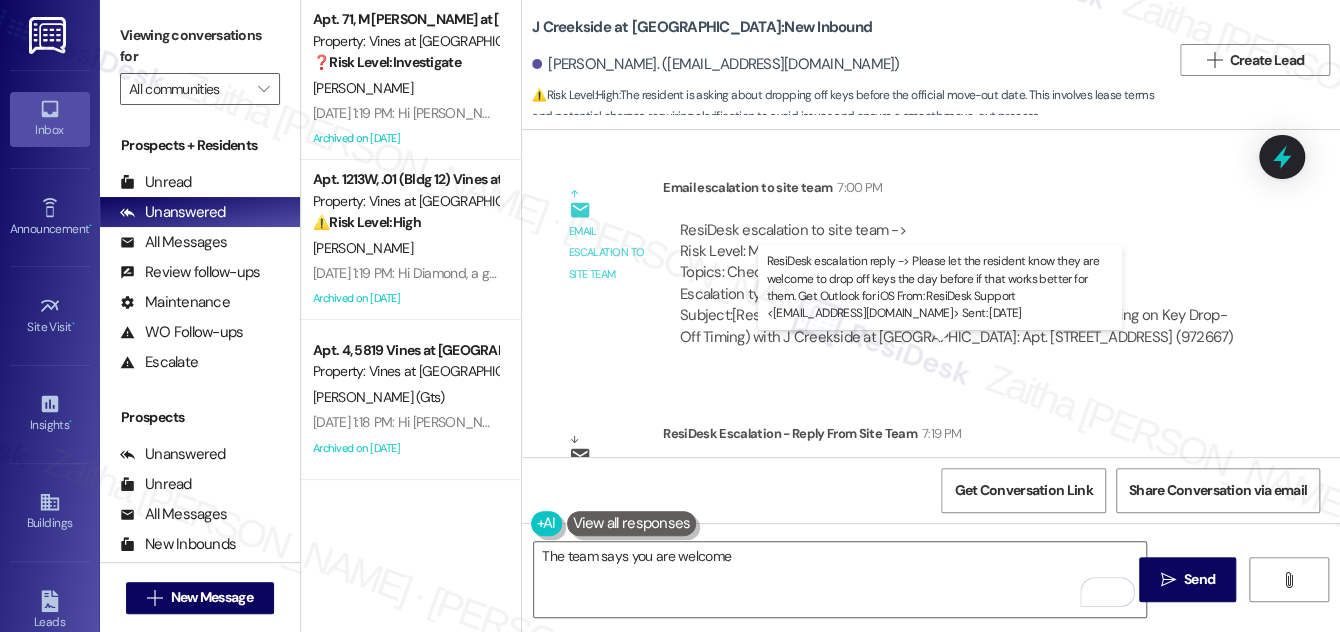 drag, startPoint x: 967, startPoint y: 367, endPoint x: 819, endPoint y: 392, distance: 150.09663 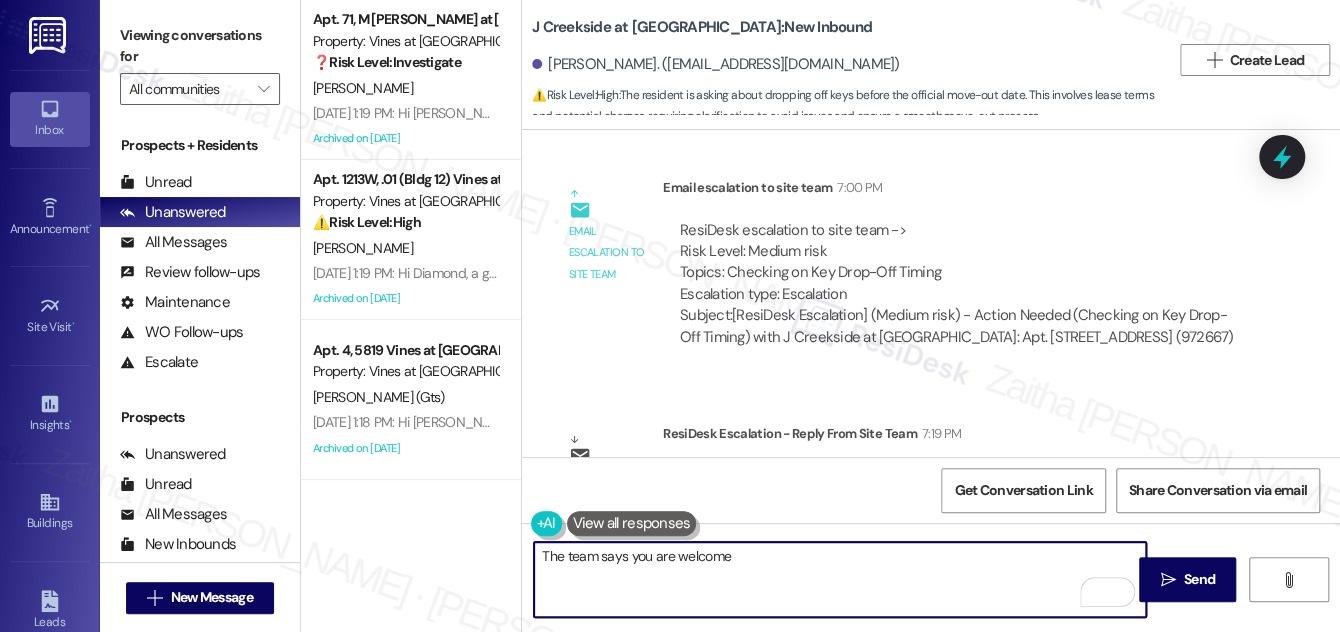 click on "The team says you are welcome" at bounding box center (840, 579) 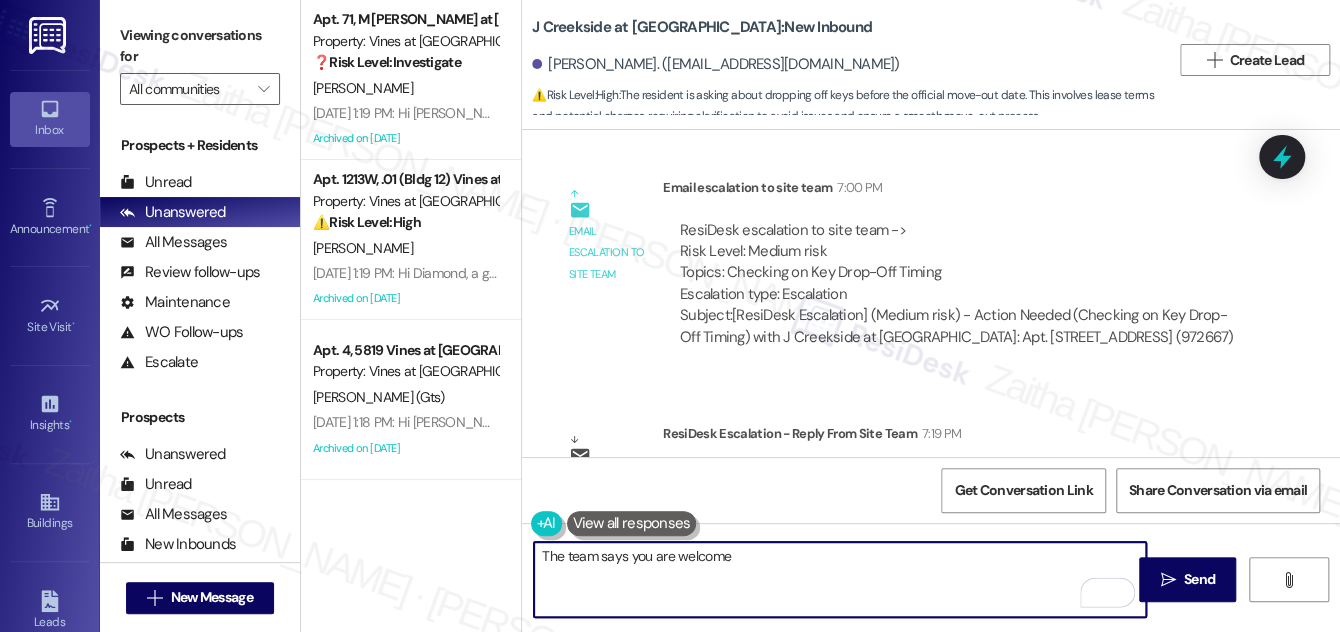 paste on "to drop off keys the day before if that works better for them." 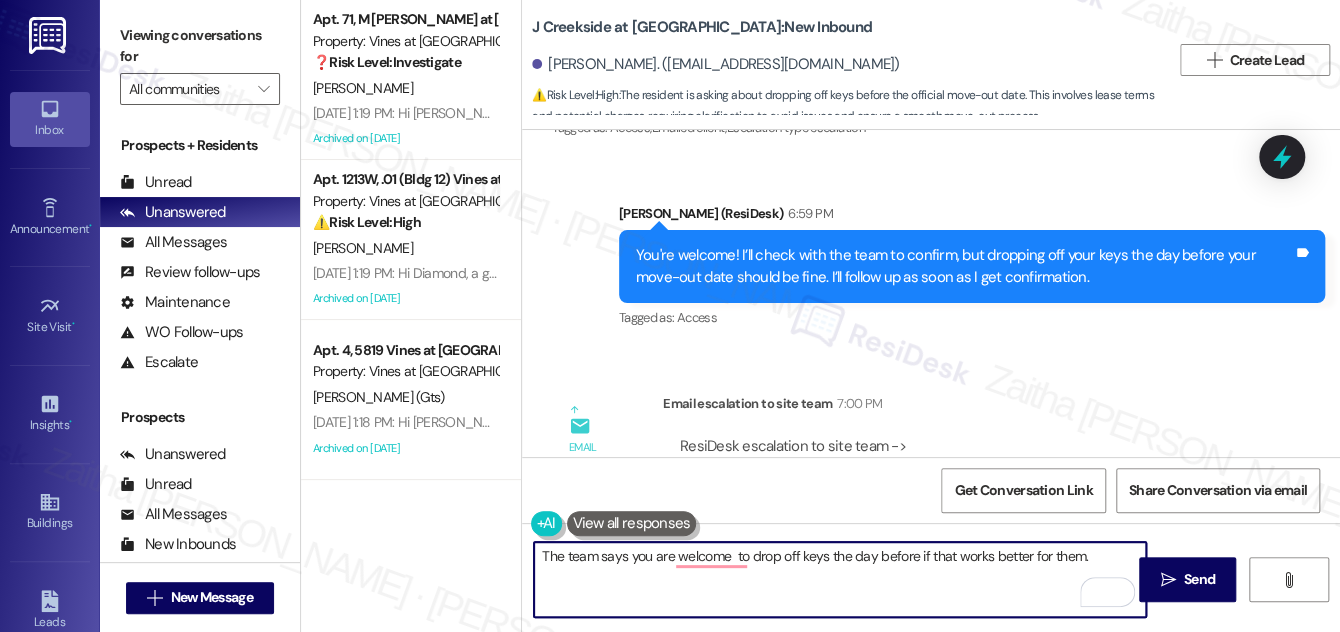 scroll, scrollTop: 21386, scrollLeft: 0, axis: vertical 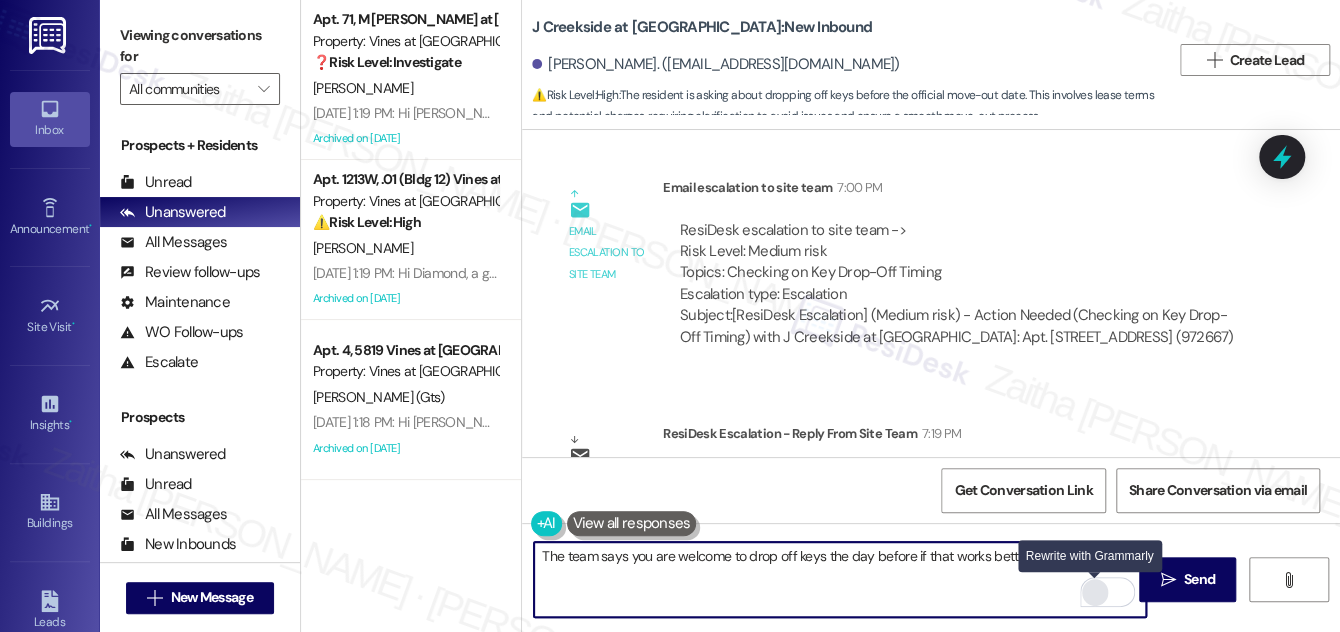 type on "The team says you are welcome to drop off keys the day before if that works better for them." 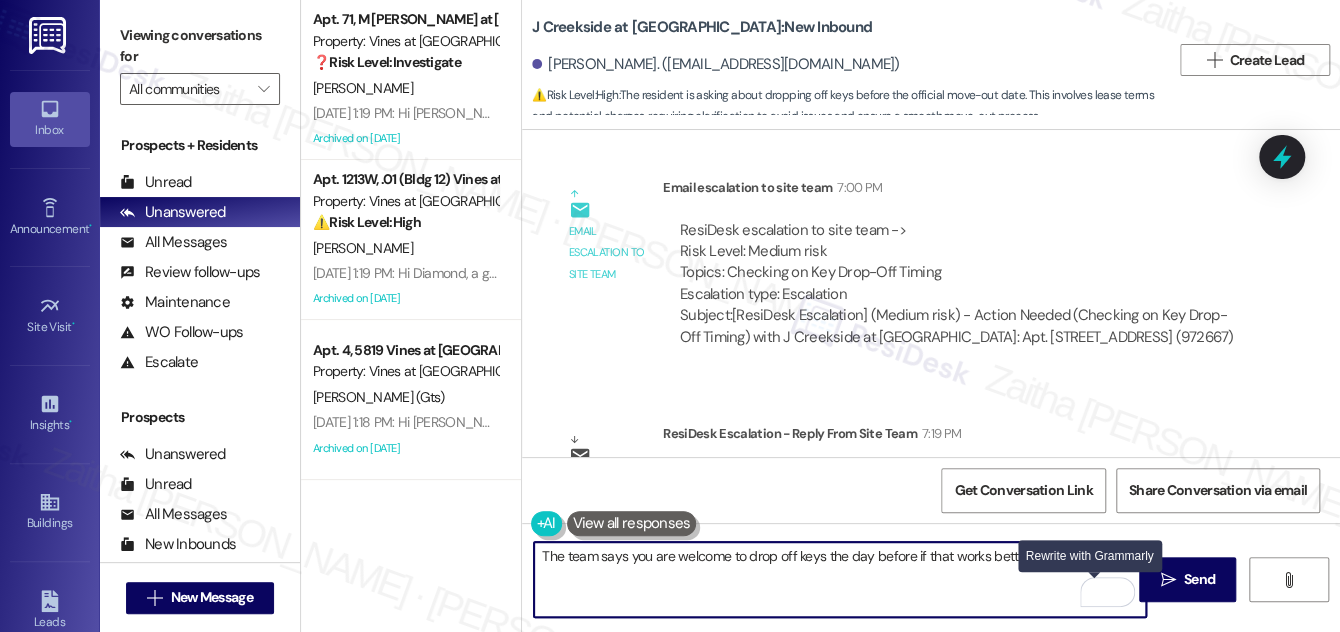click at bounding box center (1095, 592) 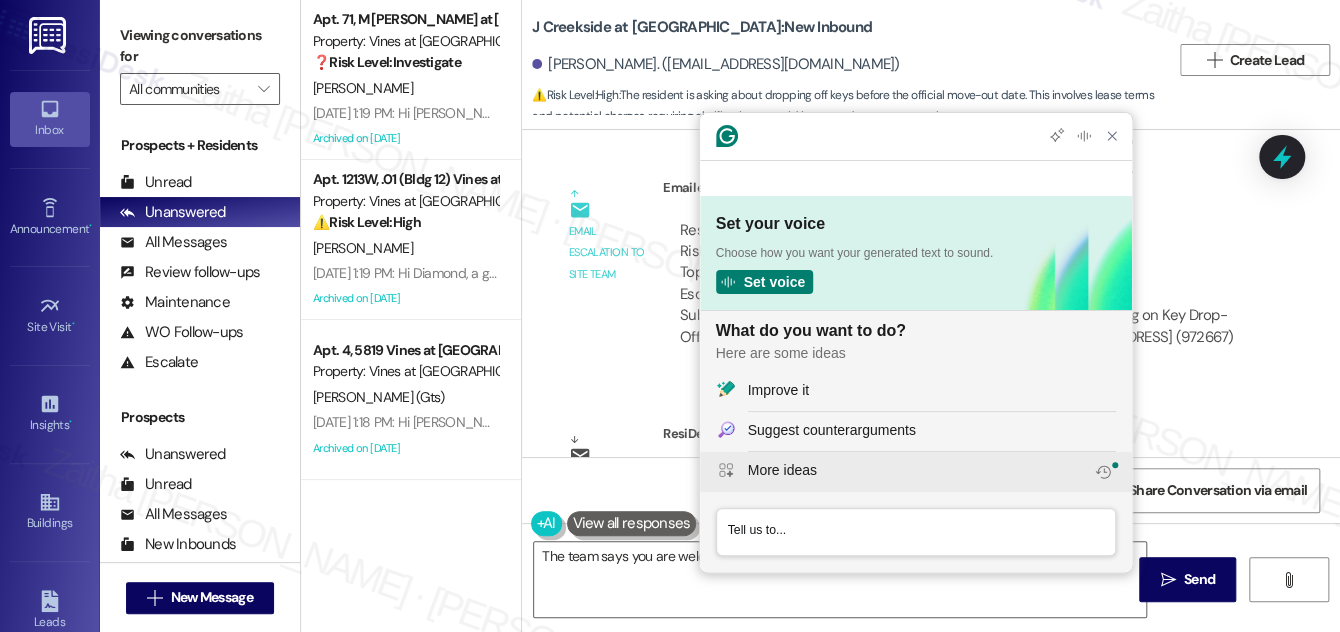scroll, scrollTop: 0, scrollLeft: 0, axis: both 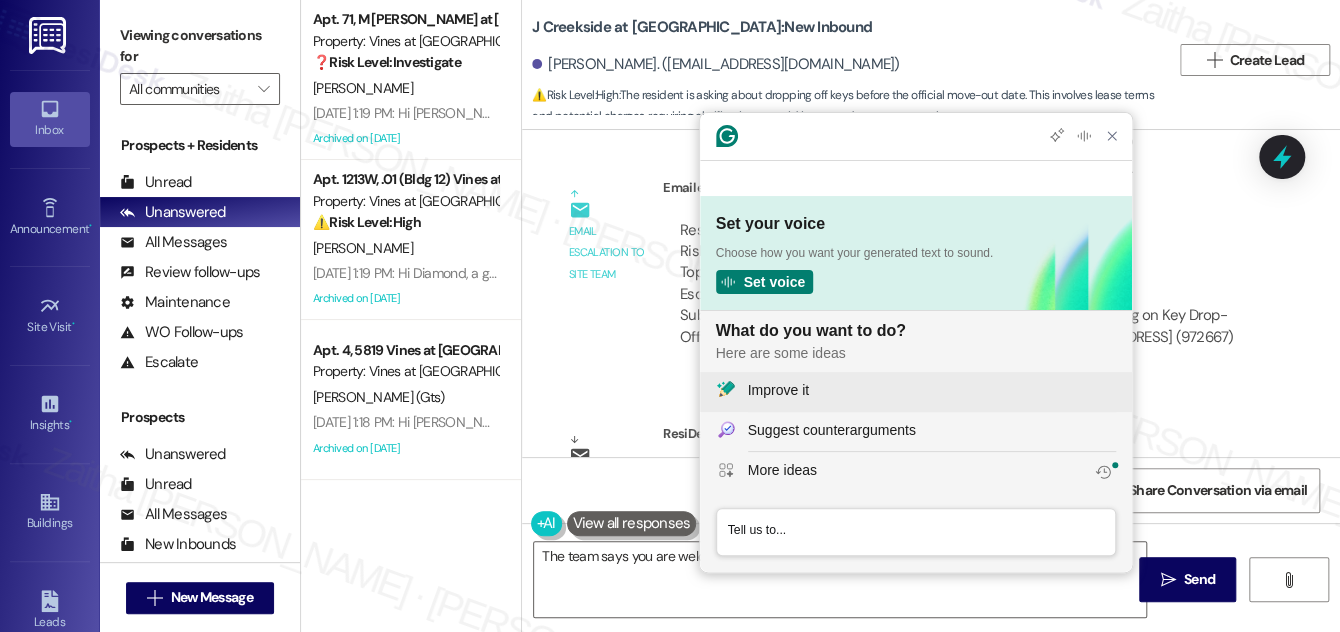 click on "Improve it" 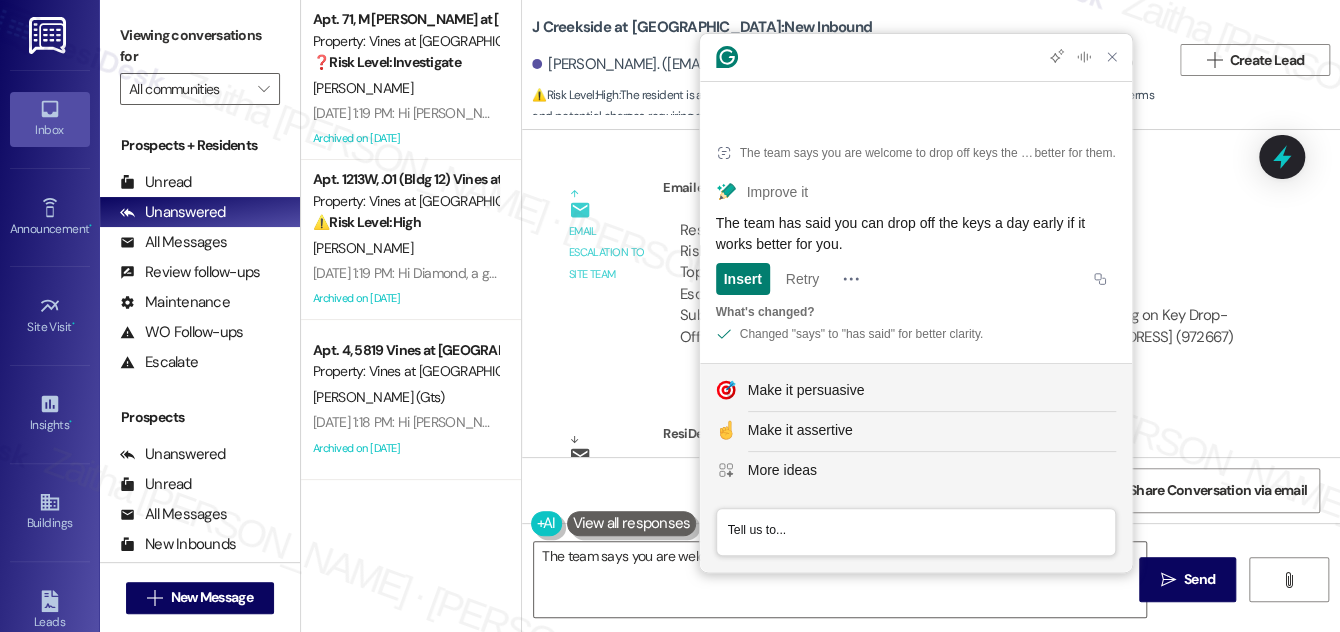 drag, startPoint x: 717, startPoint y: 222, endPoint x: 858, endPoint y: 242, distance: 142.41138 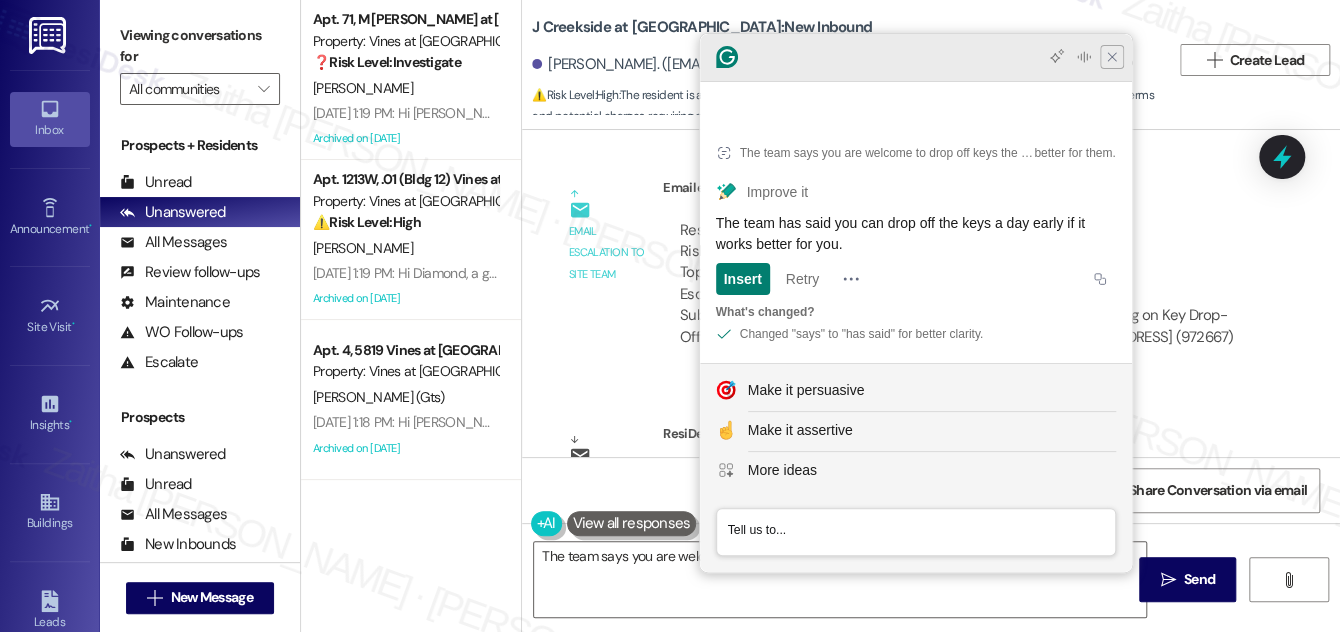 click 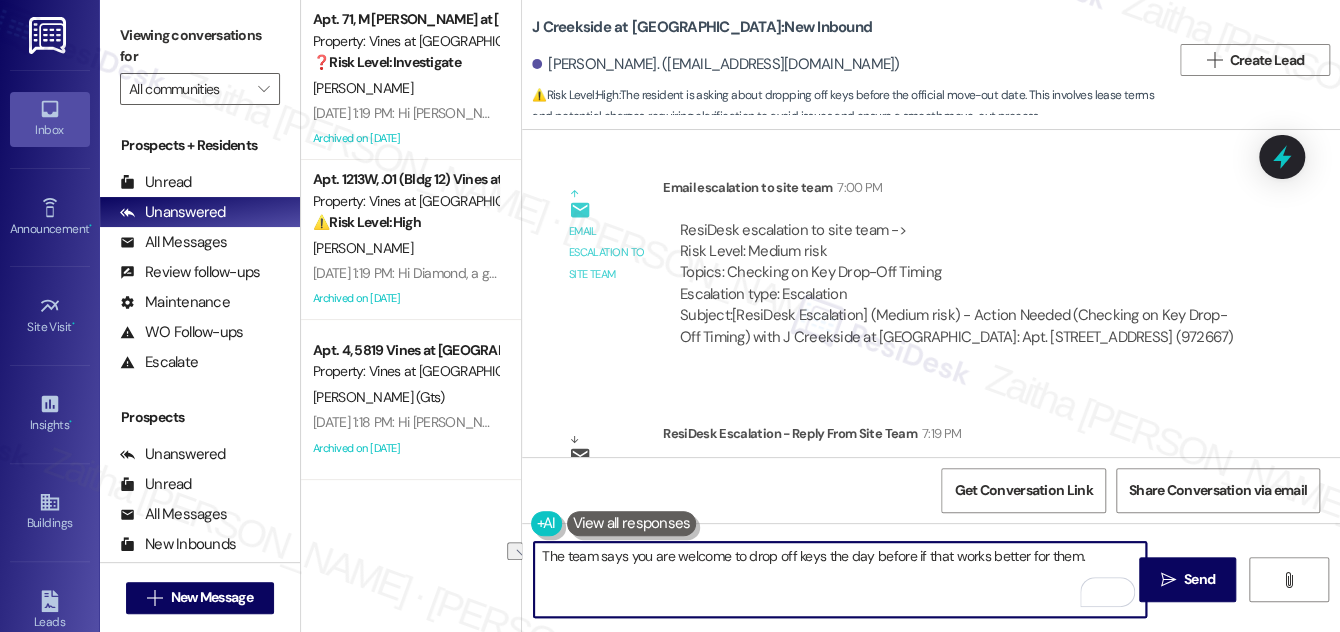 drag, startPoint x: 532, startPoint y: 556, endPoint x: 1101, endPoint y: 556, distance: 569 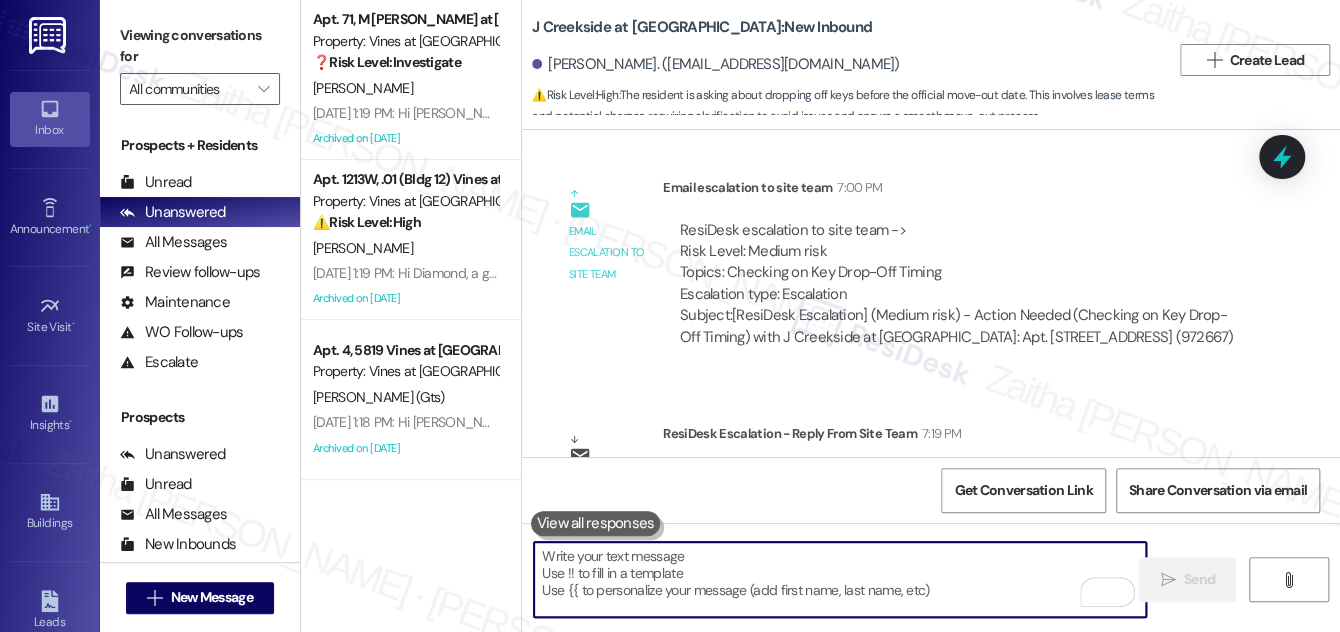 paste on "The team has said you can drop off the keys a day early if it works better for you." 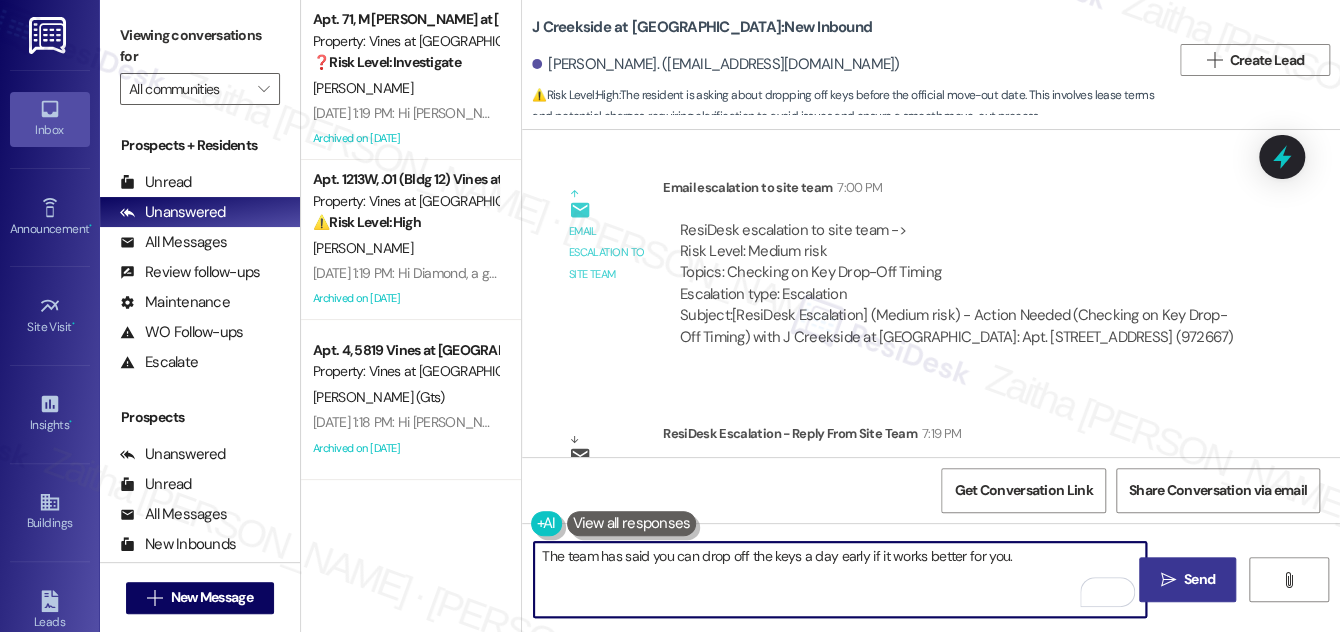 type on "The team has said you can drop off the keys a day early if it works better for you." 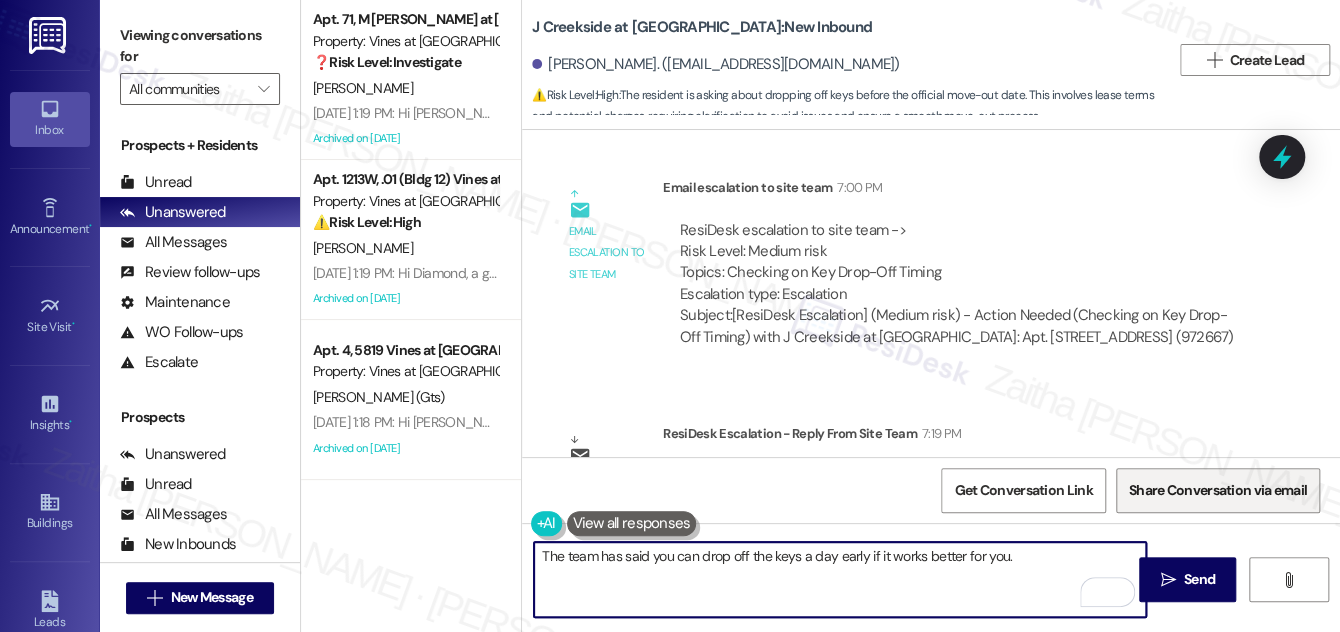 drag, startPoint x: 1198, startPoint y: 577, endPoint x: 1122, endPoint y: 511, distance: 100.65784 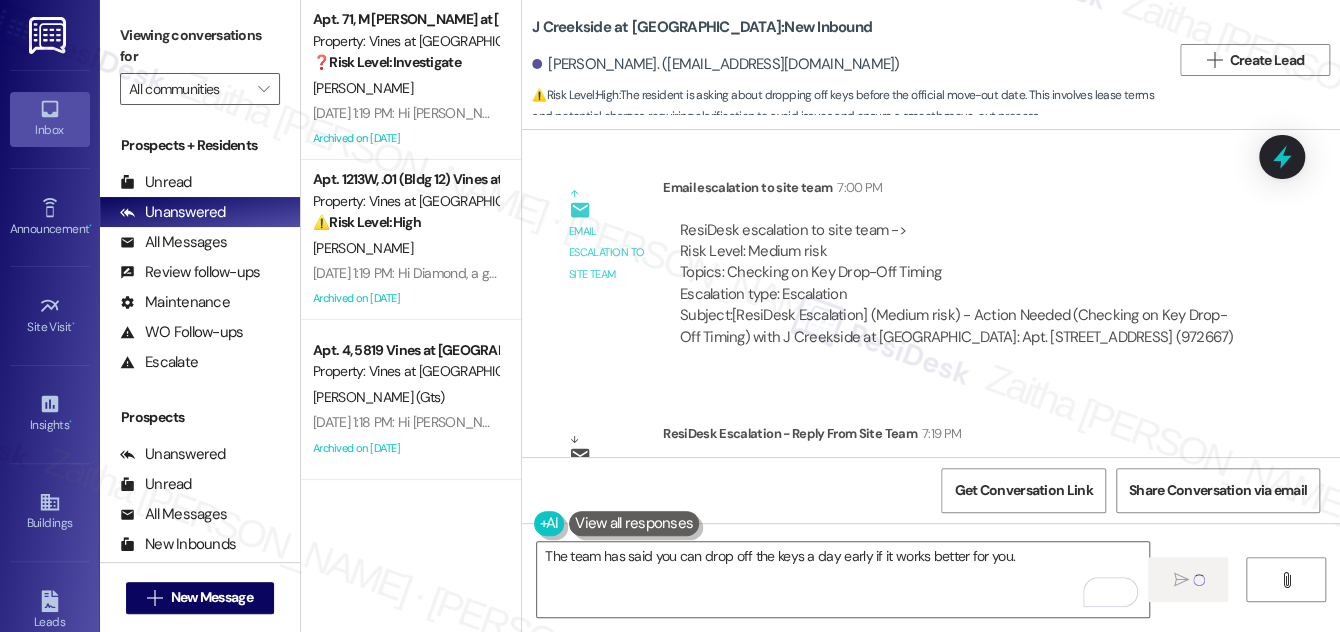 type 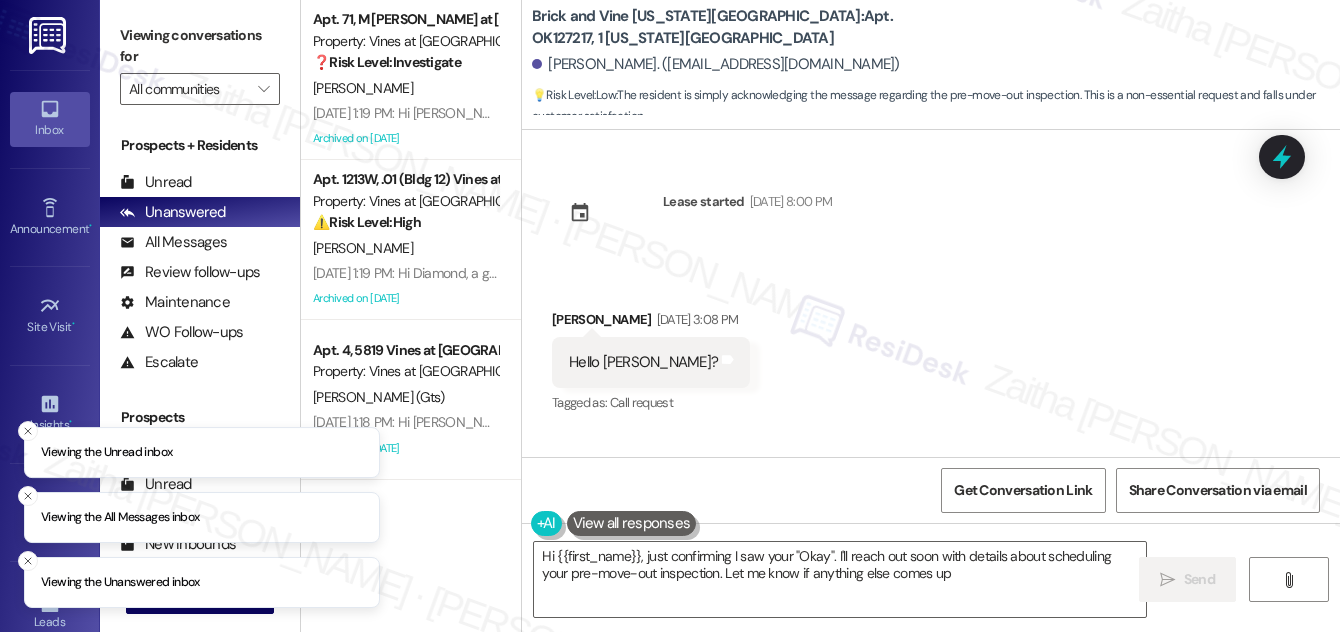 type on "Hi {{first_name}}, just confirming I saw your "Okay". I'll reach out soon with details about scheduling your pre-move-out inspection. Let me know if anything else comes up!" 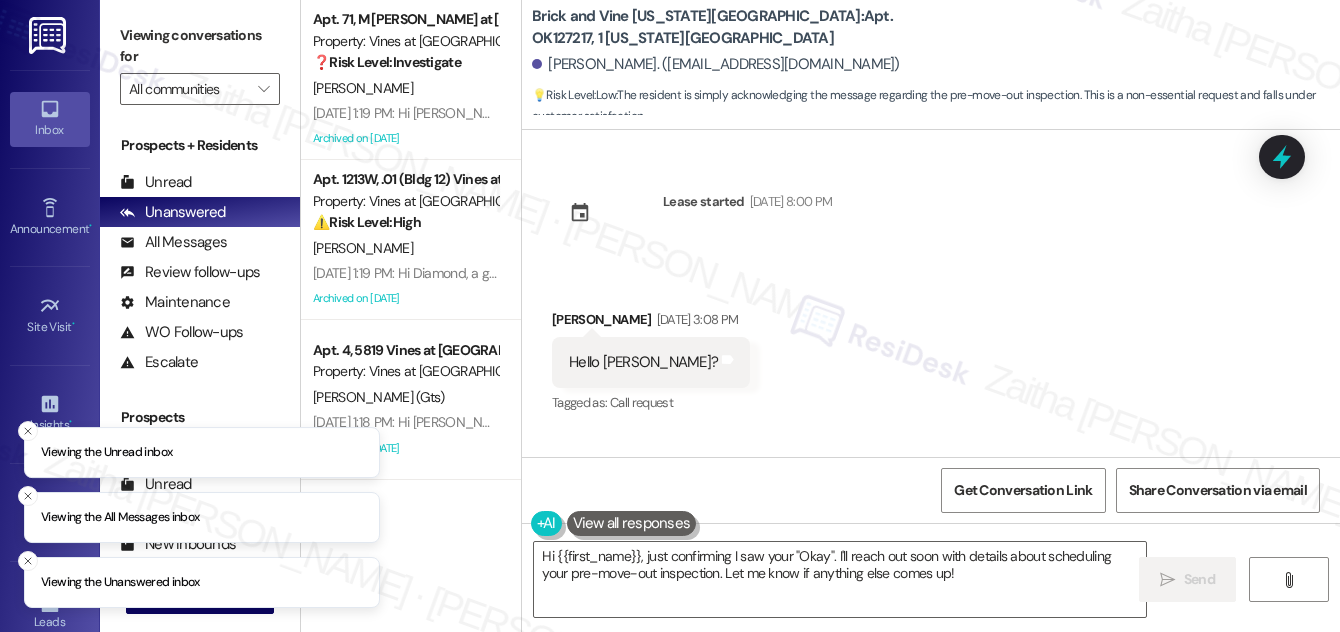 scroll, scrollTop: 0, scrollLeft: 0, axis: both 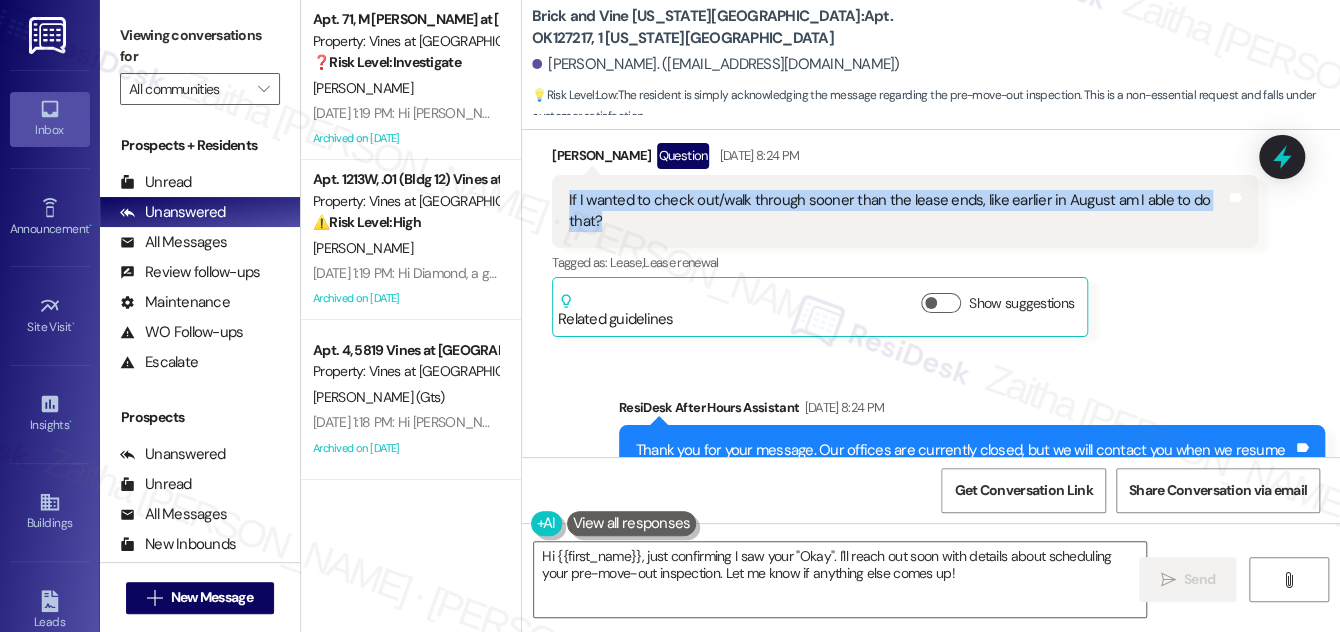 drag, startPoint x: 560, startPoint y: 182, endPoint x: 640, endPoint y: 212, distance: 85.44004 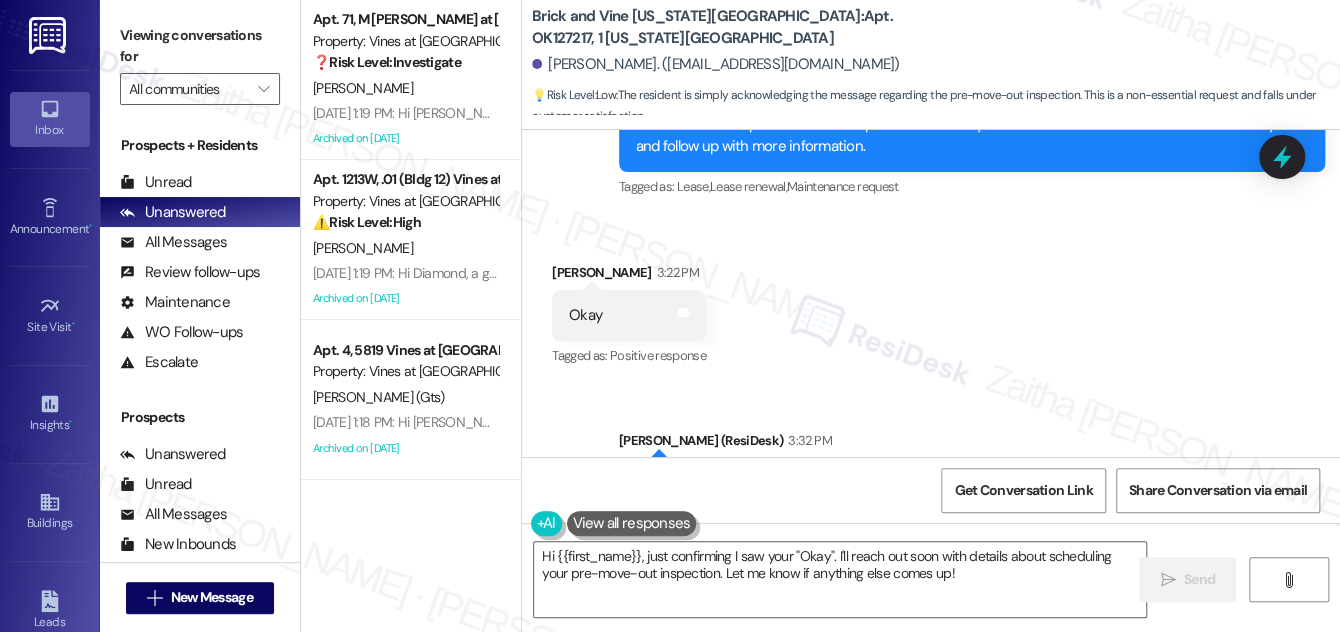 scroll, scrollTop: 3917, scrollLeft: 0, axis: vertical 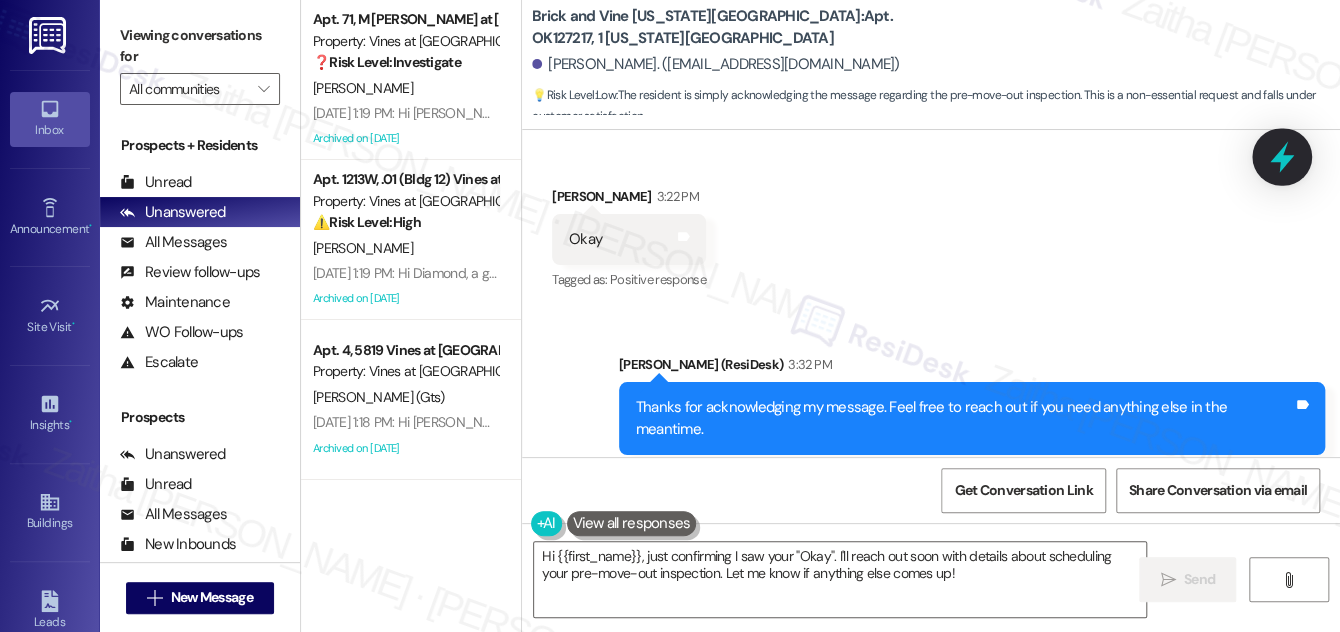 click 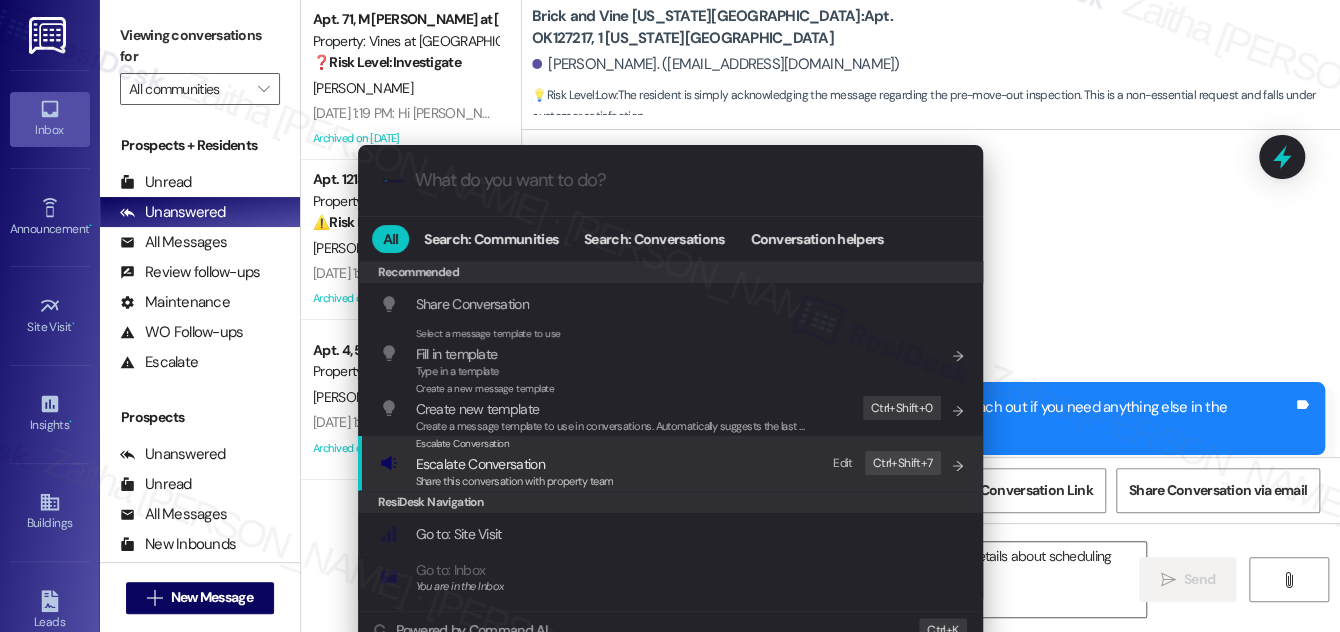 click on "Escalate Conversation" at bounding box center (480, 464) 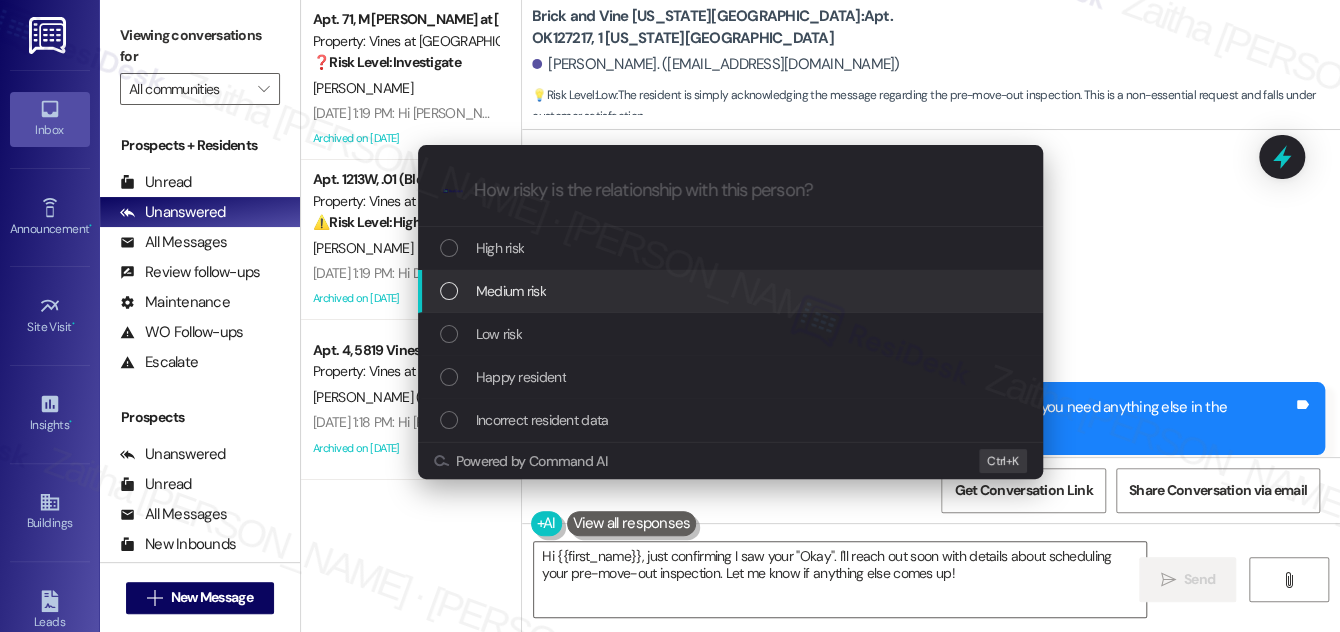 click on "Medium risk" at bounding box center (511, 291) 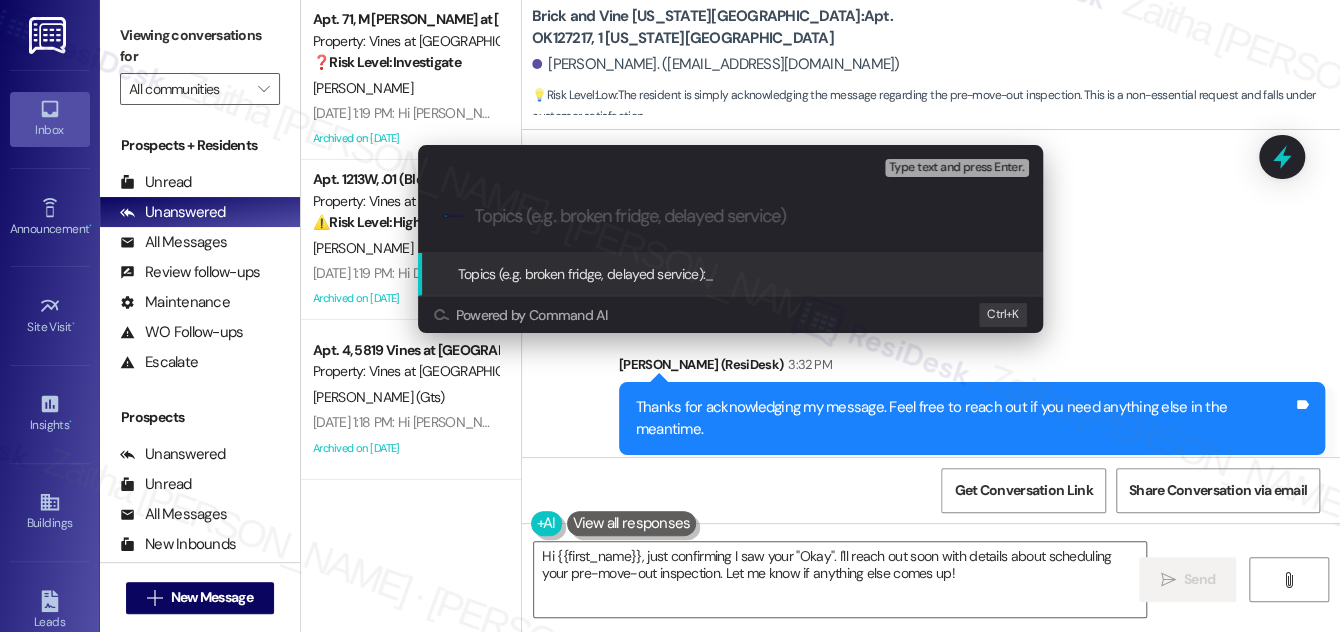 paste on "Request for Early Move-Out Walkthrough" 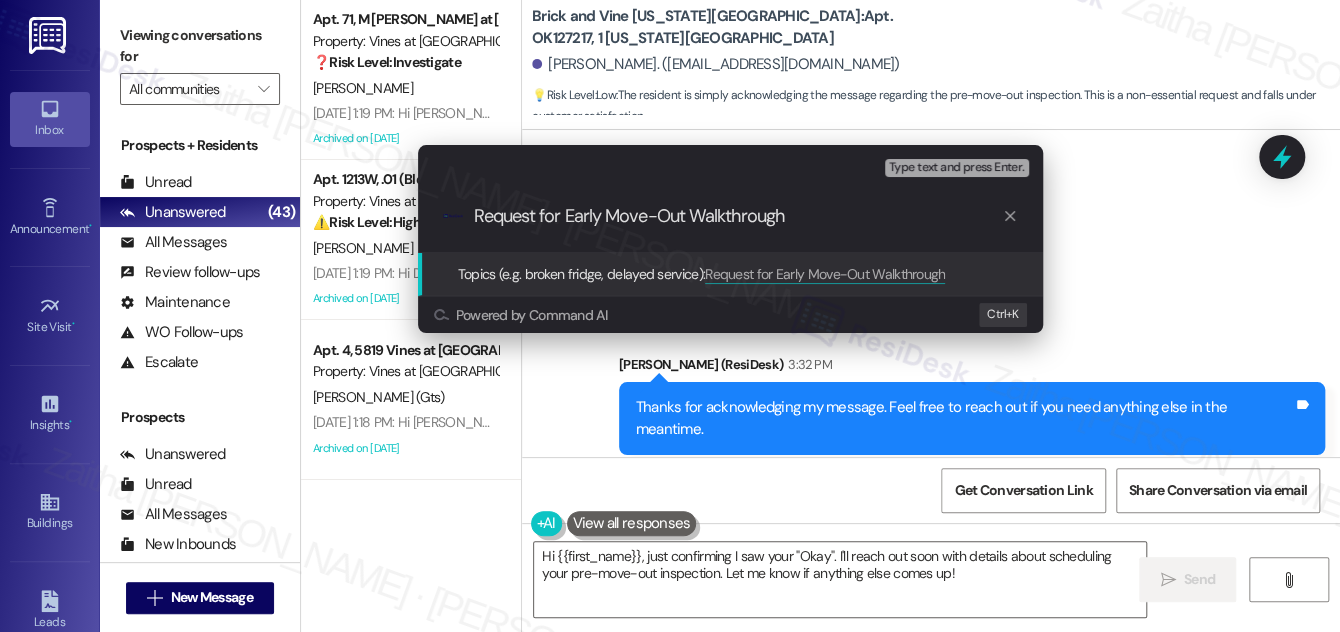 type 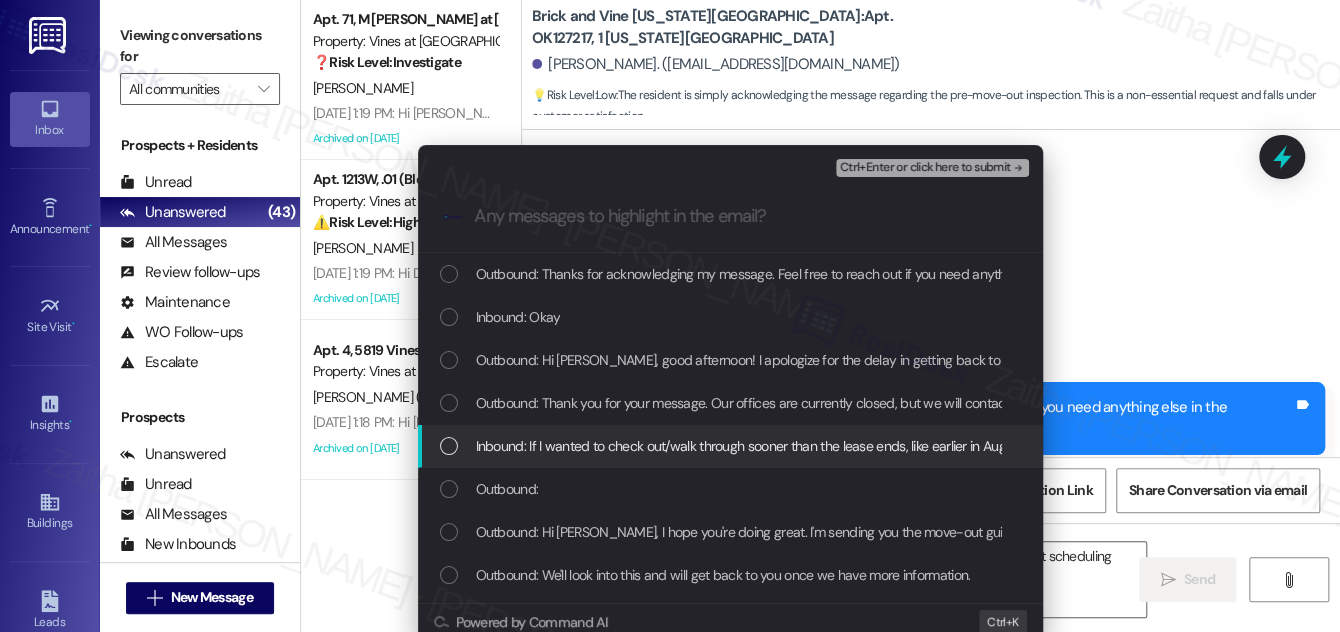 click on "Inbound: If I wanted to check out/walk through sooner than the lease ends, like earlier in August am I able to do that?" at bounding box center [730, 446] 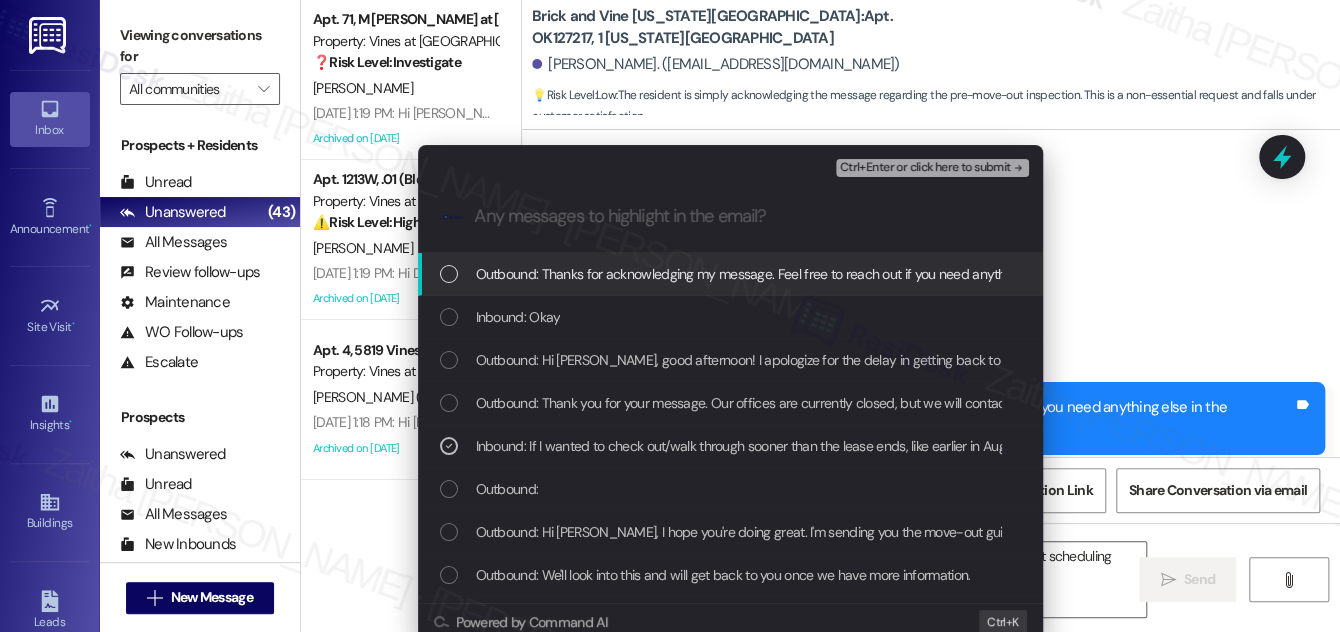 click on "Ctrl+Enter or click here to submit" at bounding box center (925, 168) 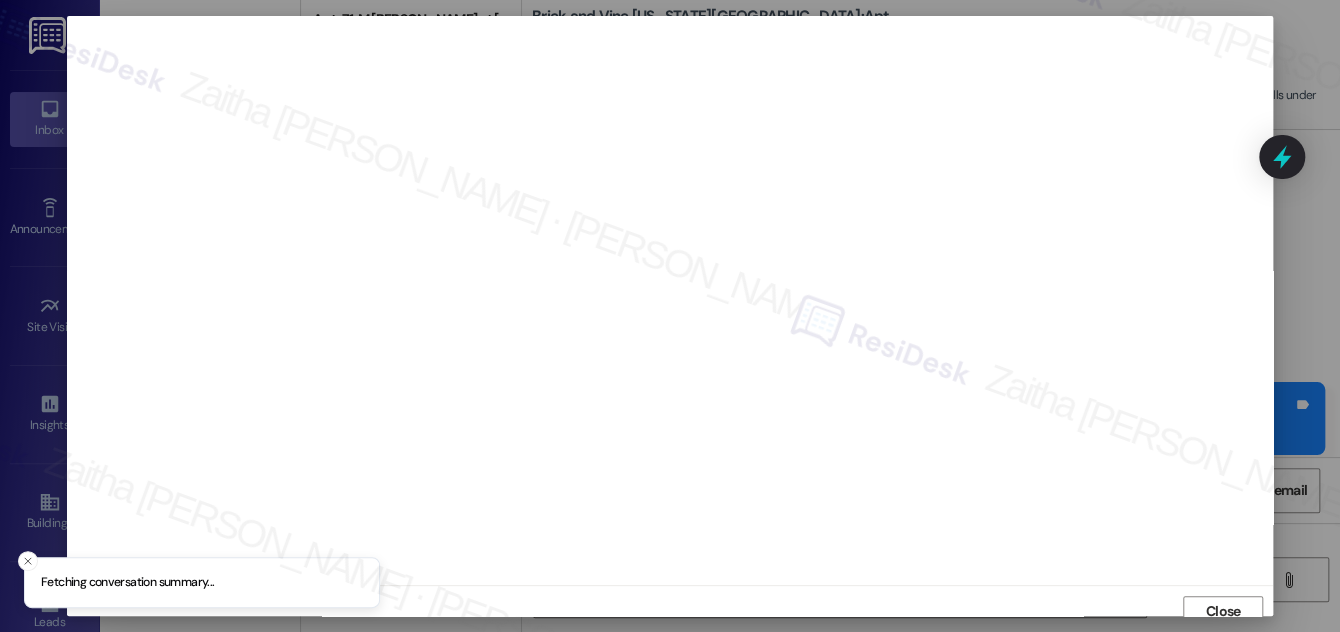 scroll, scrollTop: 11, scrollLeft: 0, axis: vertical 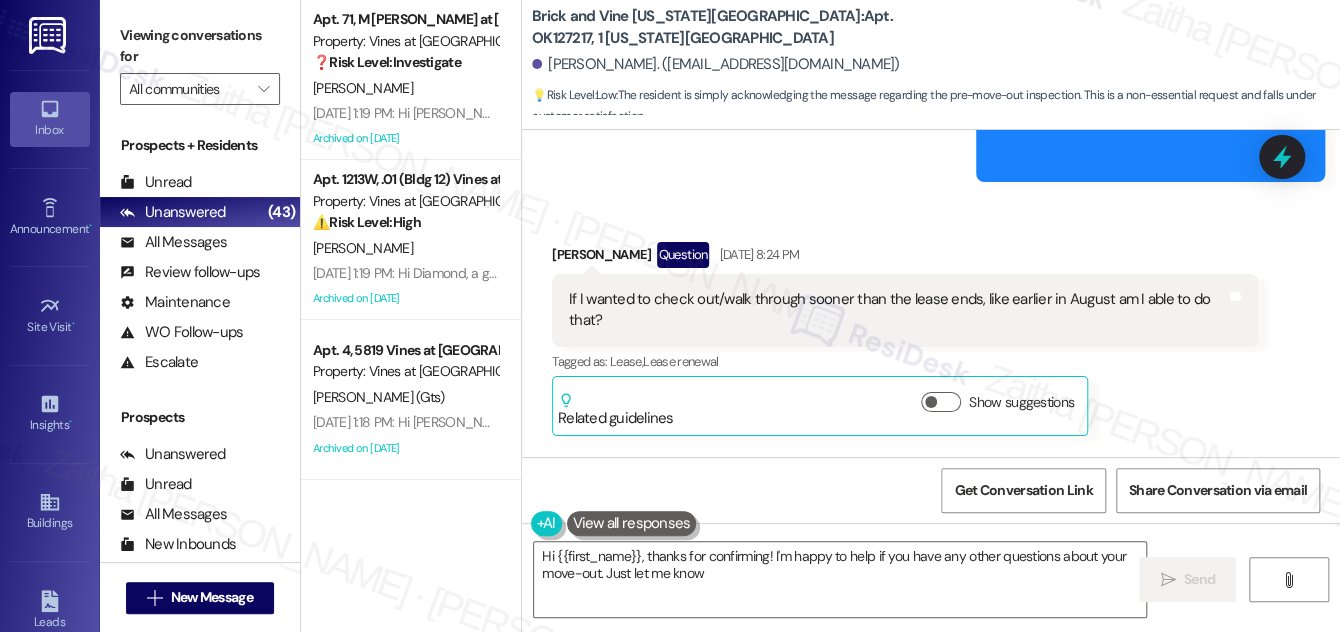 type on "Hi {{first_name}}, thanks for confirming! I'm happy to help if you have any other questions about your move-out. Just let me know!" 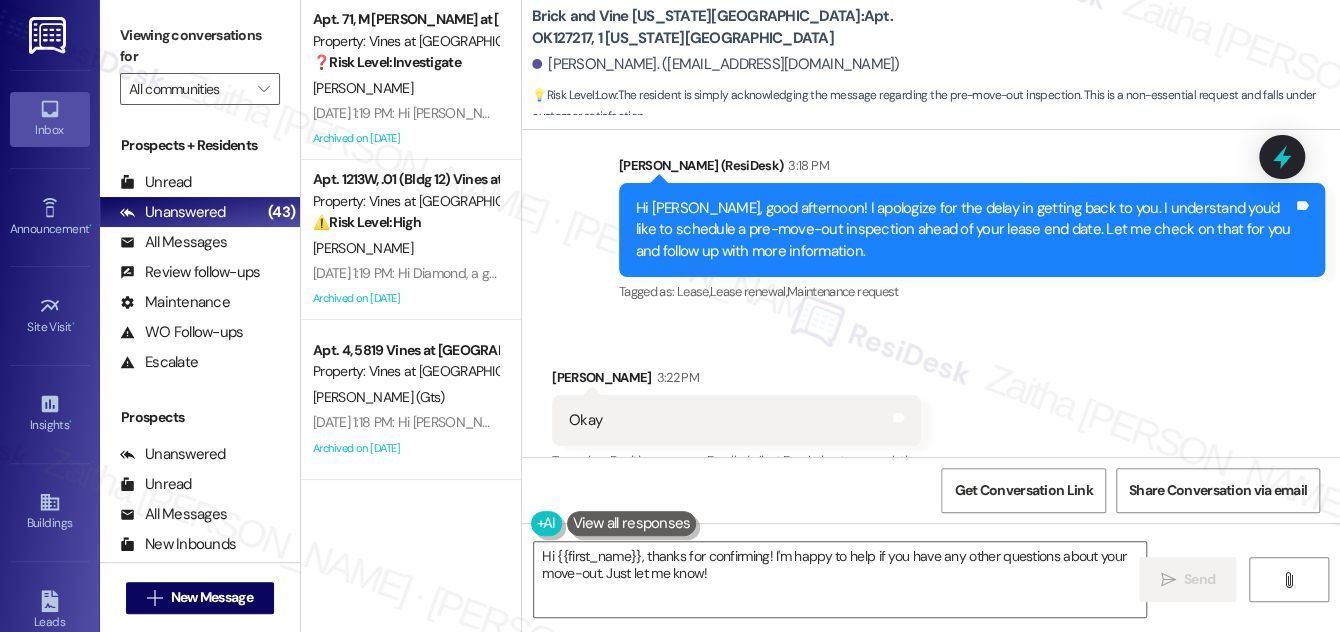 scroll, scrollTop: 3917, scrollLeft: 0, axis: vertical 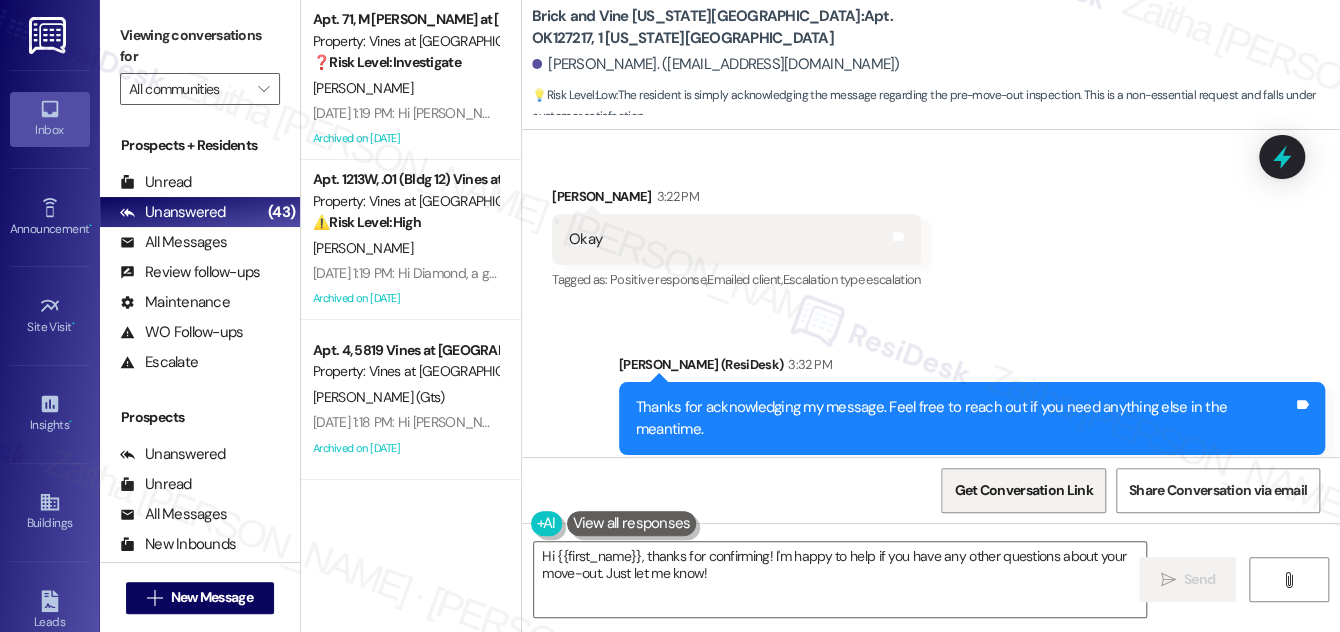 click on "Get Conversation Link" at bounding box center (1023, 490) 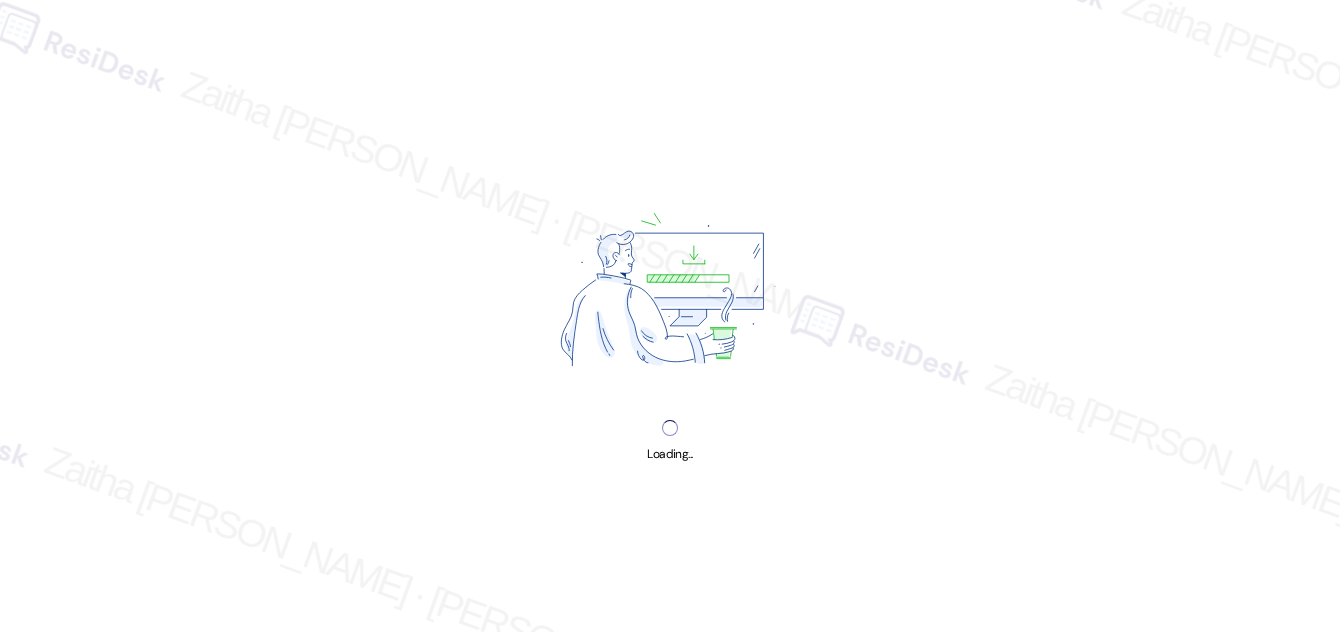 scroll, scrollTop: 0, scrollLeft: 0, axis: both 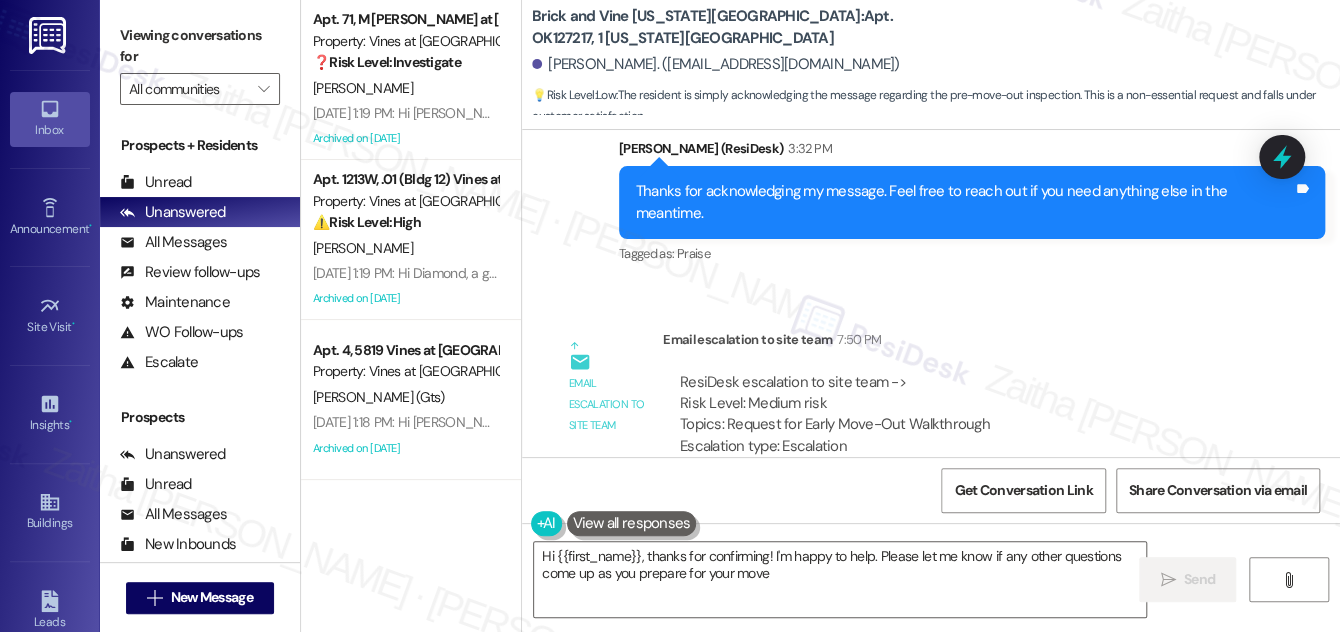 type on "Hi {{first_name}}, thanks for confirming! I'm happy to help. Please let me know if any other questions come up as you prepare for your move." 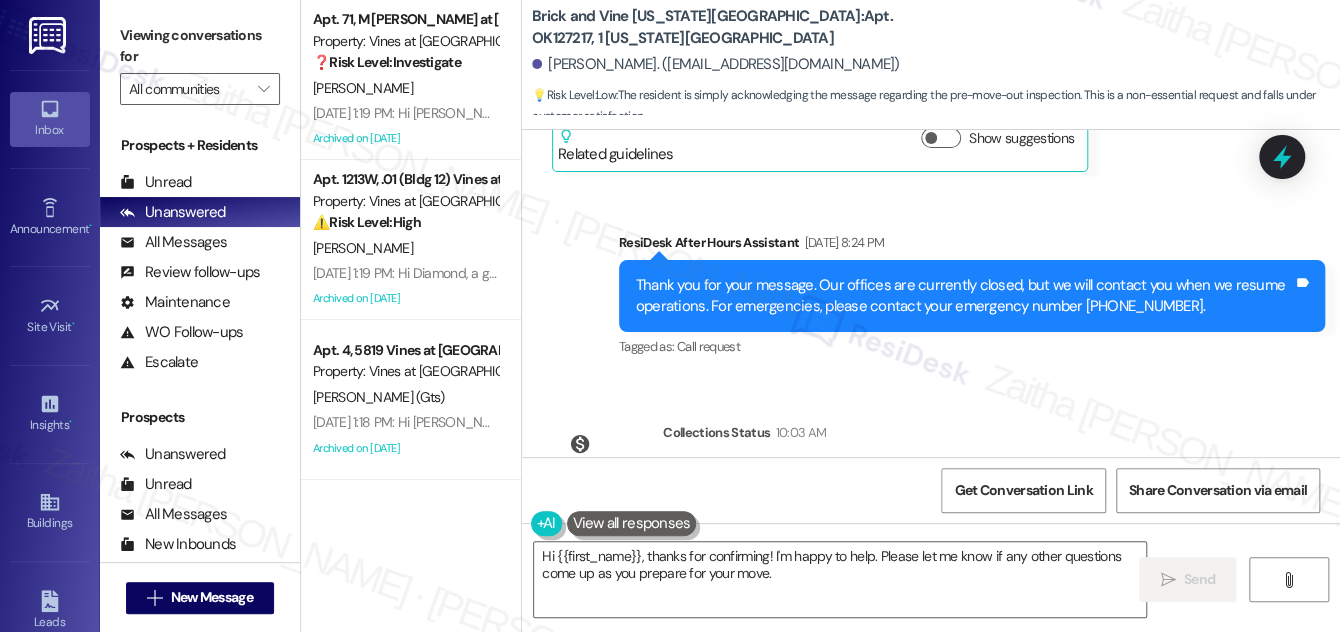 scroll, scrollTop: 3003, scrollLeft: 0, axis: vertical 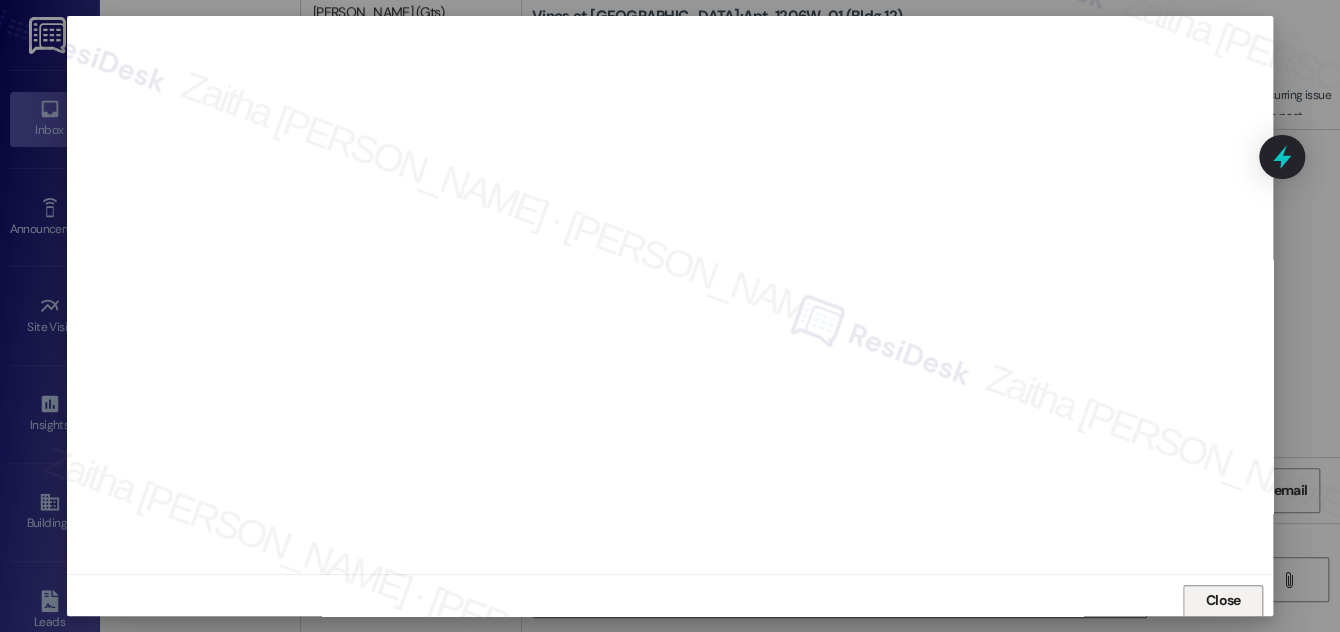 click on "Close" at bounding box center (1223, 600) 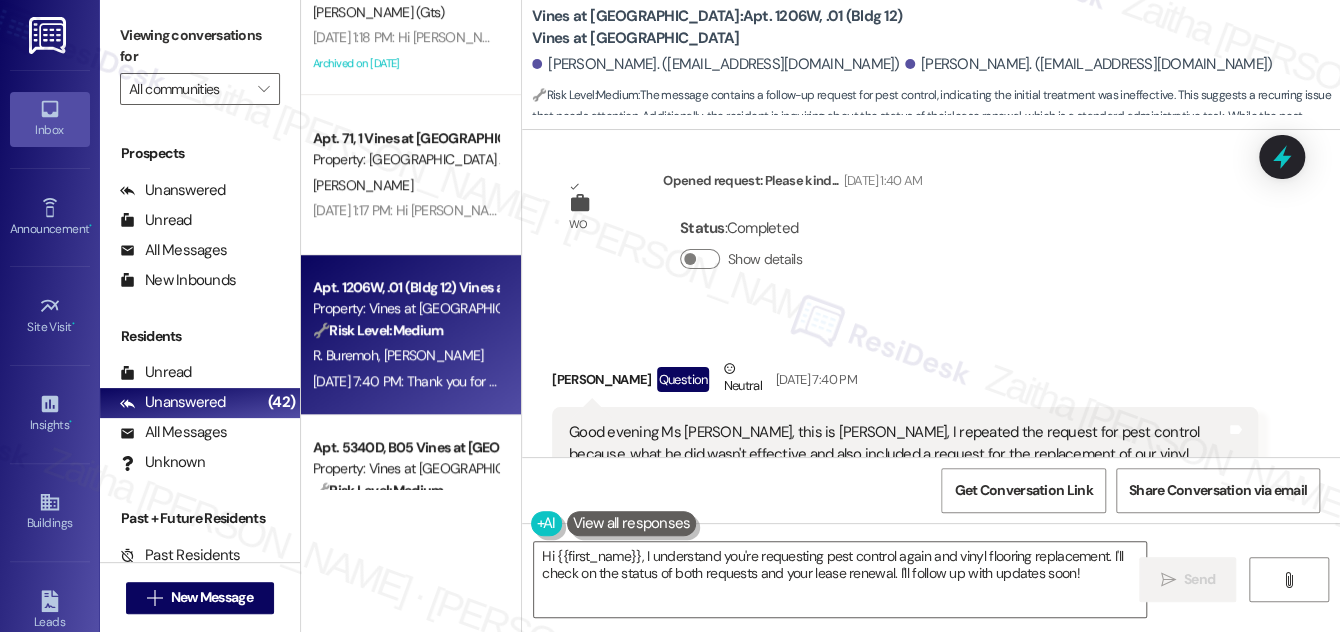 scroll, scrollTop: 5093, scrollLeft: 0, axis: vertical 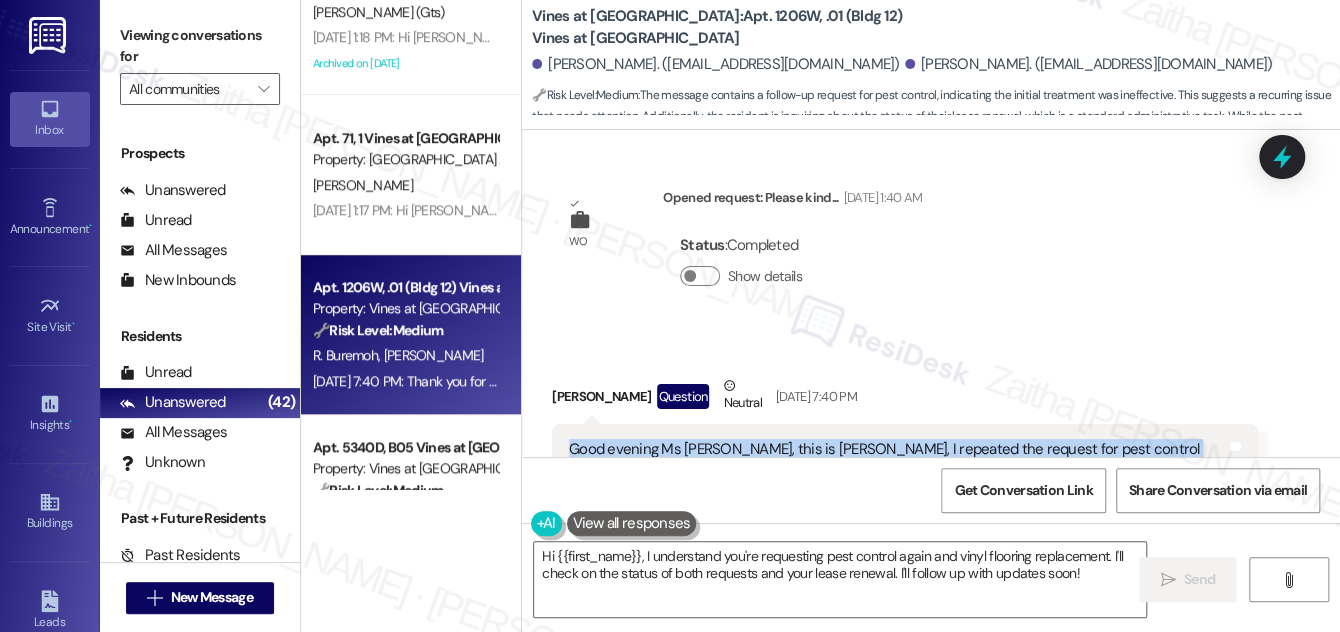 drag, startPoint x: 567, startPoint y: 335, endPoint x: 724, endPoint y: 408, distance: 173.14156 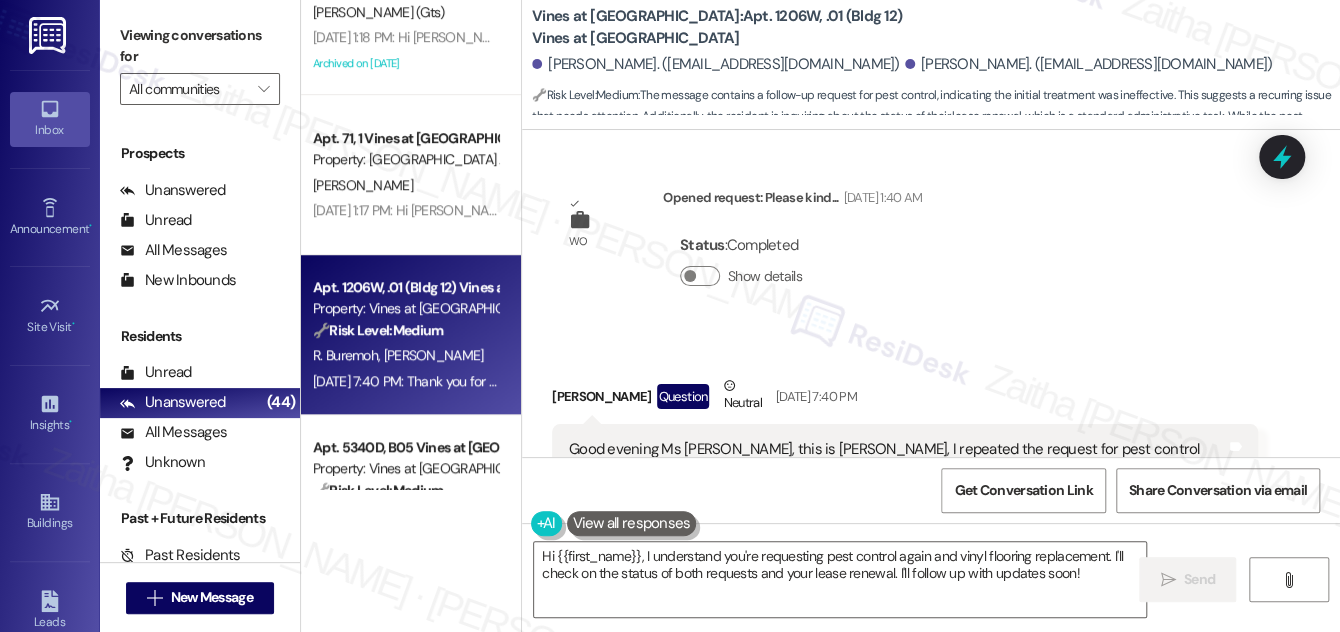 click on "Received via SMS [PERSON_NAME] Question   Neutral [DATE] 7:40 PM Good evening Ms [PERSON_NAME], this is [PERSON_NAME], I repeated the request for pest control because, what he did wasn't effective and also included a request for the replacement of our vinyl flooring.
Also, our lease renewal was sent but I am not sure if I had accepted or not, I know my wife has . Please kindly help check, thanks 🙏🏿  Tags and notes Tagged as:   Lease ,  Click to highlight conversations about Lease Pest control ,  Click to highlight conversations about Pest control Maintenance request ,  Click to highlight conversations about Maintenance request Lease renewal Click to highlight conversations about Lease renewal  Related guidelines Show suggestions" at bounding box center (931, 497) 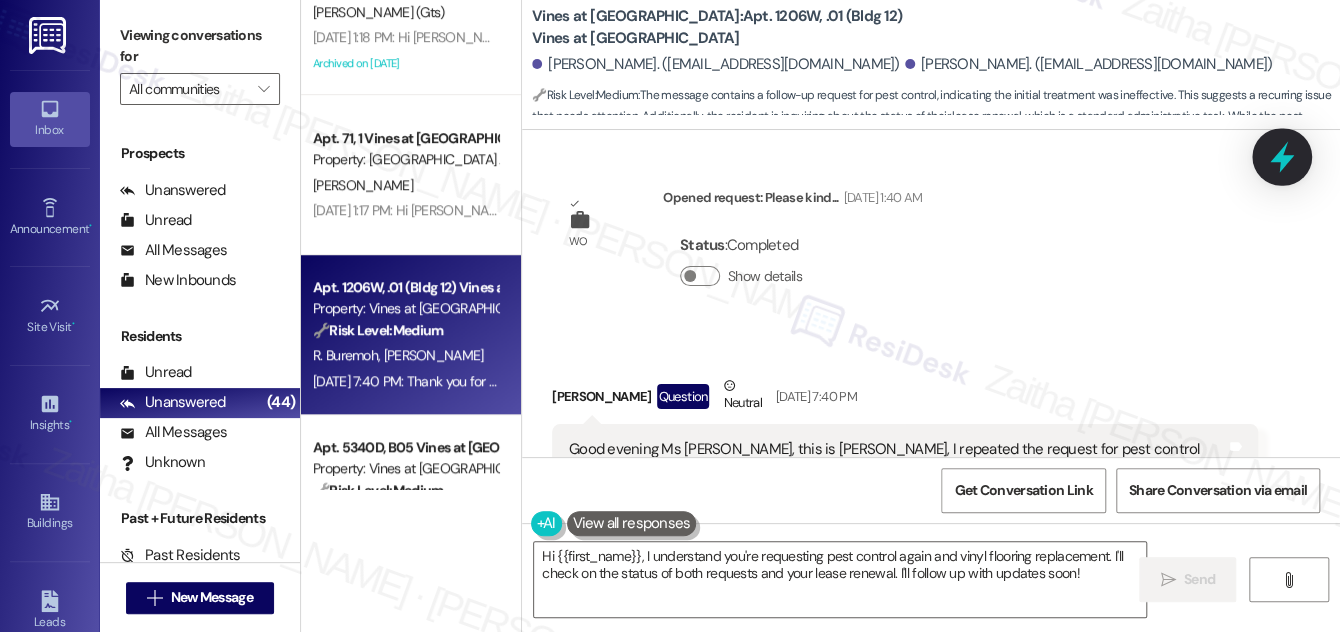 click 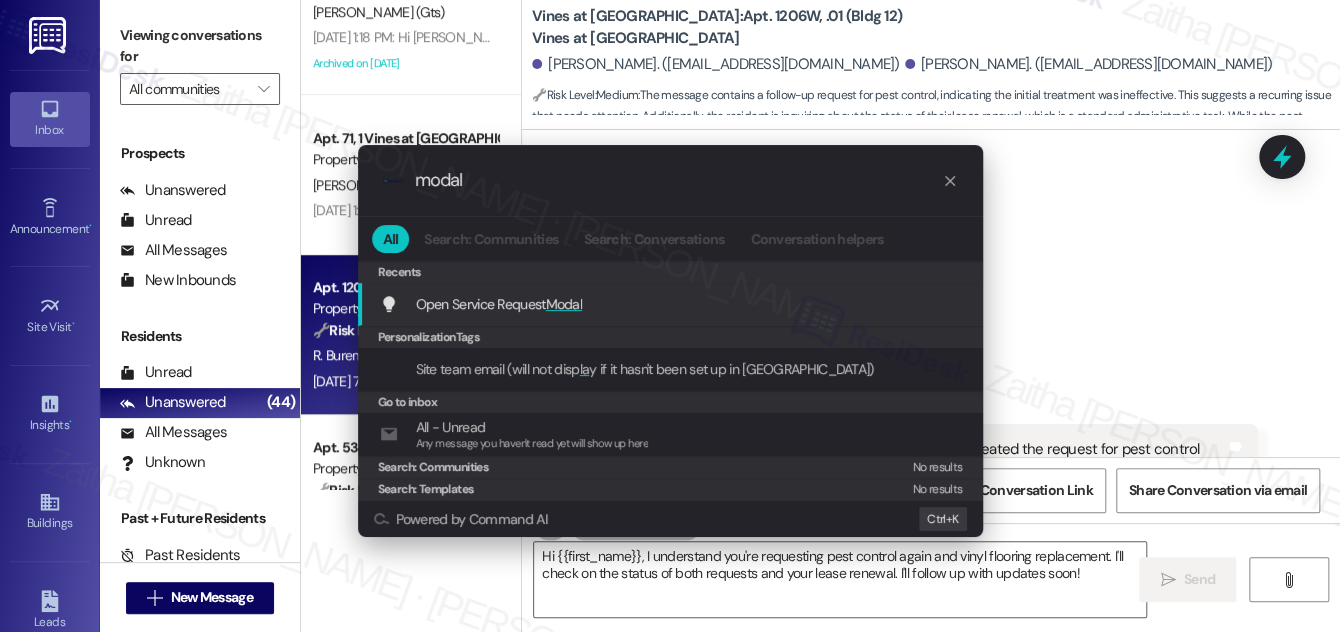 type on "modal" 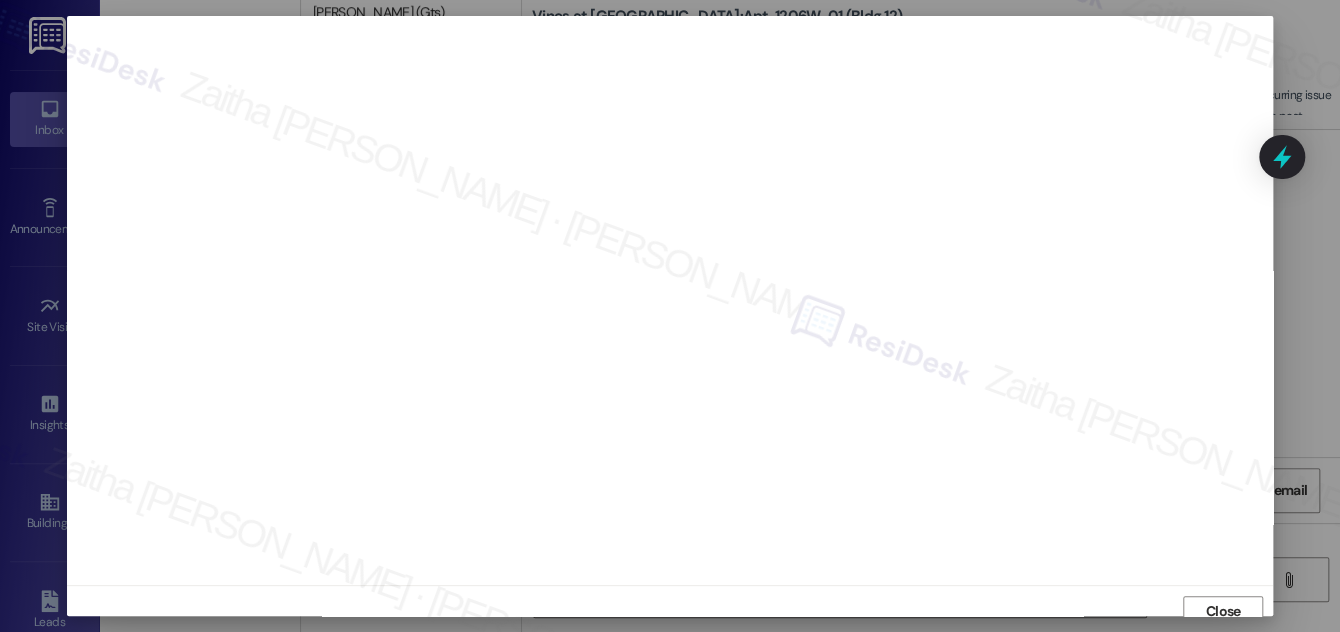 scroll, scrollTop: 11, scrollLeft: 0, axis: vertical 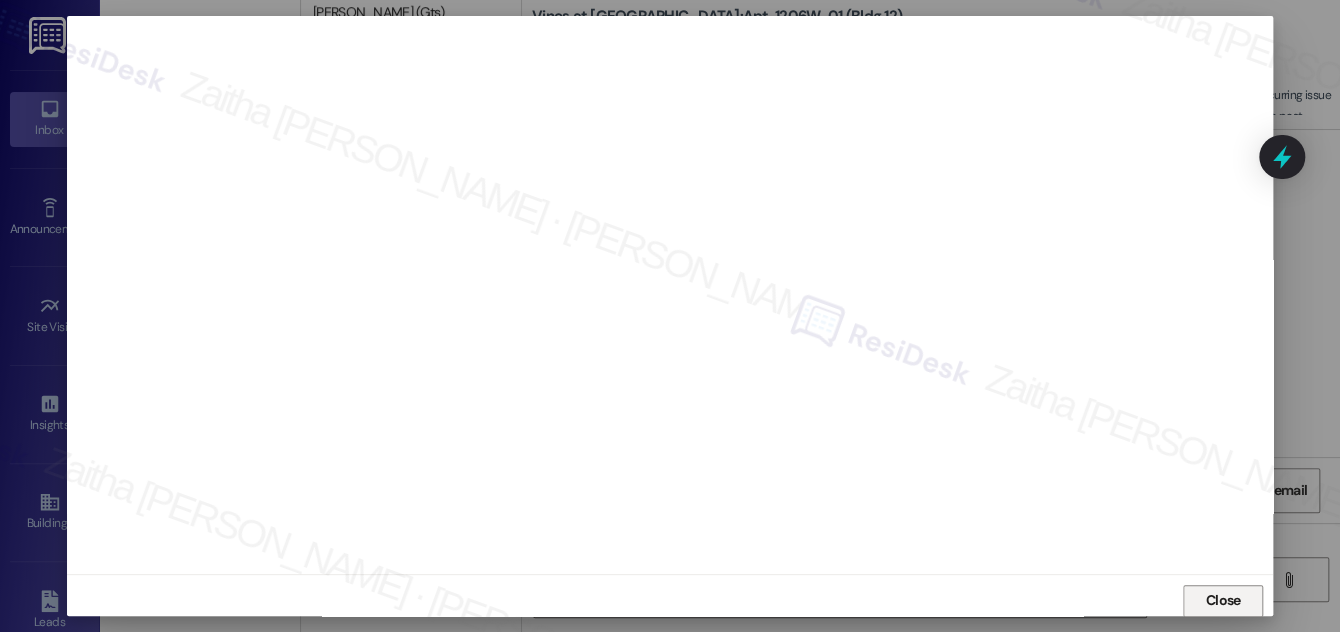 click on "Close" at bounding box center (1223, 600) 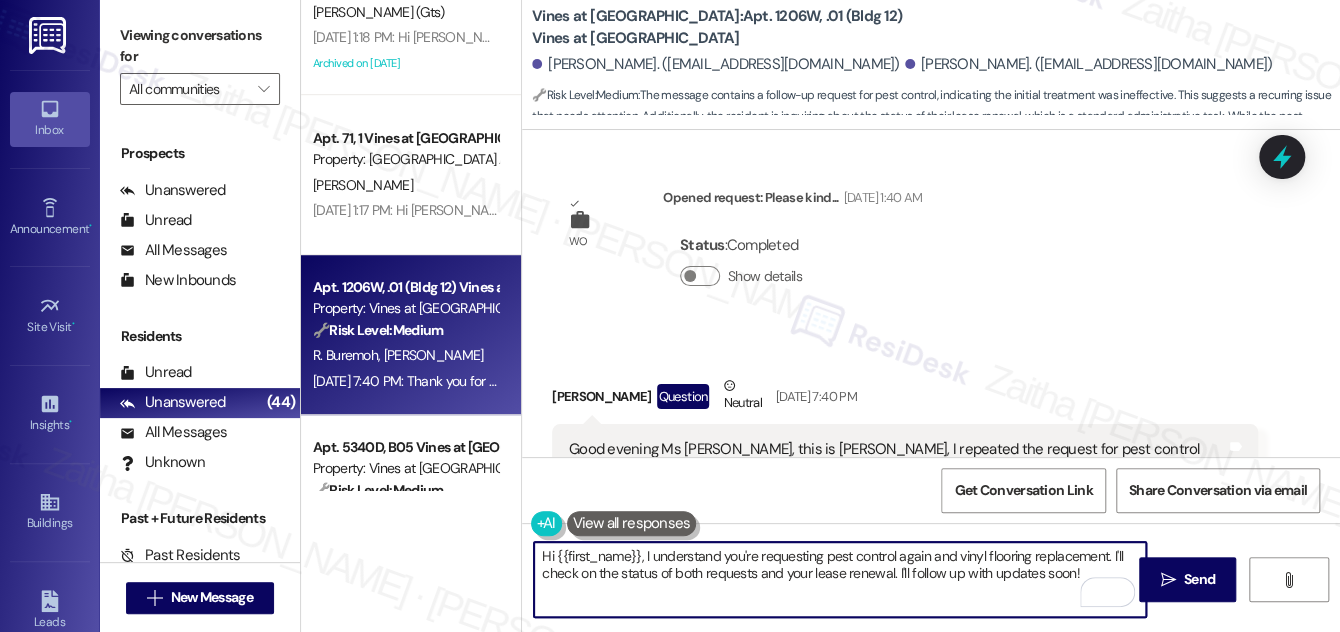 drag, startPoint x: 901, startPoint y: 571, endPoint x: 1084, endPoint y: 571, distance: 183 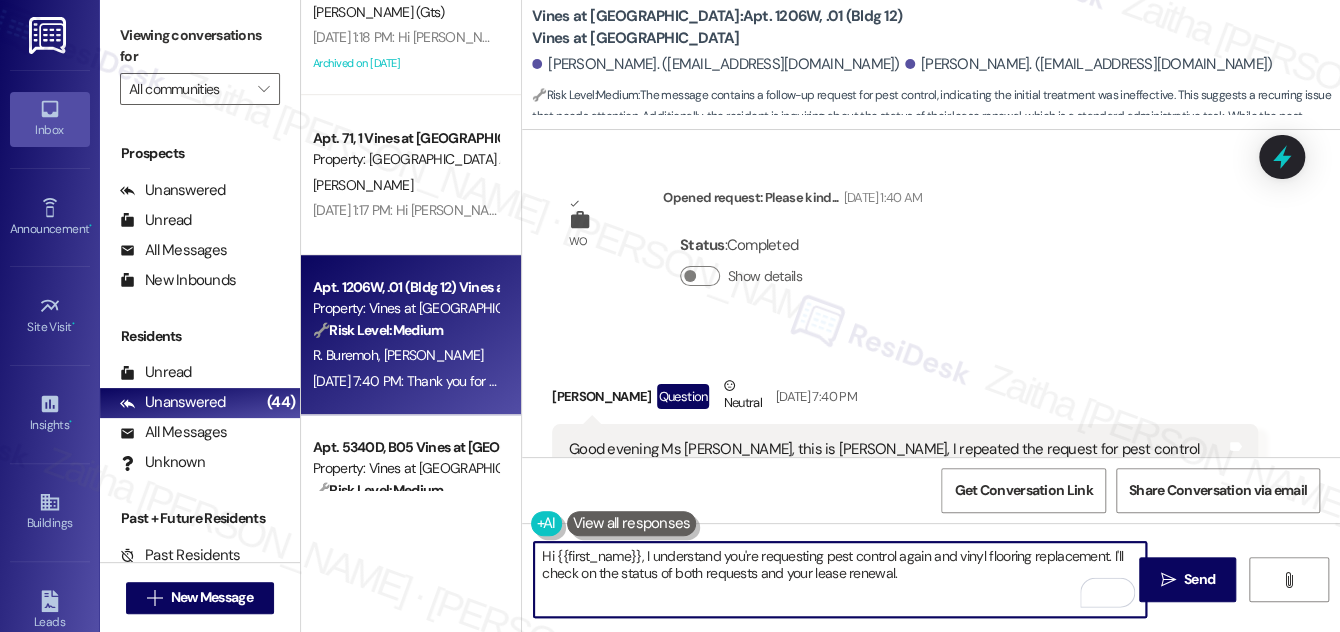paste on "I’ll get back to you as soon as I have more information." 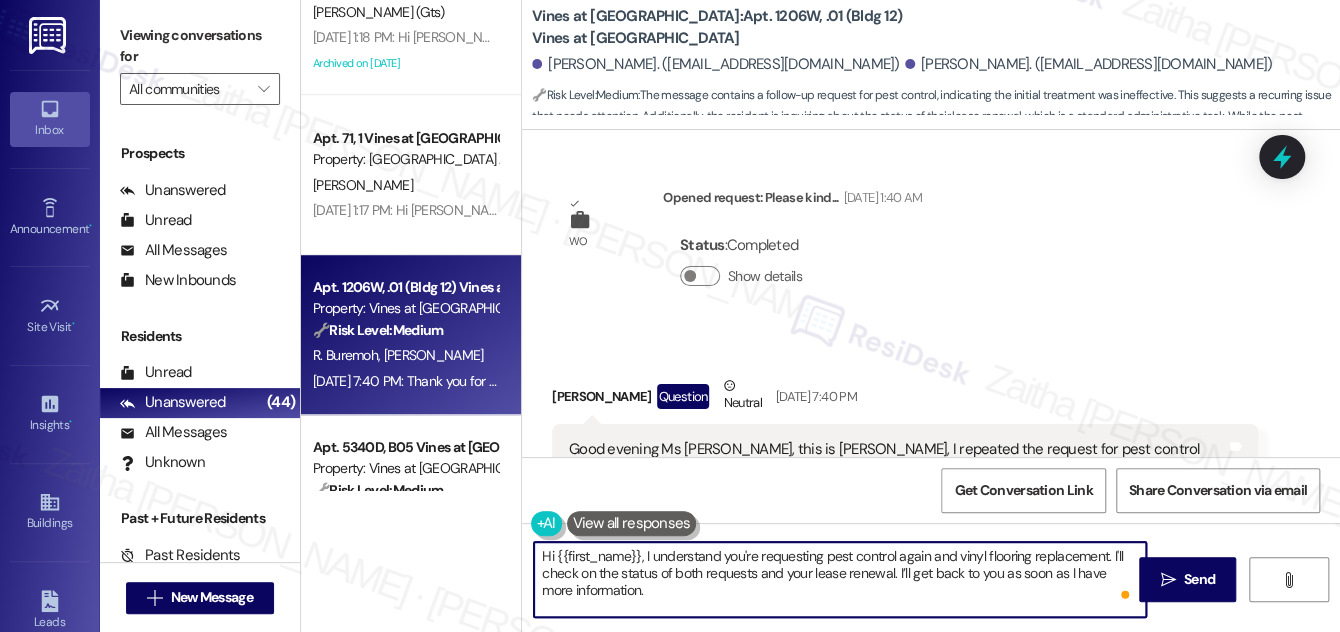 click on "Hi {{first_name}}, I understand you're requesting pest control again and vinyl flooring replacement. I'll check on the status of both requests and your lease renewal. I’ll get back to you as soon as I have more information." at bounding box center (840, 579) 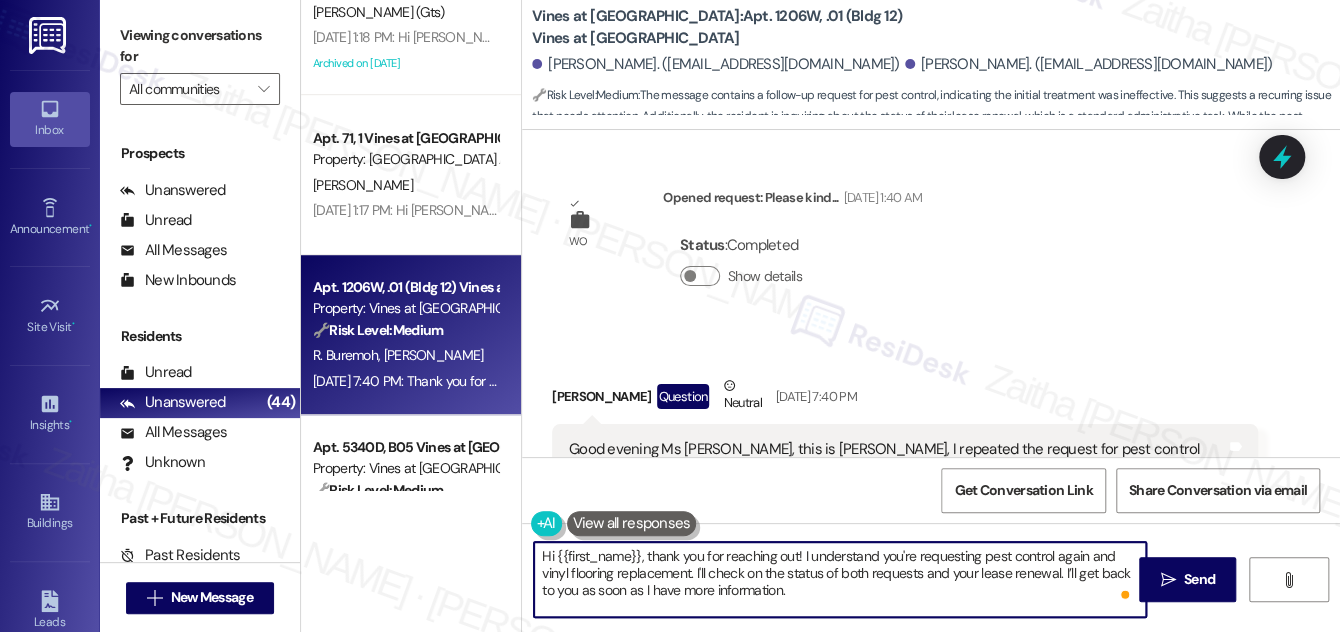 click on "[PERSON_NAME] Question   Neutral [DATE] 7:40 PM" at bounding box center [905, 399] 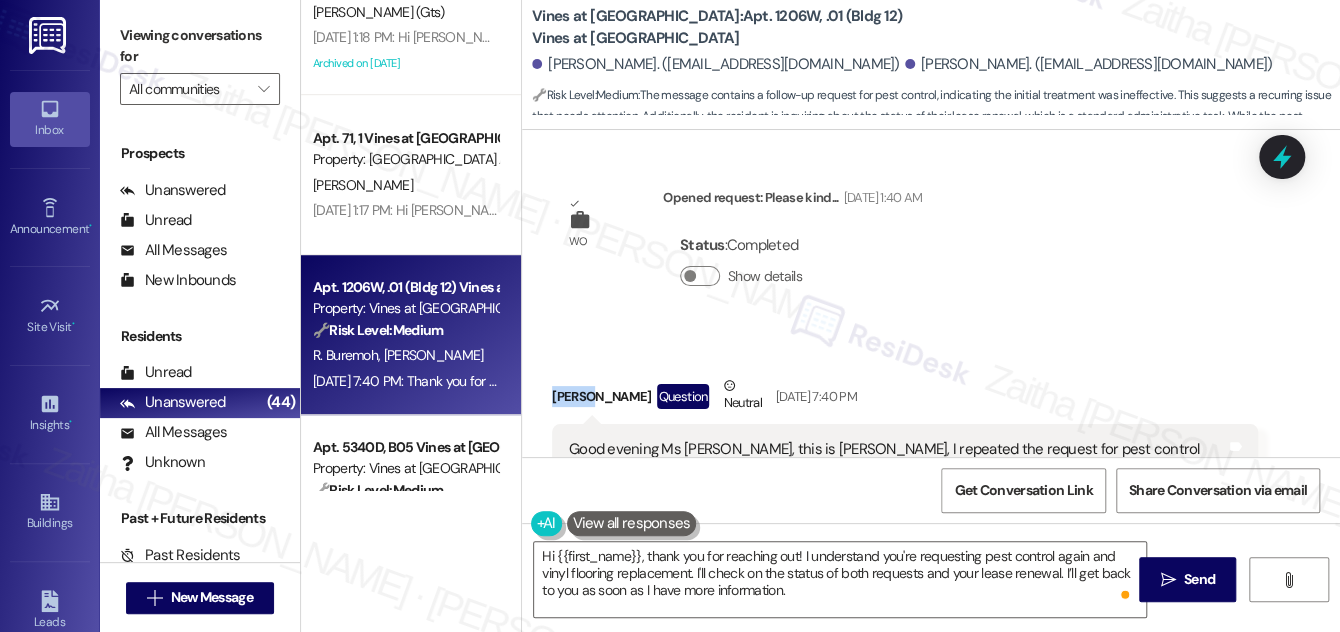 click on "[PERSON_NAME] Question   Neutral [DATE] 7:40 PM" at bounding box center (905, 399) 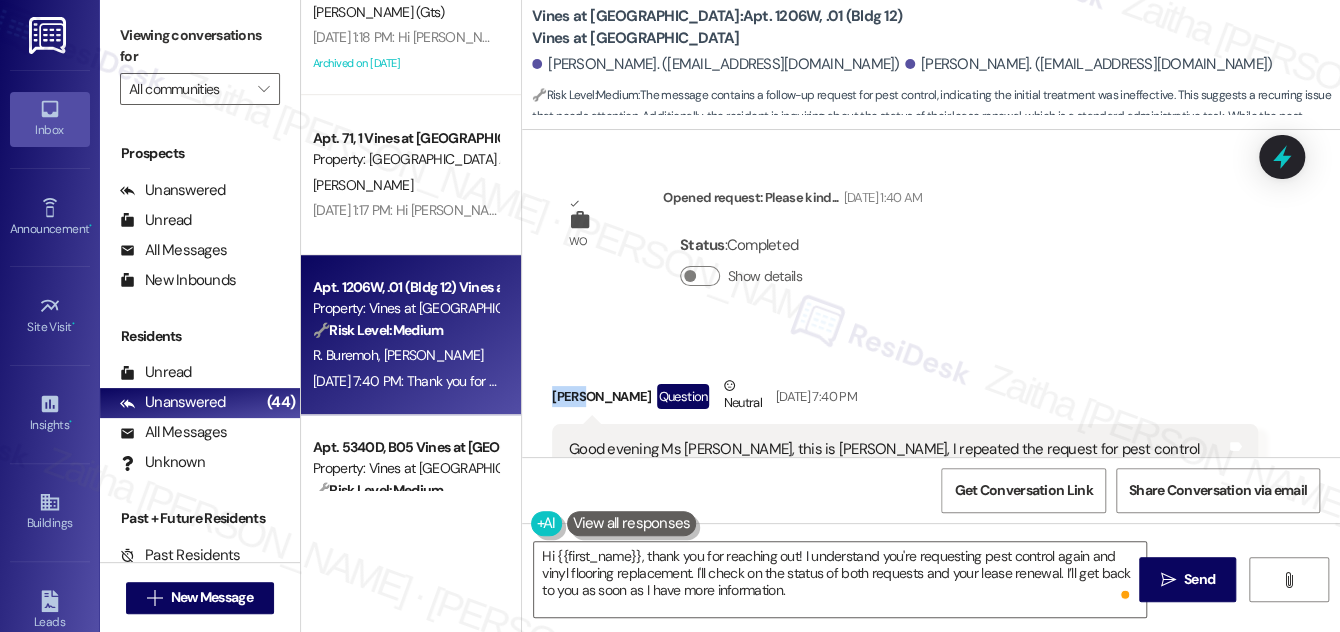 copy on "[PERSON_NAME]" 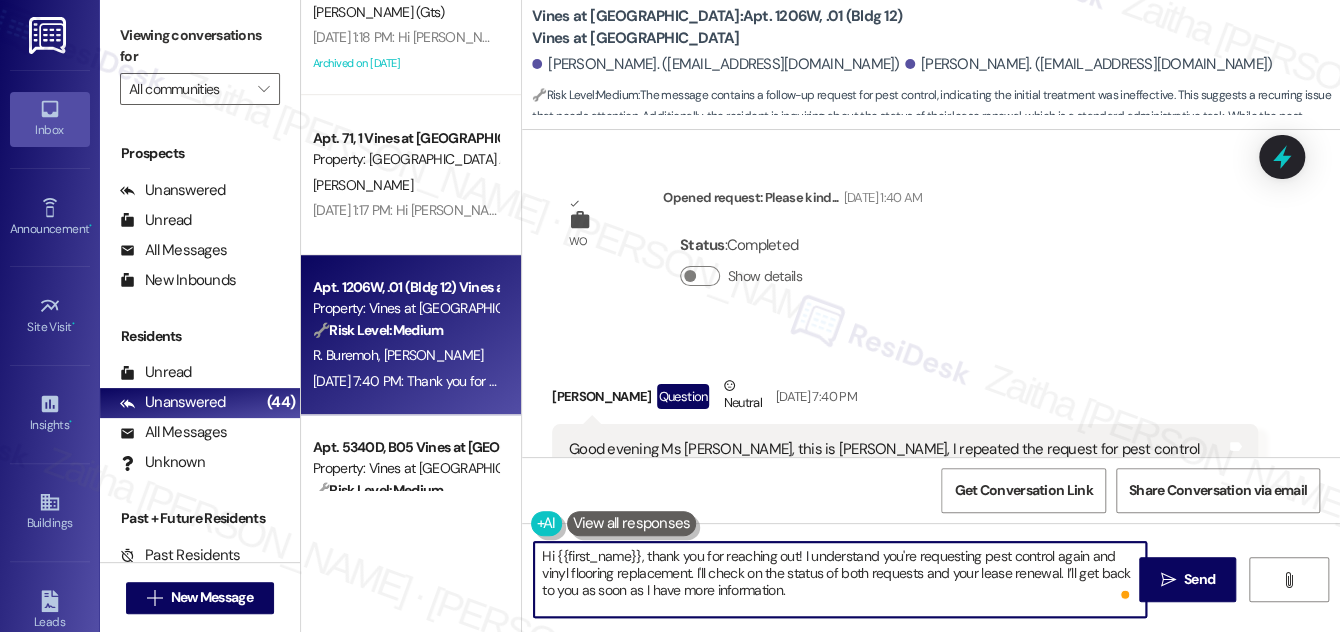 click on "Hi {{first_name}}, thank you for reaching out! I understand you're requesting pest control again and vinyl flooring replacement. I'll check on the status of both requests and your lease renewal. I’ll get back to you as soon as I have more information." at bounding box center (840, 579) 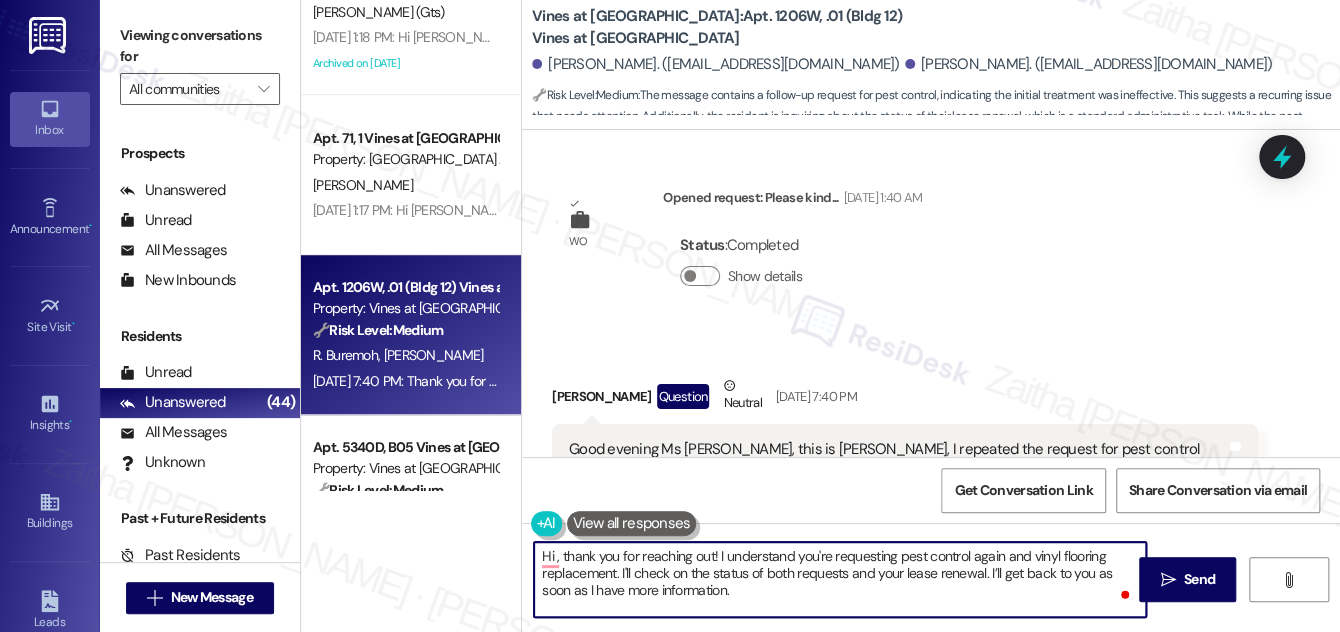 paste on "[PERSON_NAME]" 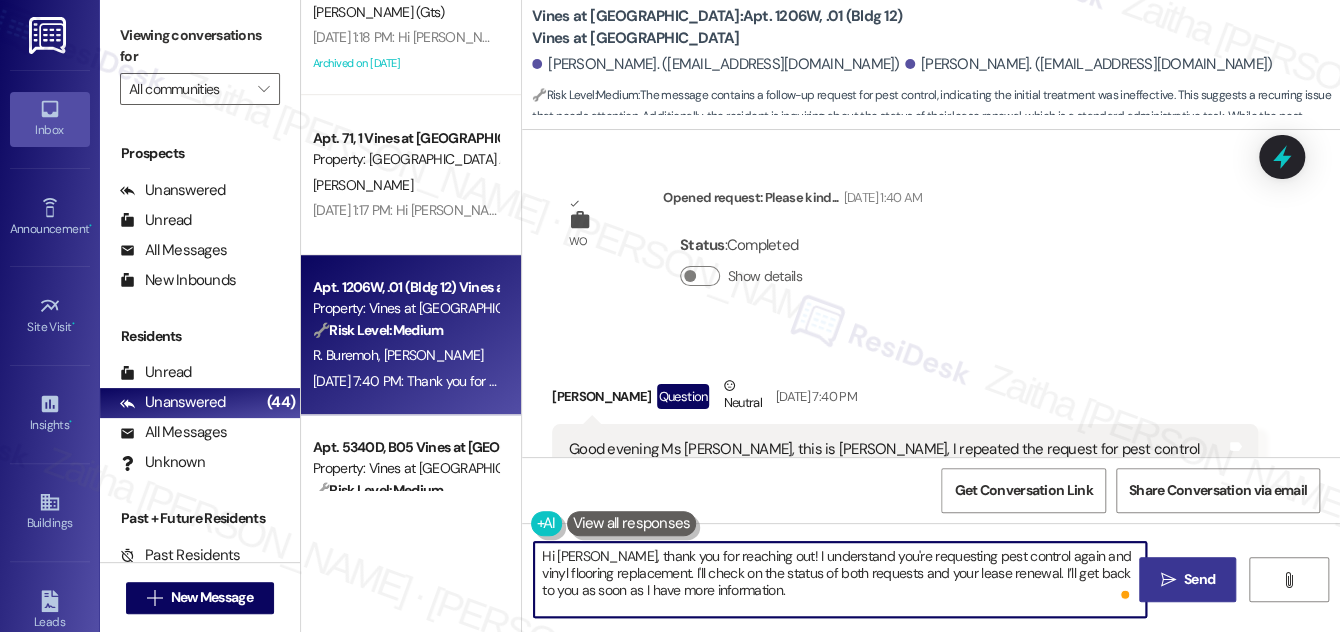 type on "Hi [PERSON_NAME], thank you for reaching out! I understand you're requesting pest control again and vinyl flooring replacement. I'll check on the status of both requests and your lease renewal. I’ll get back to you as soon as I have more information." 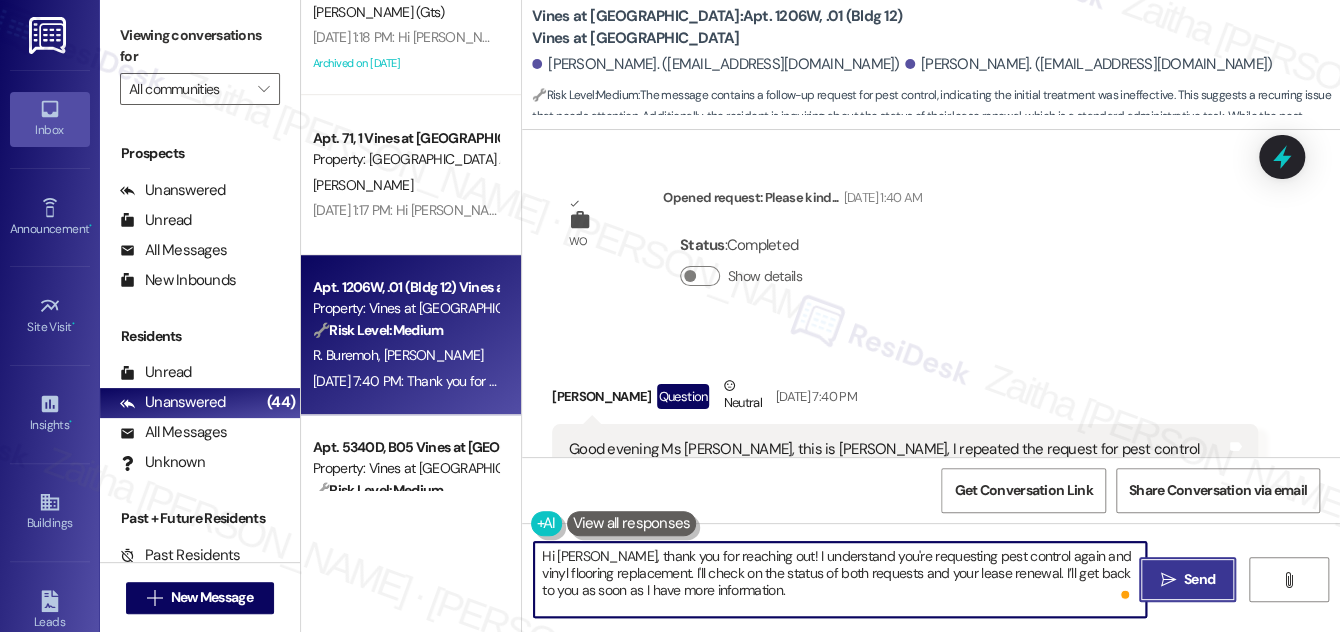 click on "Send" at bounding box center (1199, 579) 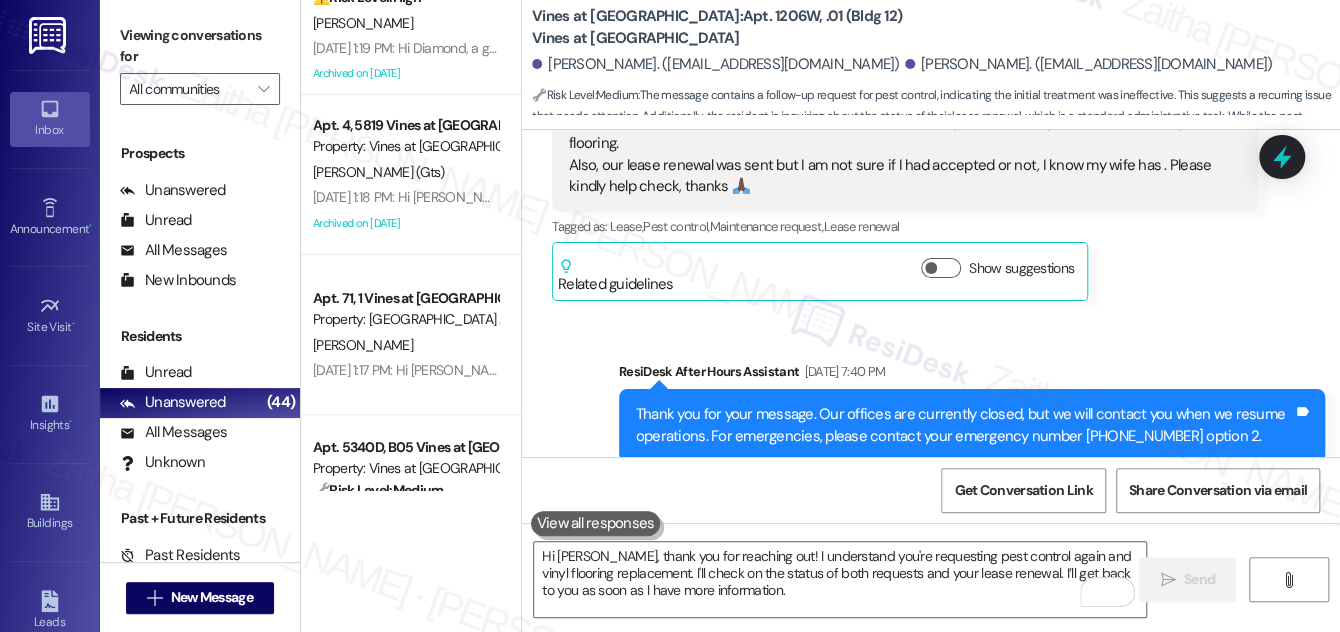 scroll, scrollTop: 5445, scrollLeft: 0, axis: vertical 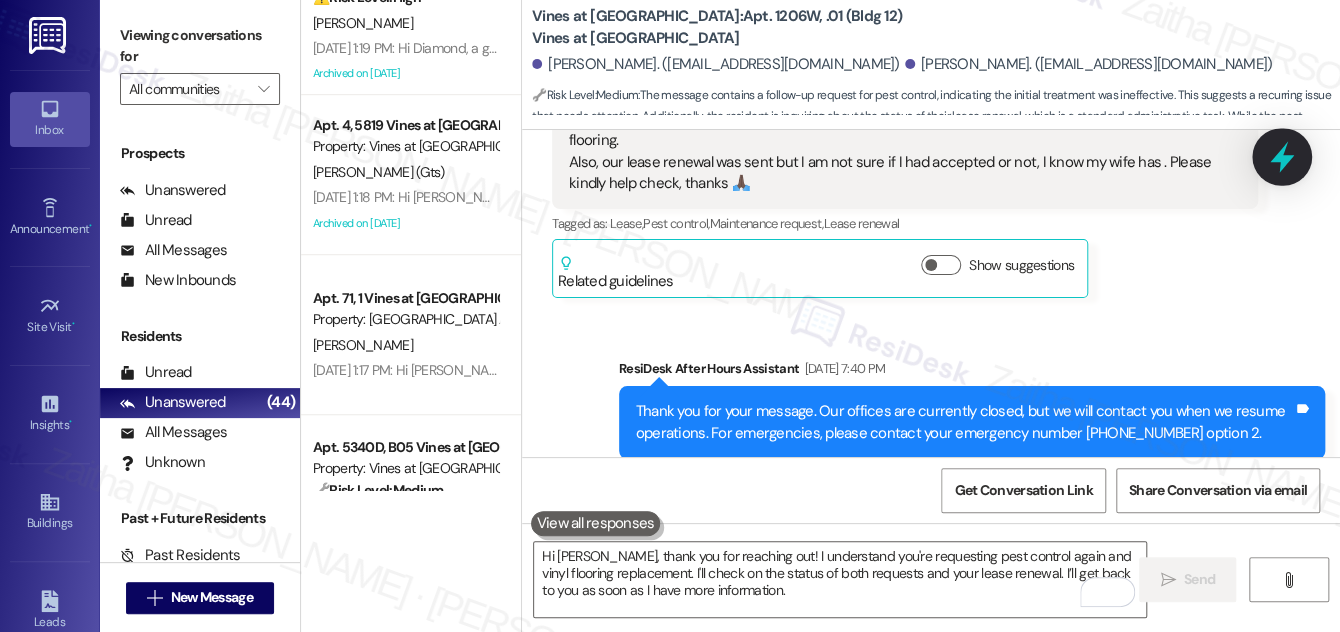 click 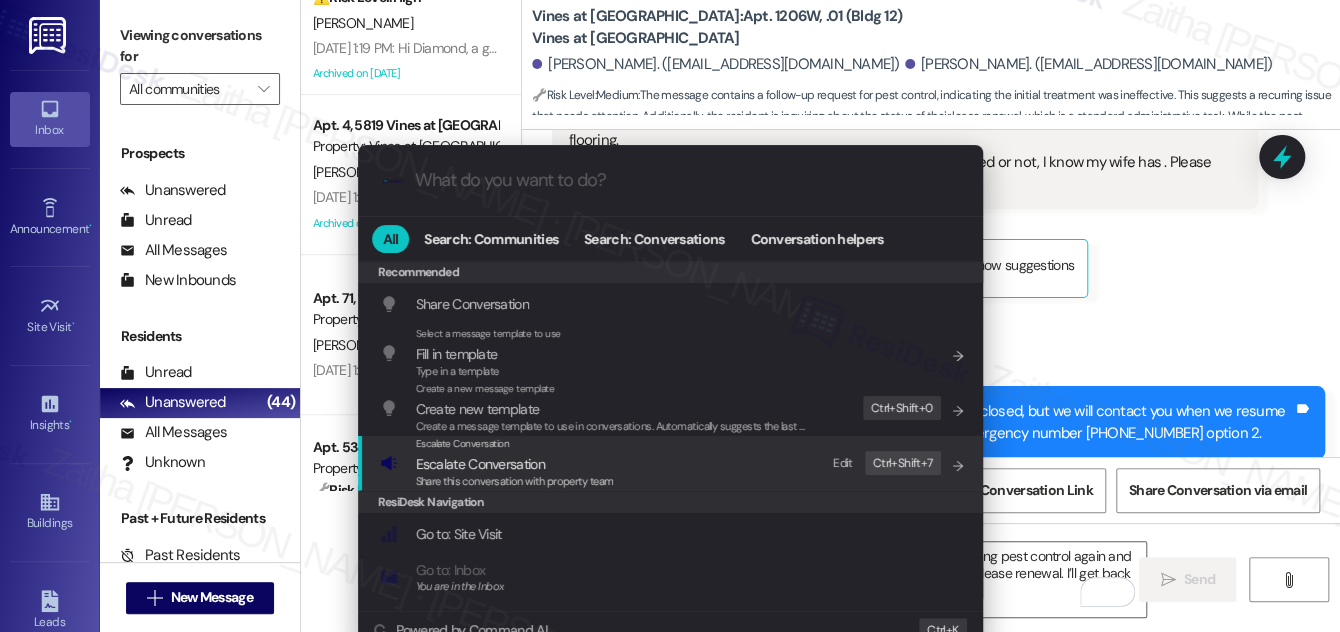 click on "Escalate Conversation" at bounding box center (480, 464) 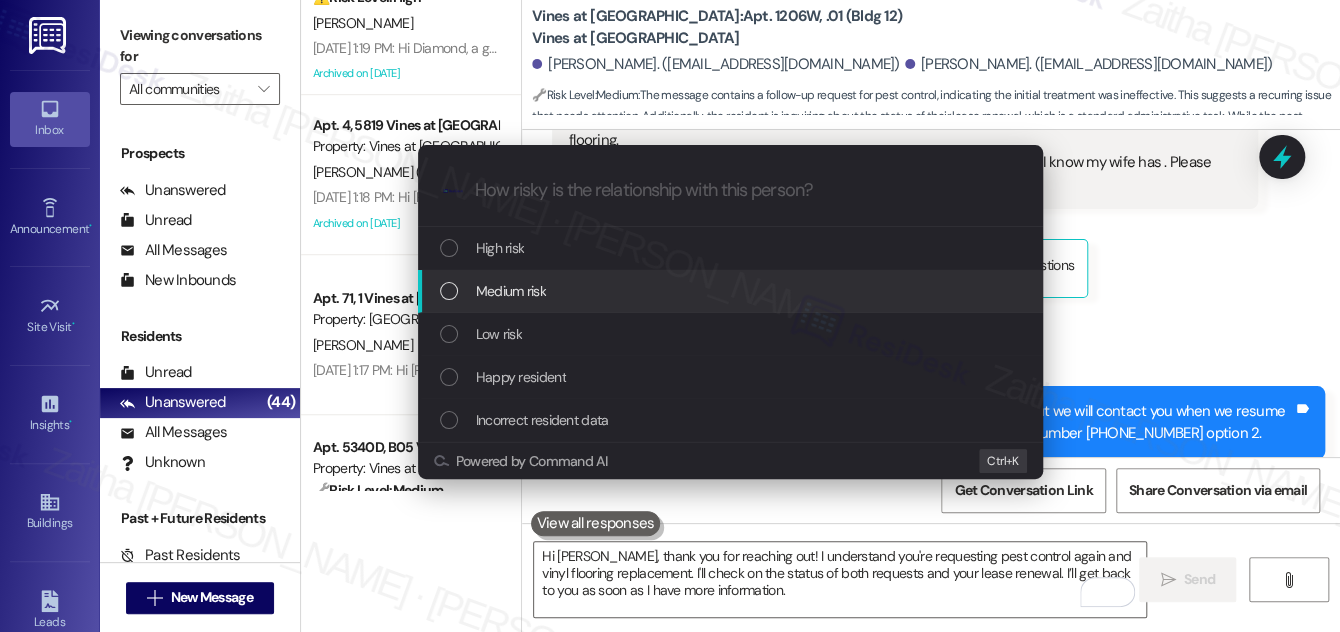 click on "Medium risk" at bounding box center (732, 291) 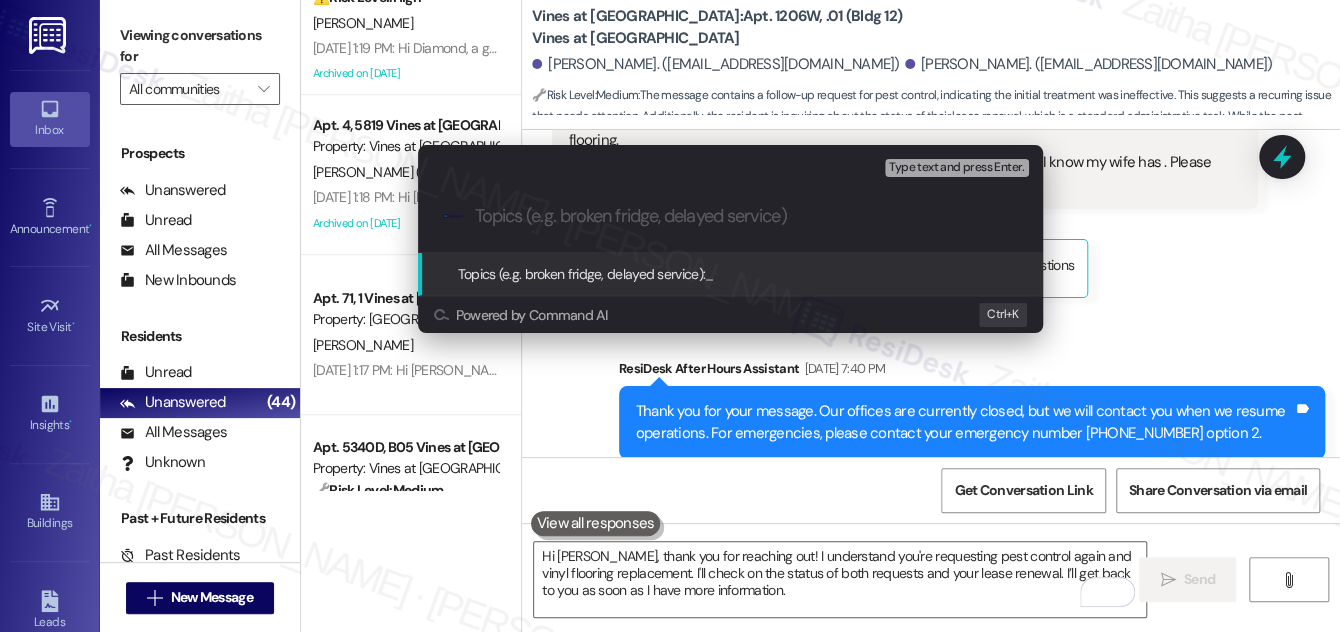 paste on "Update on Pest Control, Vinyl Flooring, and Lease Renewal" 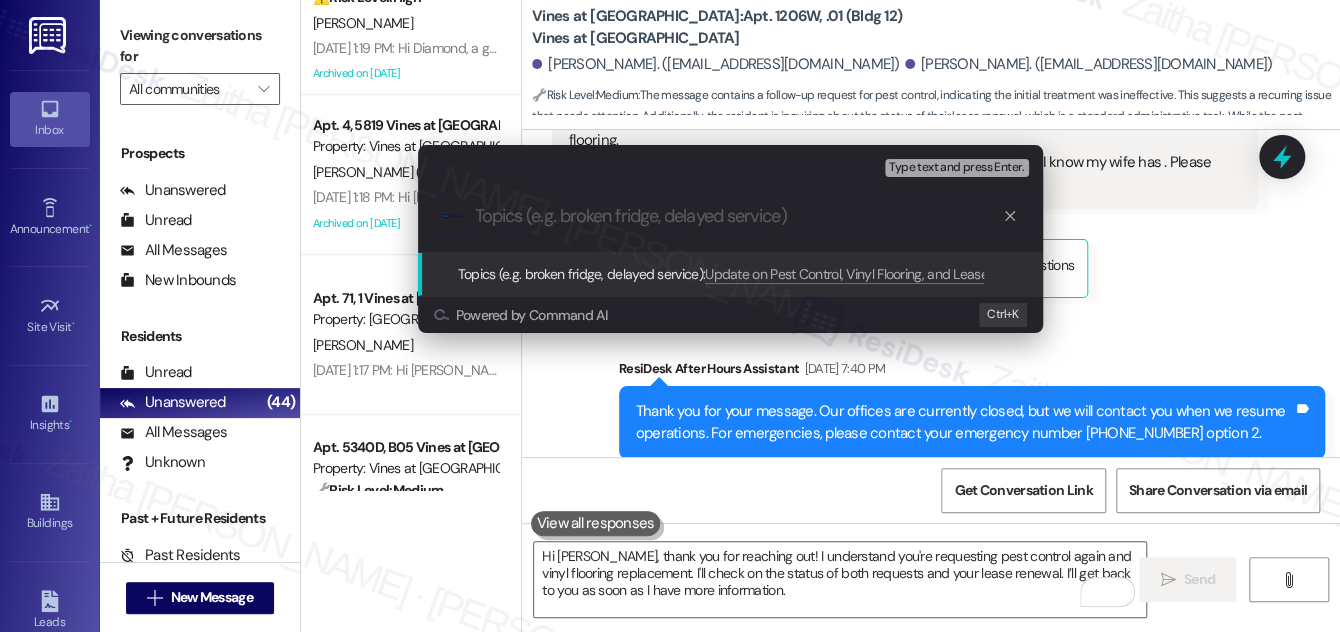 type on "Update on Pest Control, Vinyl Flooring, and Lease Renewal" 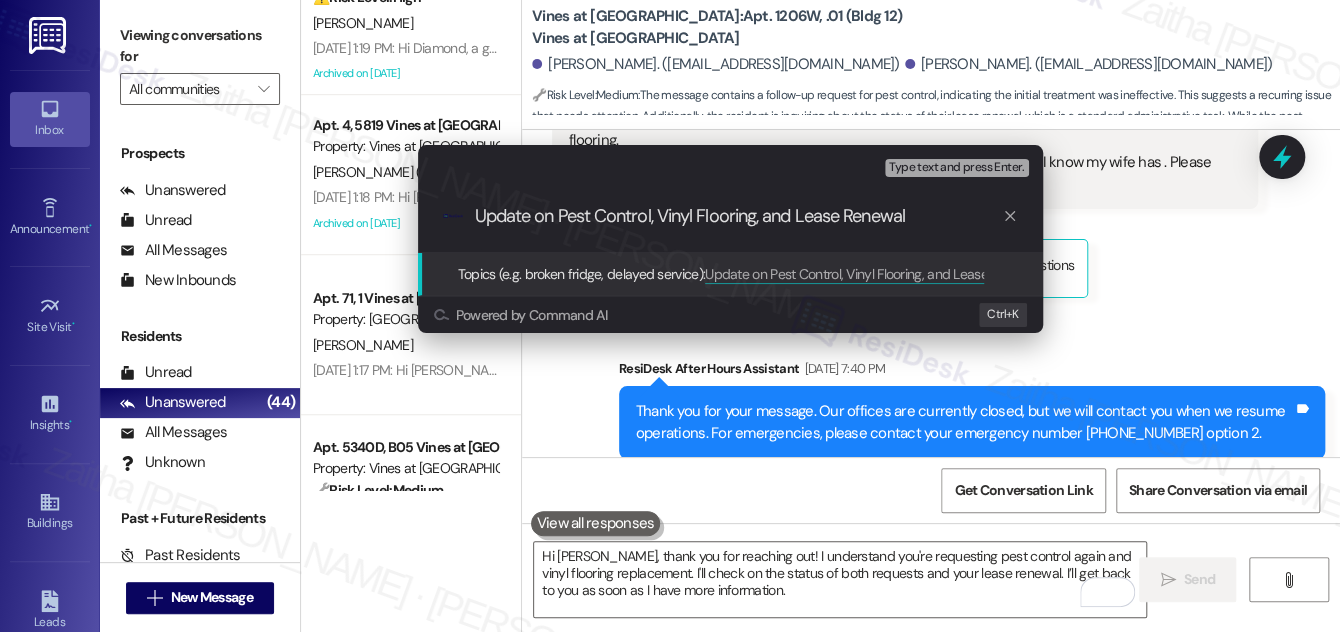 type 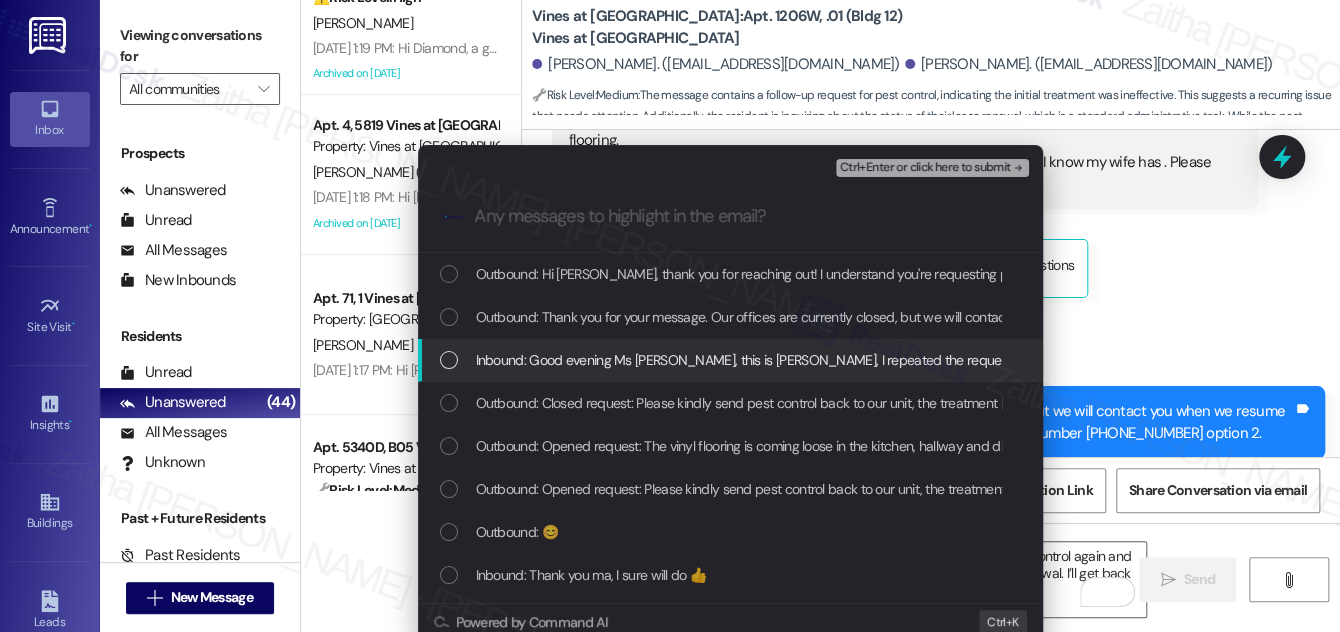 click at bounding box center [449, 360] 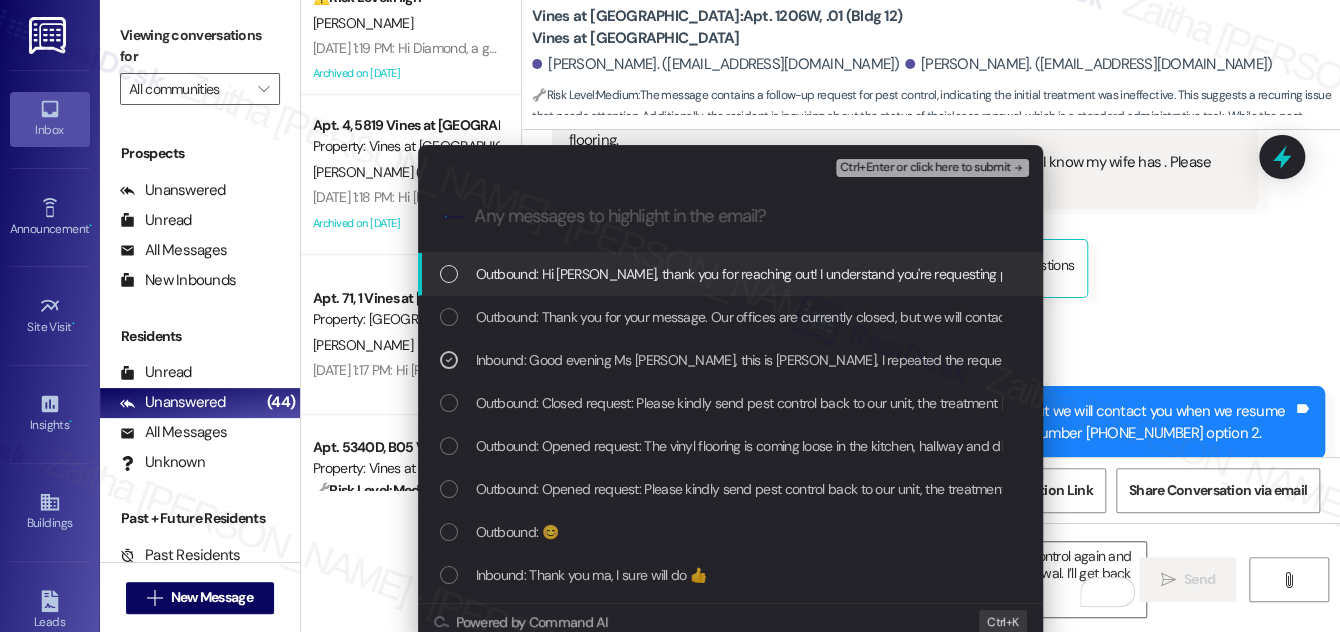 click on "Ctrl+Enter or click here to submit" at bounding box center (925, 168) 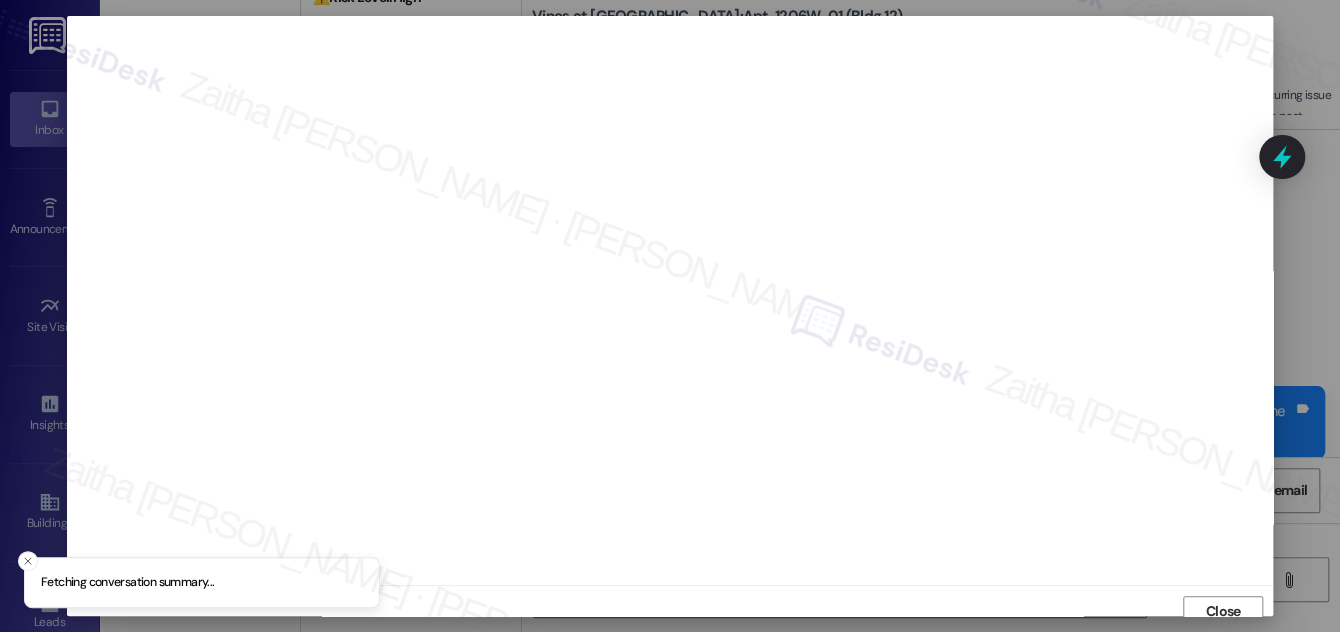 scroll, scrollTop: 11, scrollLeft: 0, axis: vertical 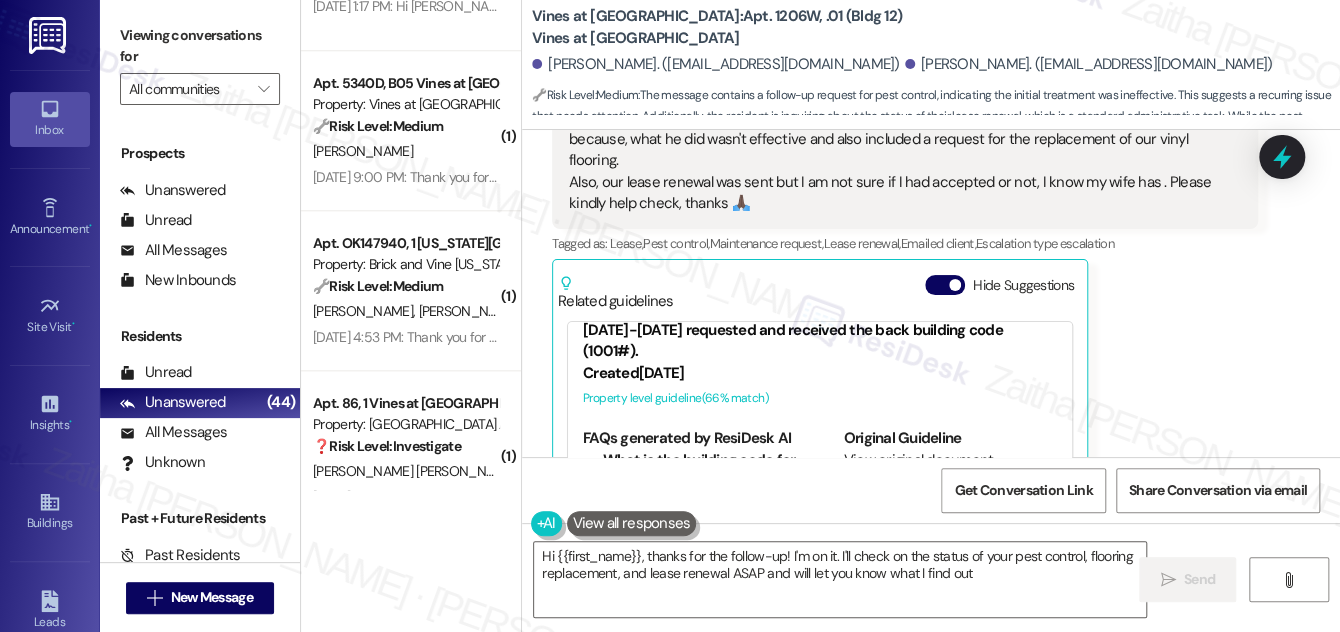 type on "Hi {{first_name}}, thanks for the follow-up! I'm on it. I'll check on the status of your pest control, flooring replacement, and lease renewal ASAP and will let you know what I find out." 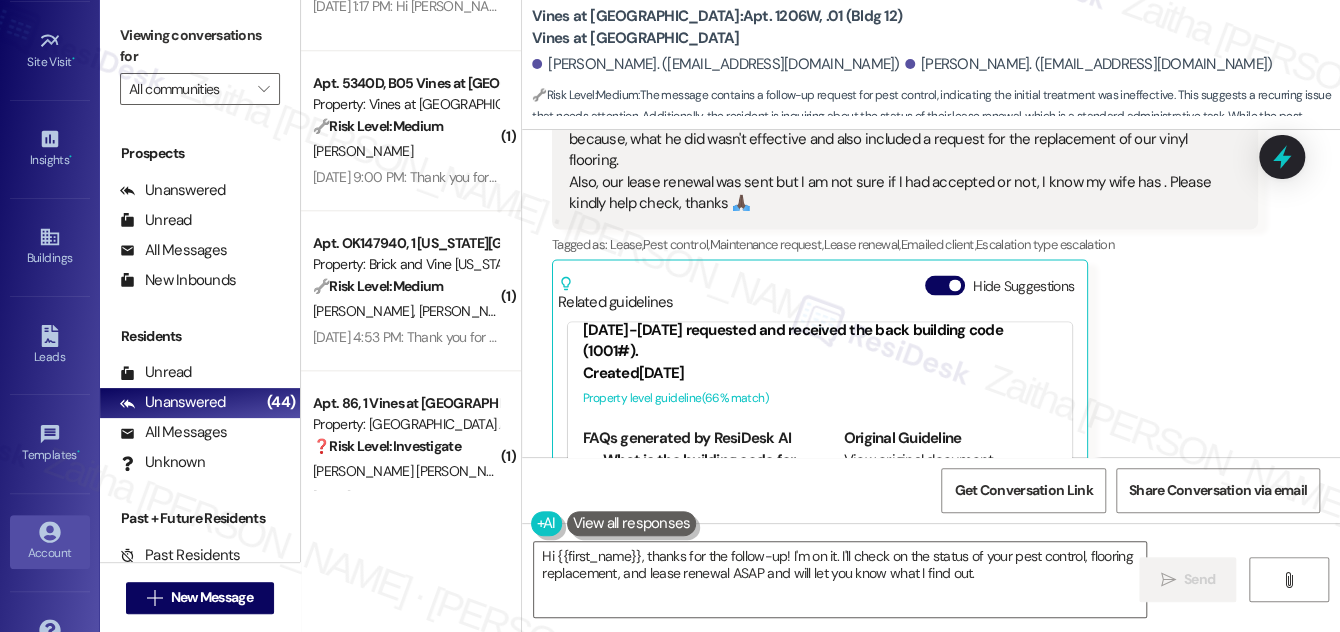 scroll, scrollTop: 272, scrollLeft: 0, axis: vertical 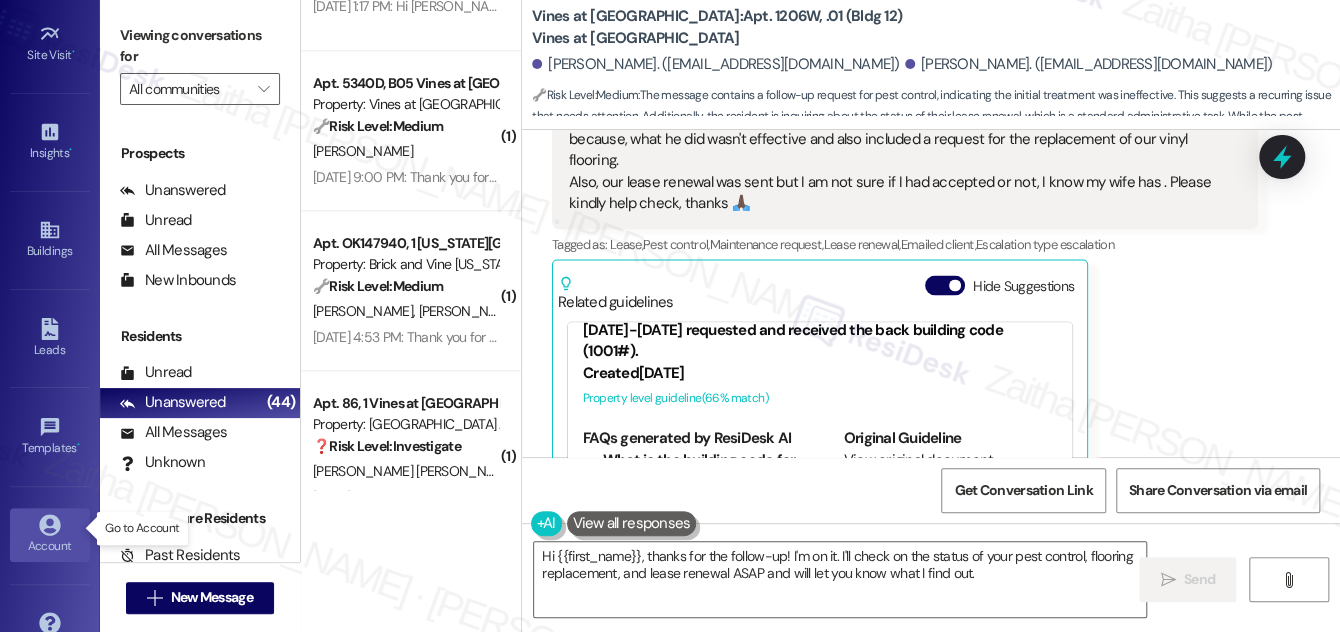 click on "Account" at bounding box center (50, 546) 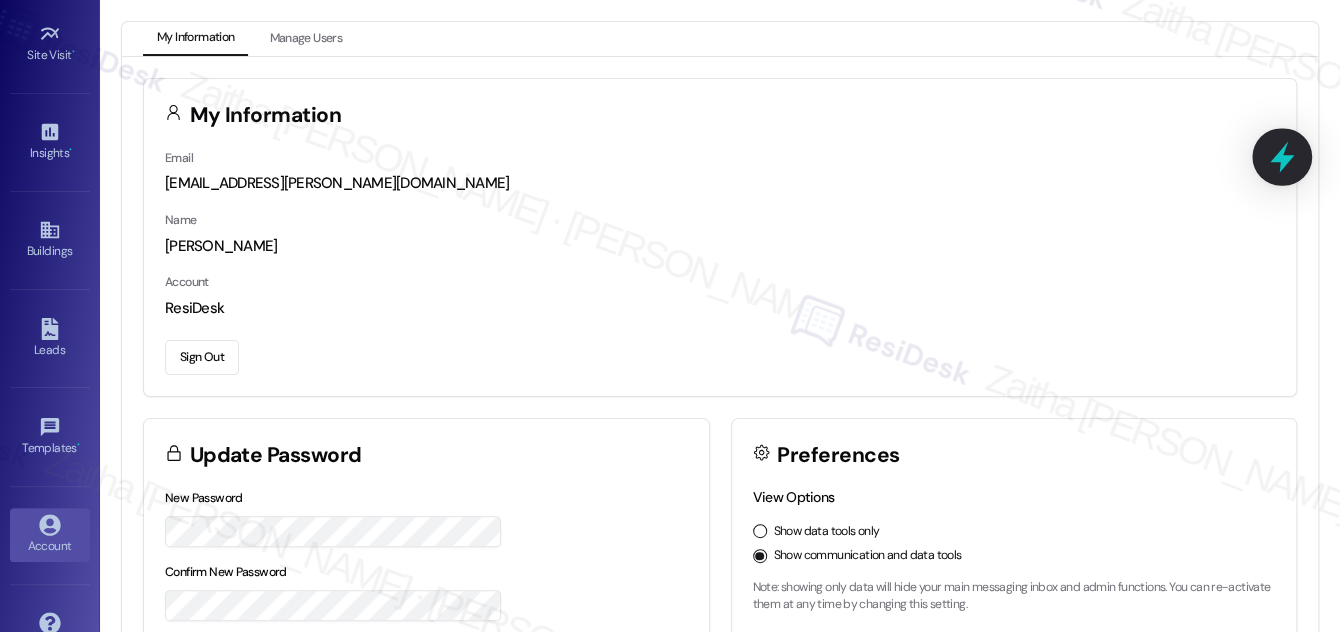click 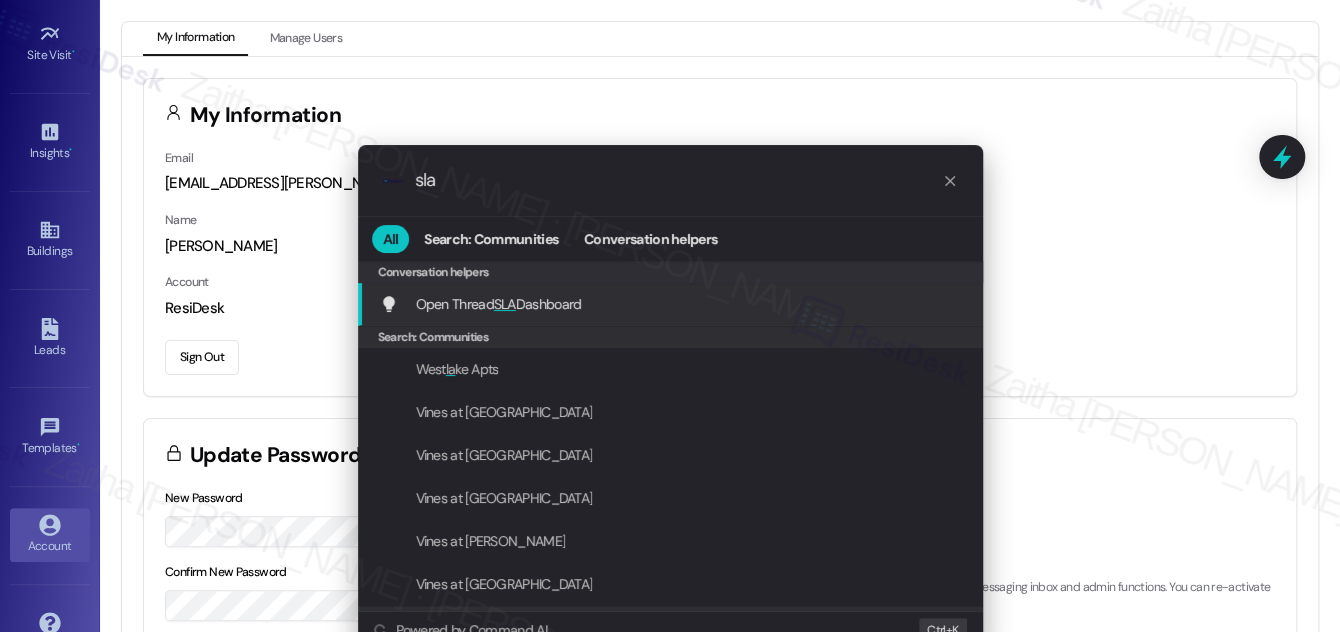 type on "sla" 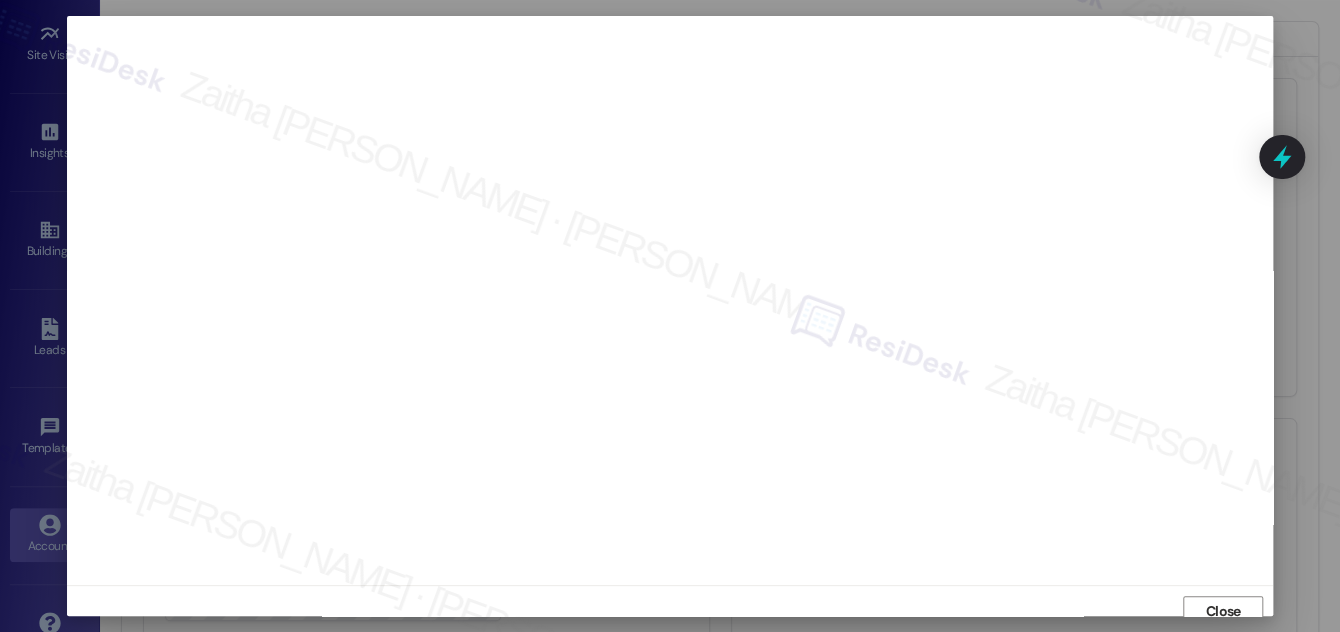 scroll, scrollTop: 11, scrollLeft: 0, axis: vertical 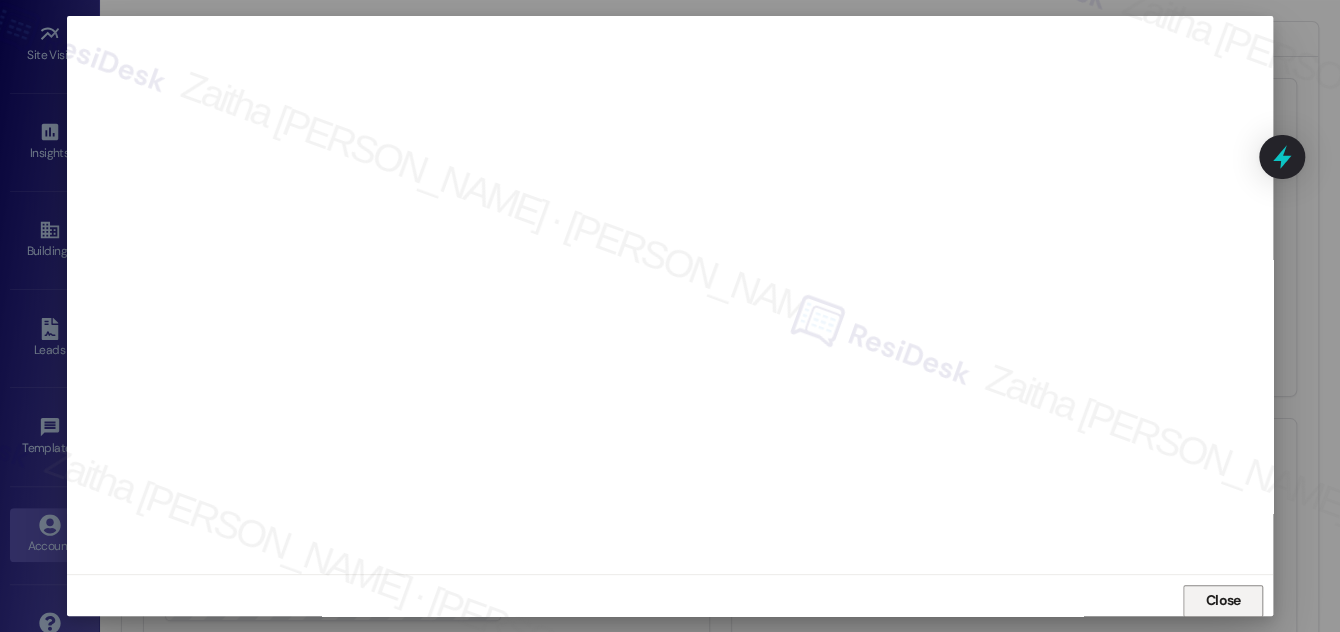 click on "Close" at bounding box center (1223, 600) 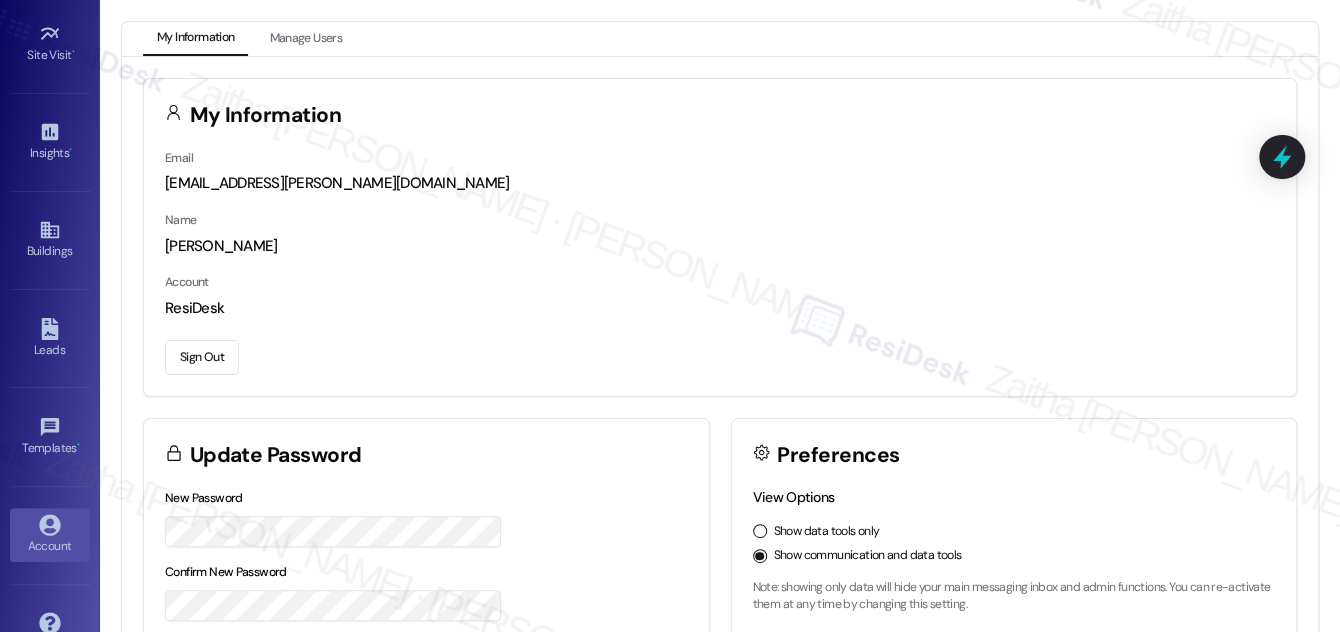 click on "Sign Out" at bounding box center [202, 357] 